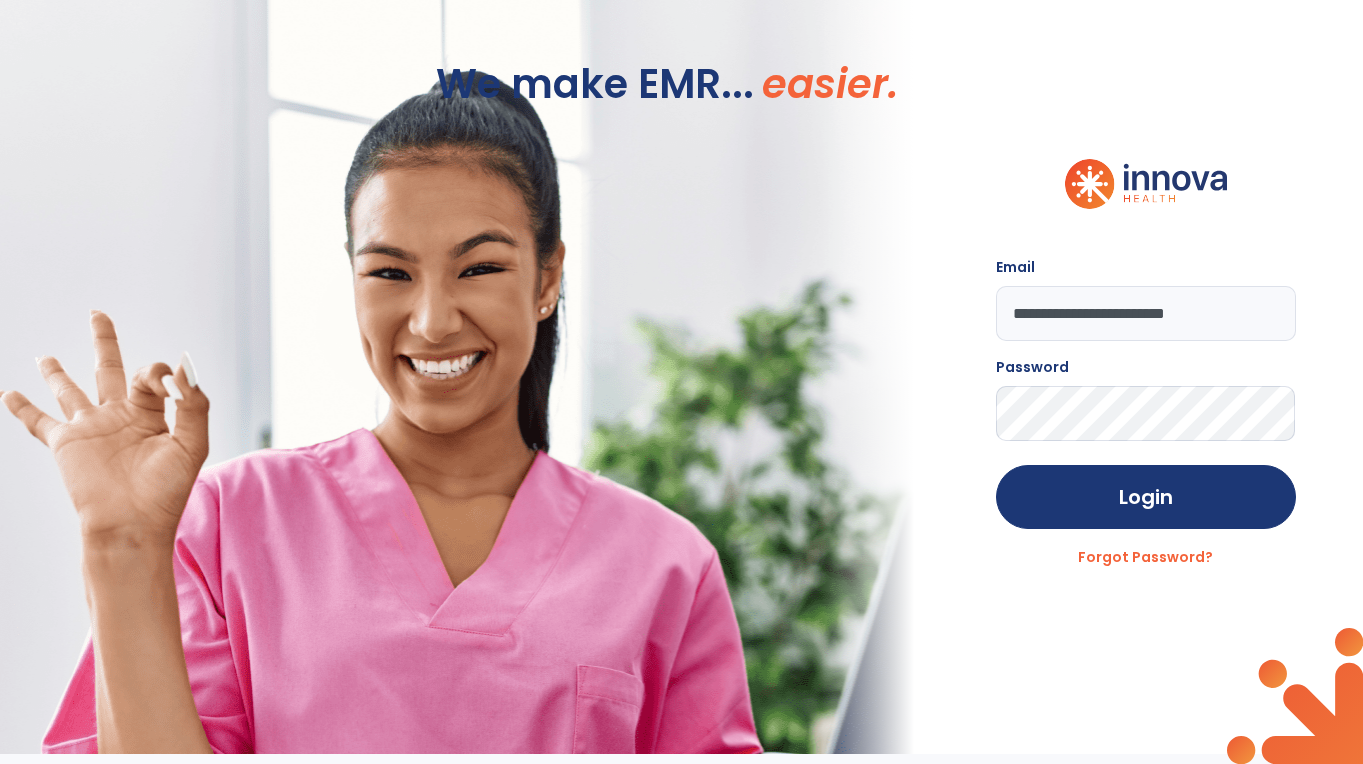 scroll, scrollTop: 0, scrollLeft: 0, axis: both 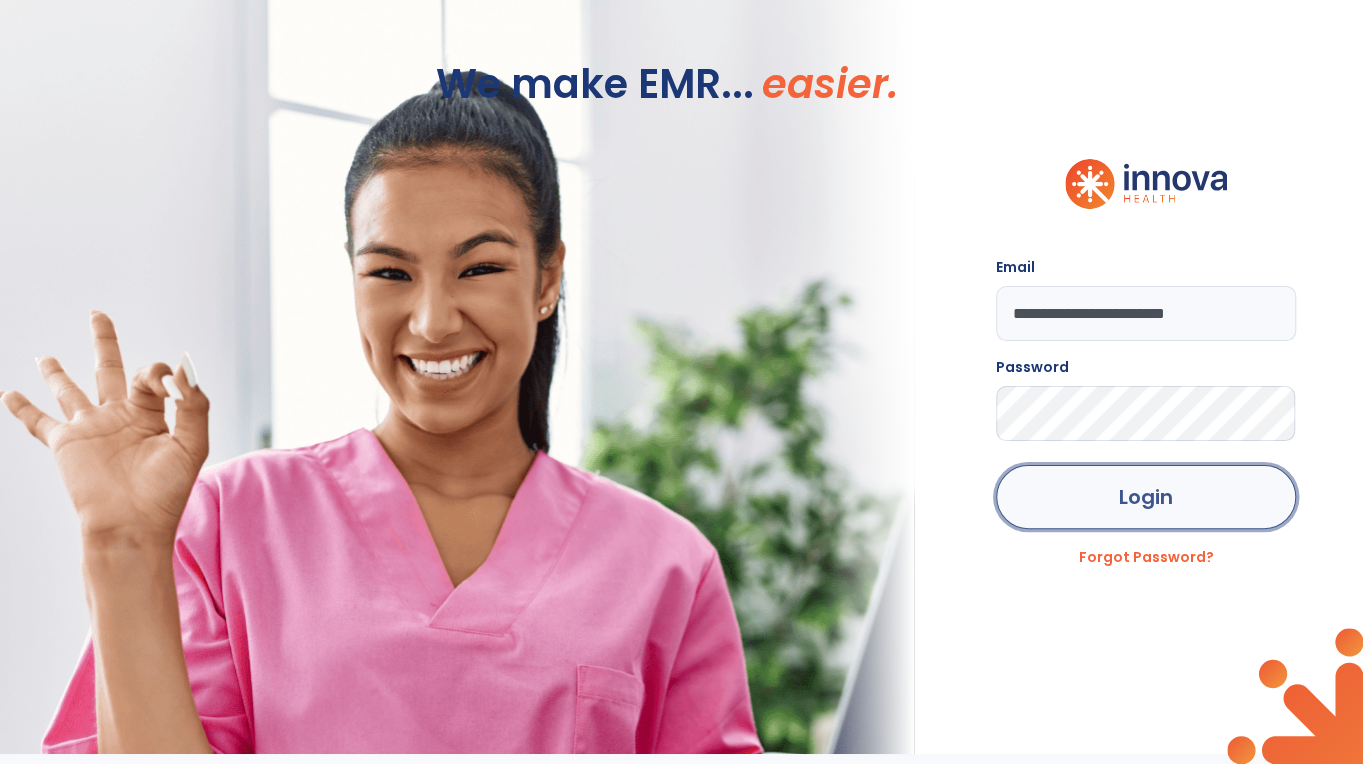 click on "Login" 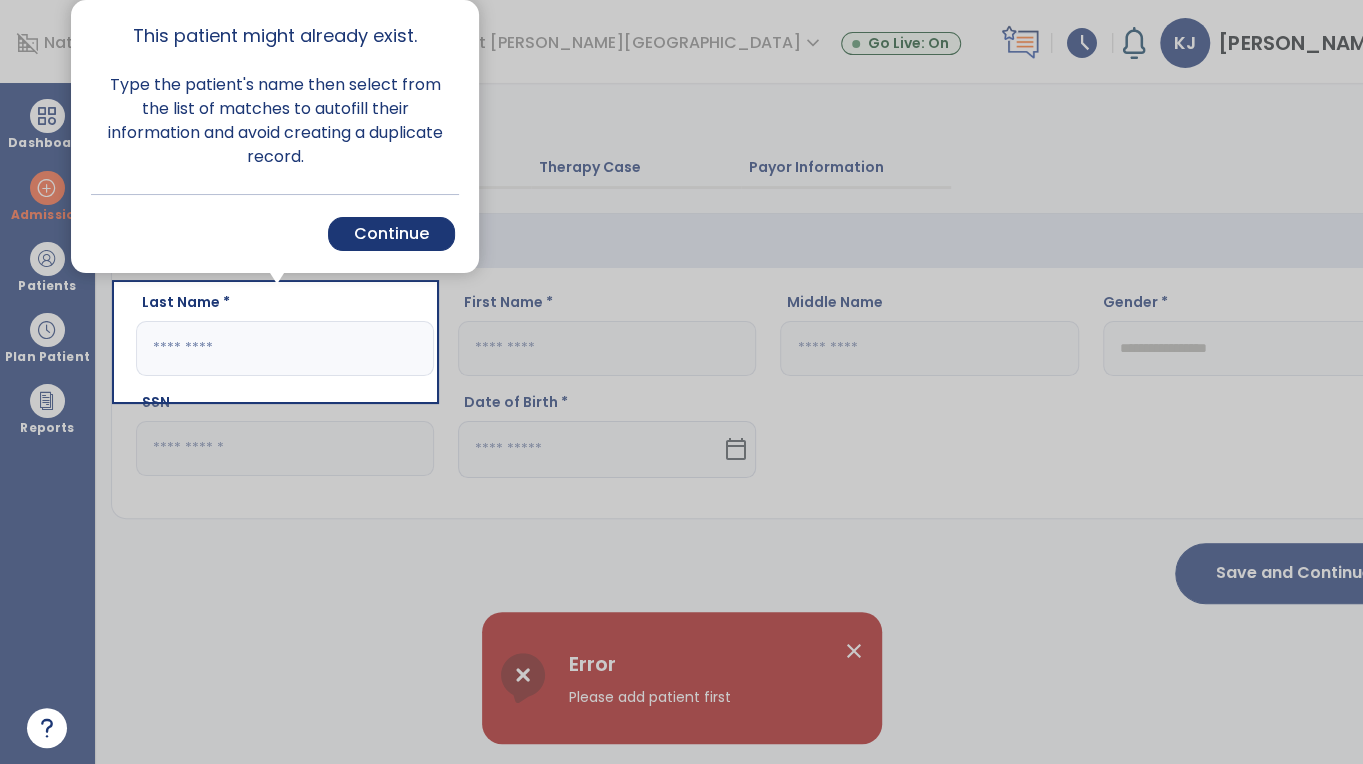 click at bounding box center (899, 382) 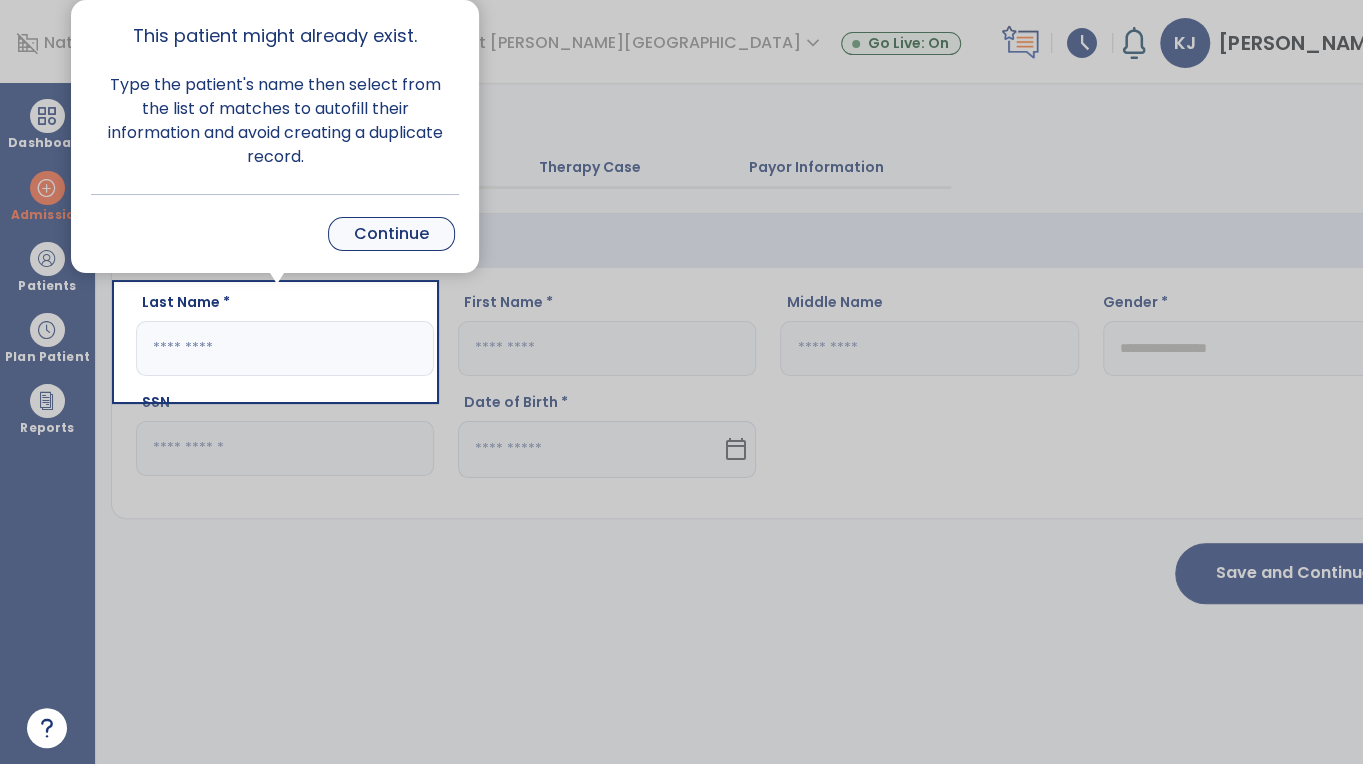 click on "Continue" at bounding box center [391, 234] 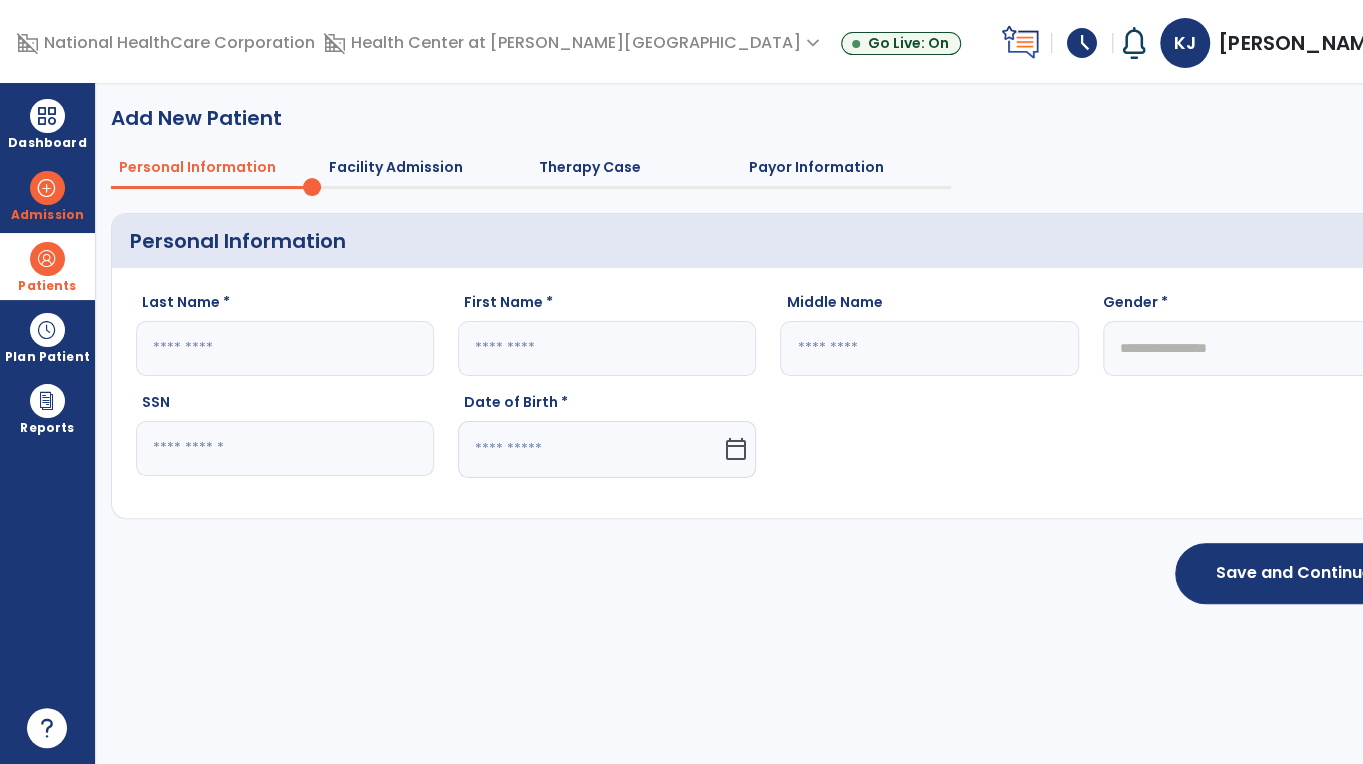 click at bounding box center (47, 259) 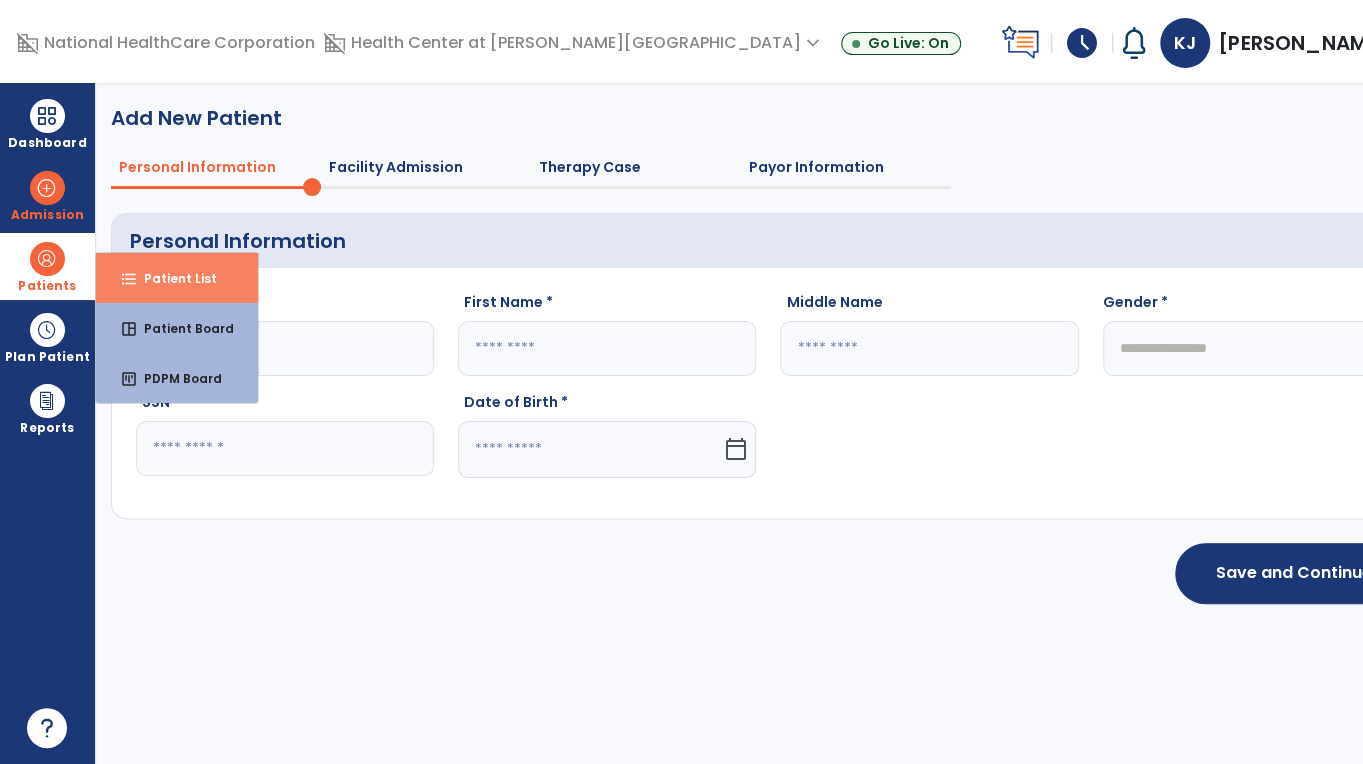 click on "format_list_bulleted  Patient List" at bounding box center (177, 278) 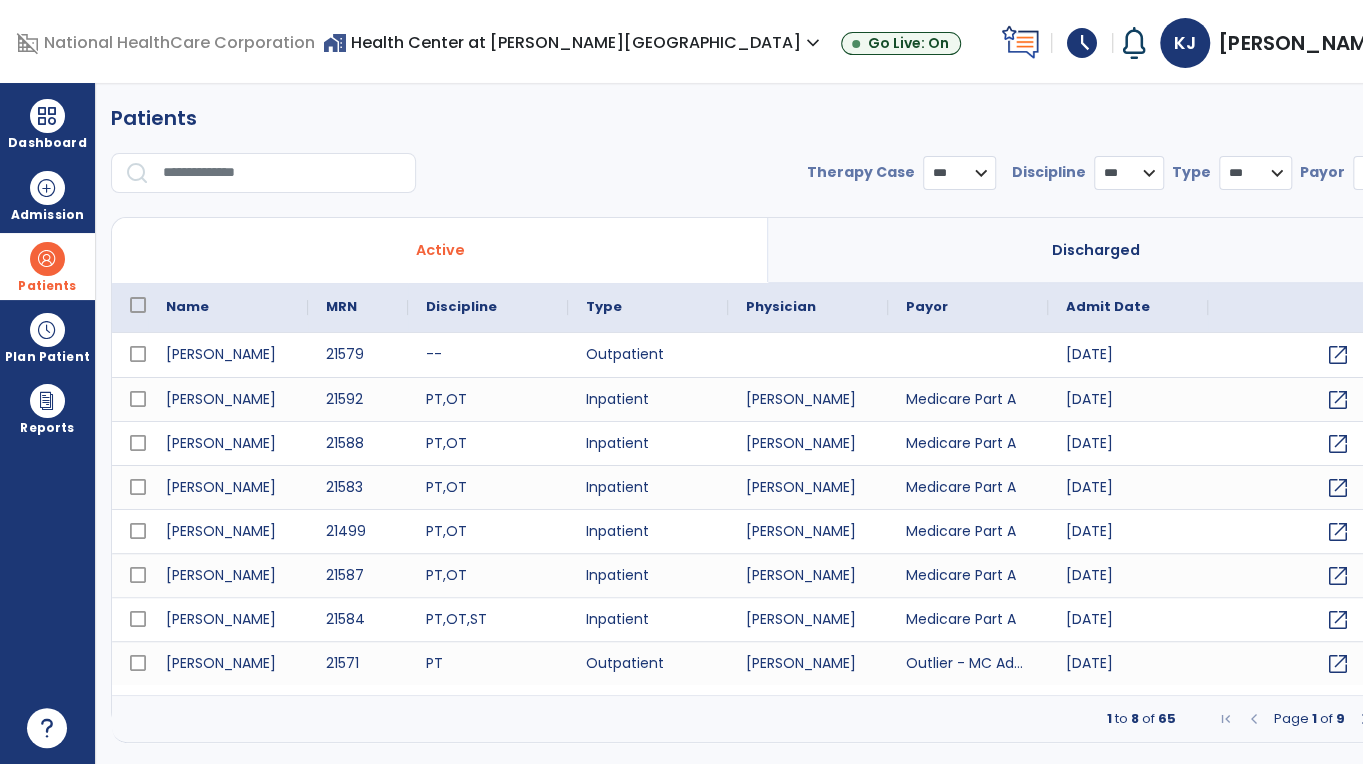 select on "***" 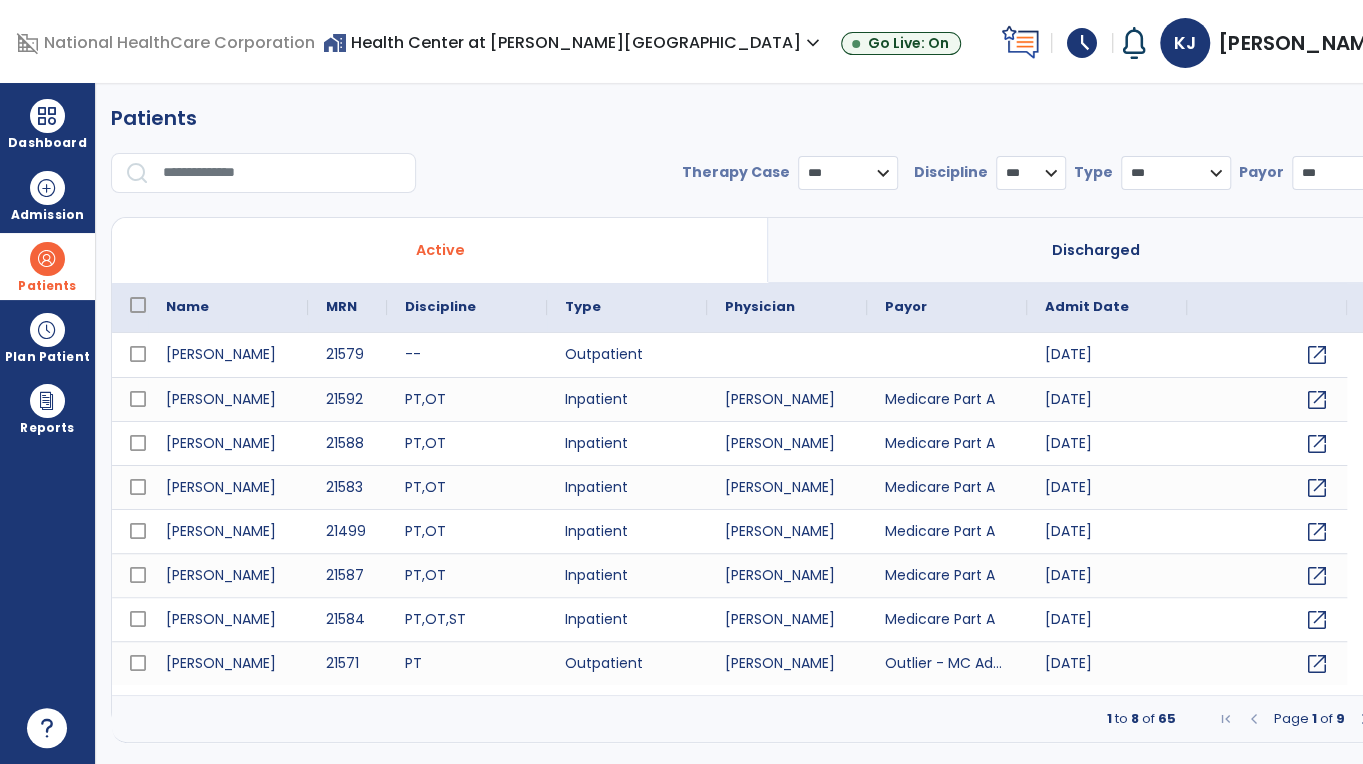 click at bounding box center [282, 173] 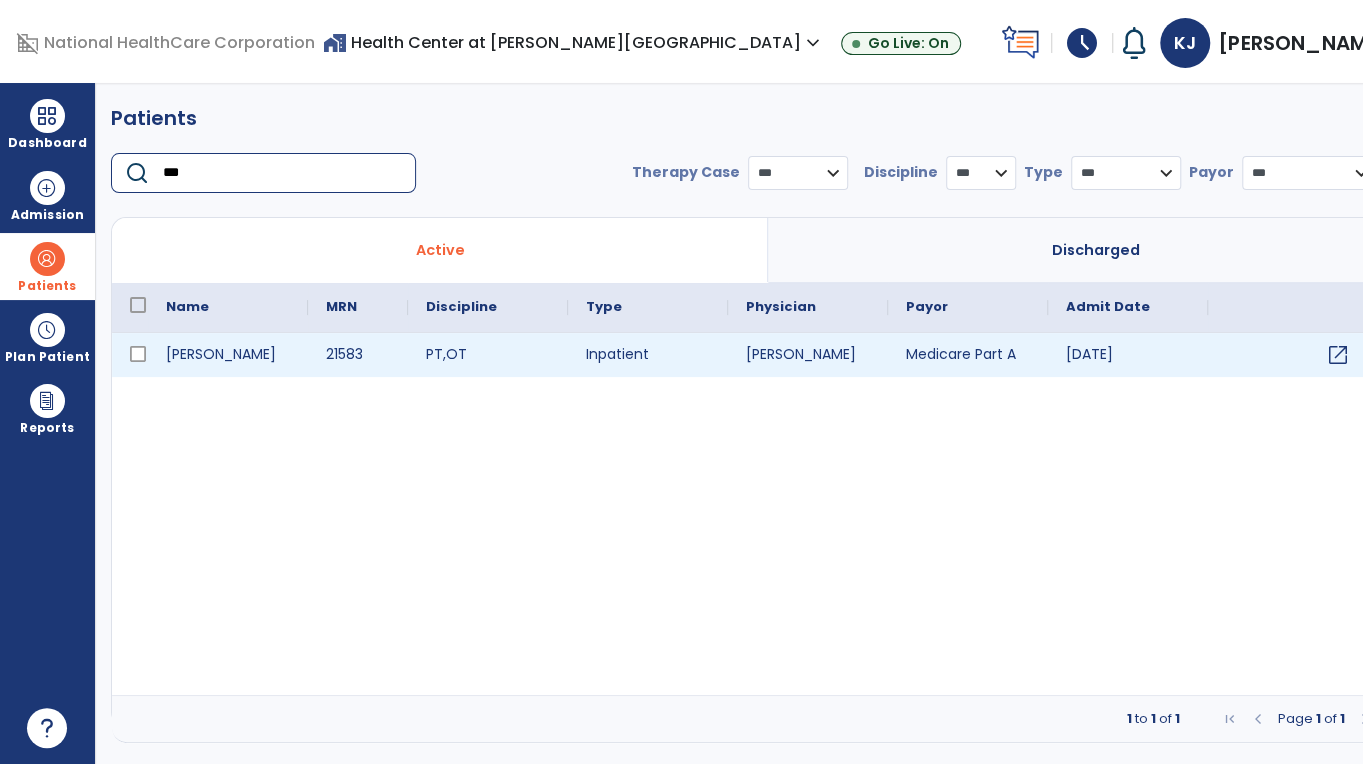 type on "***" 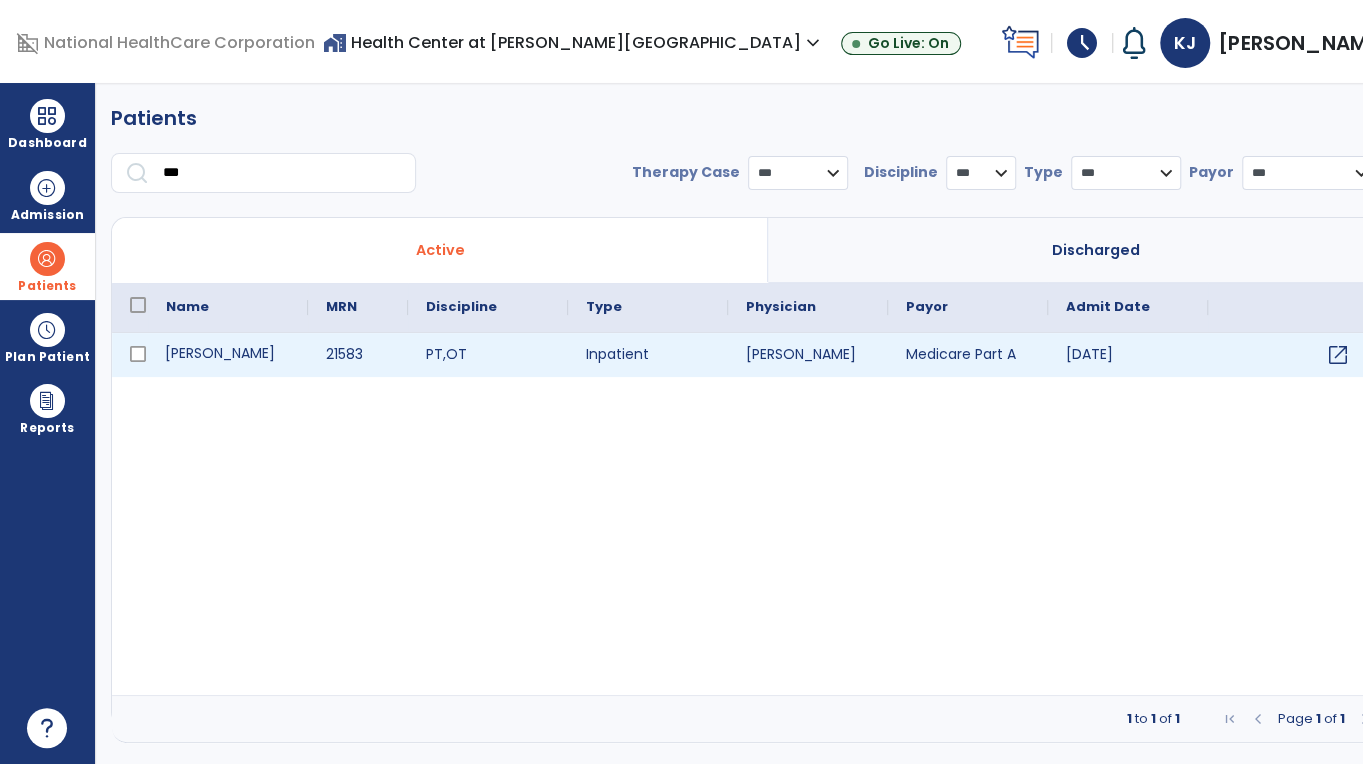 click on "[PERSON_NAME]" at bounding box center [228, 355] 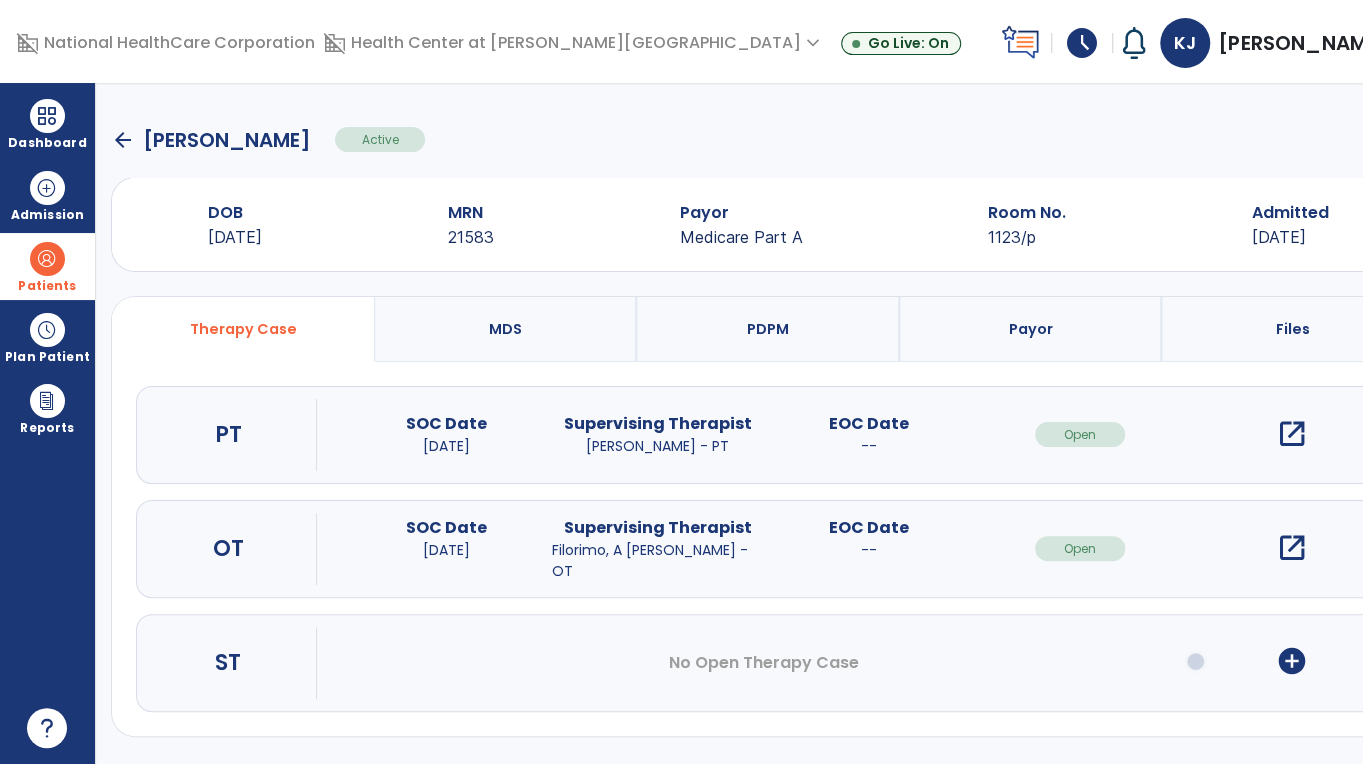 click on "add_circle" at bounding box center (1291, 661) 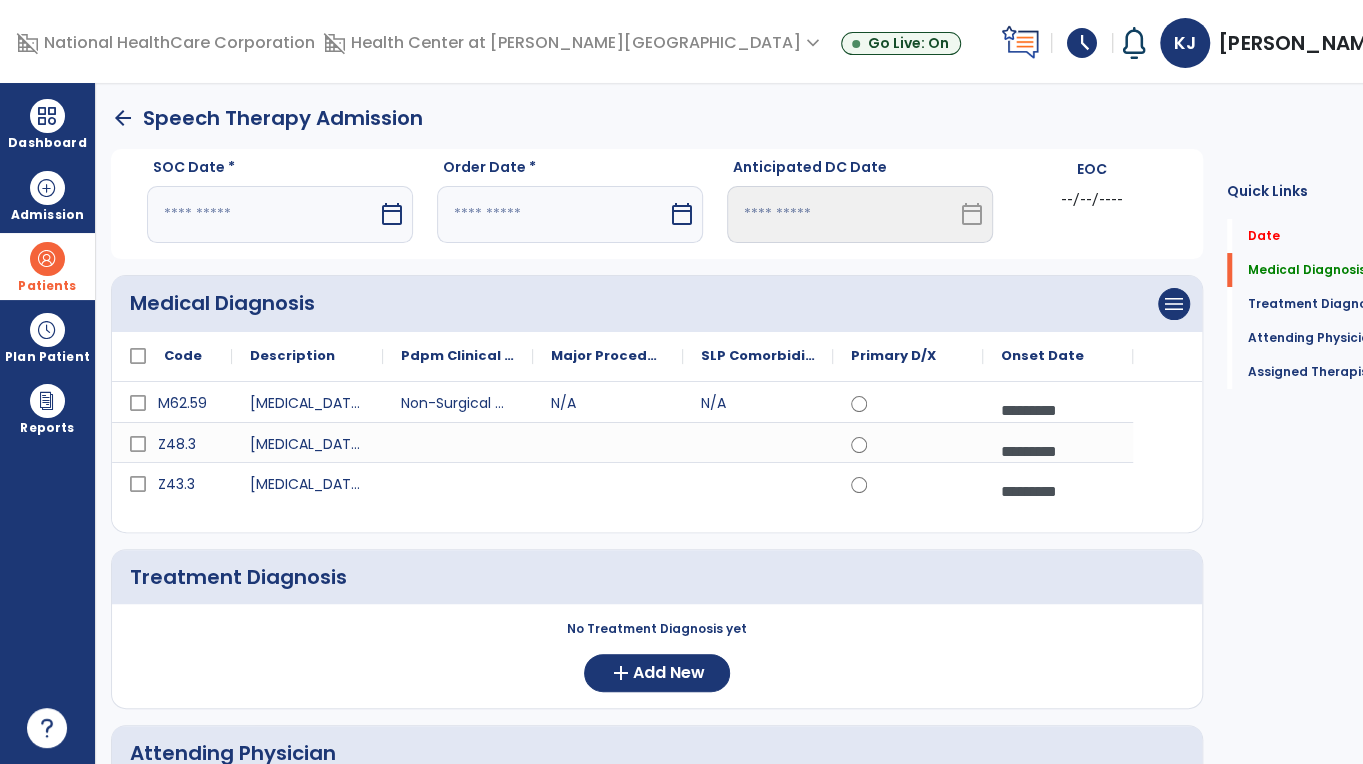 click at bounding box center [262, 214] 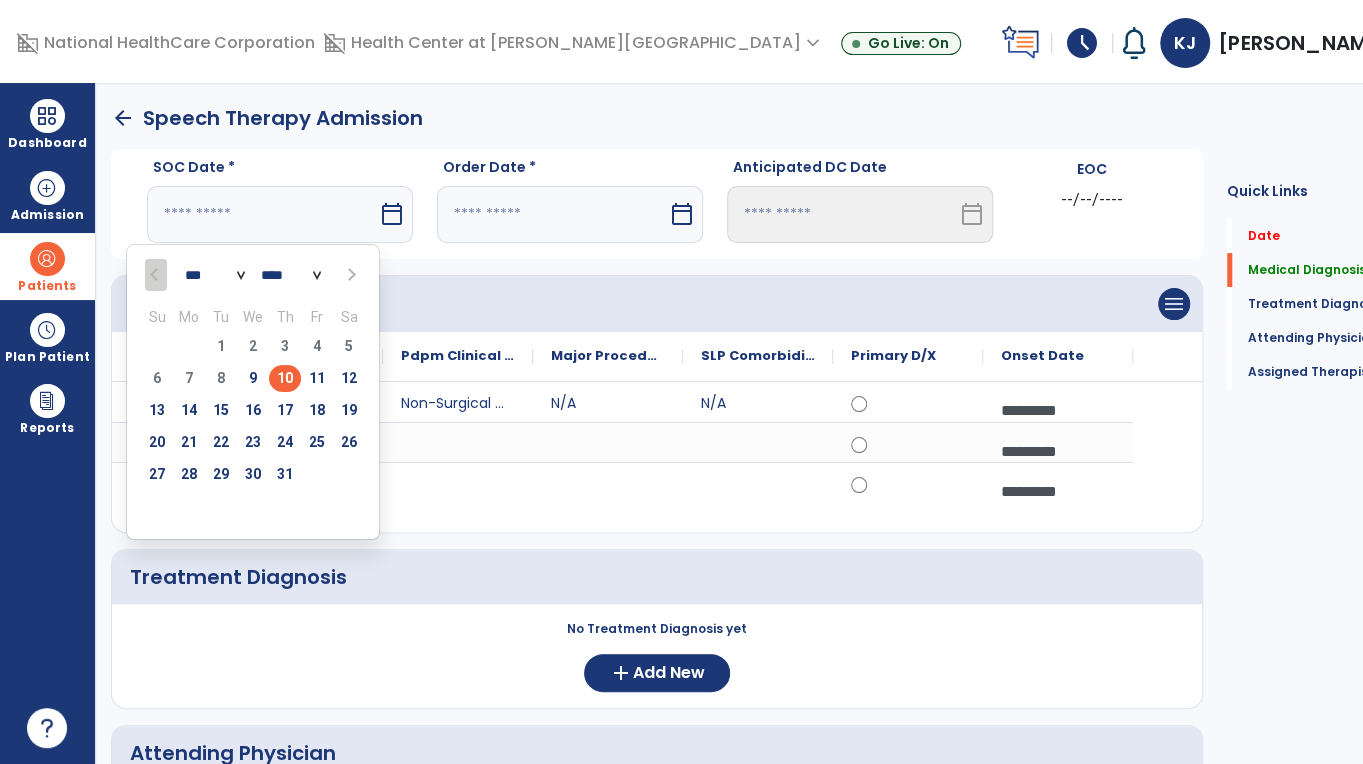 click on "10" at bounding box center [285, 378] 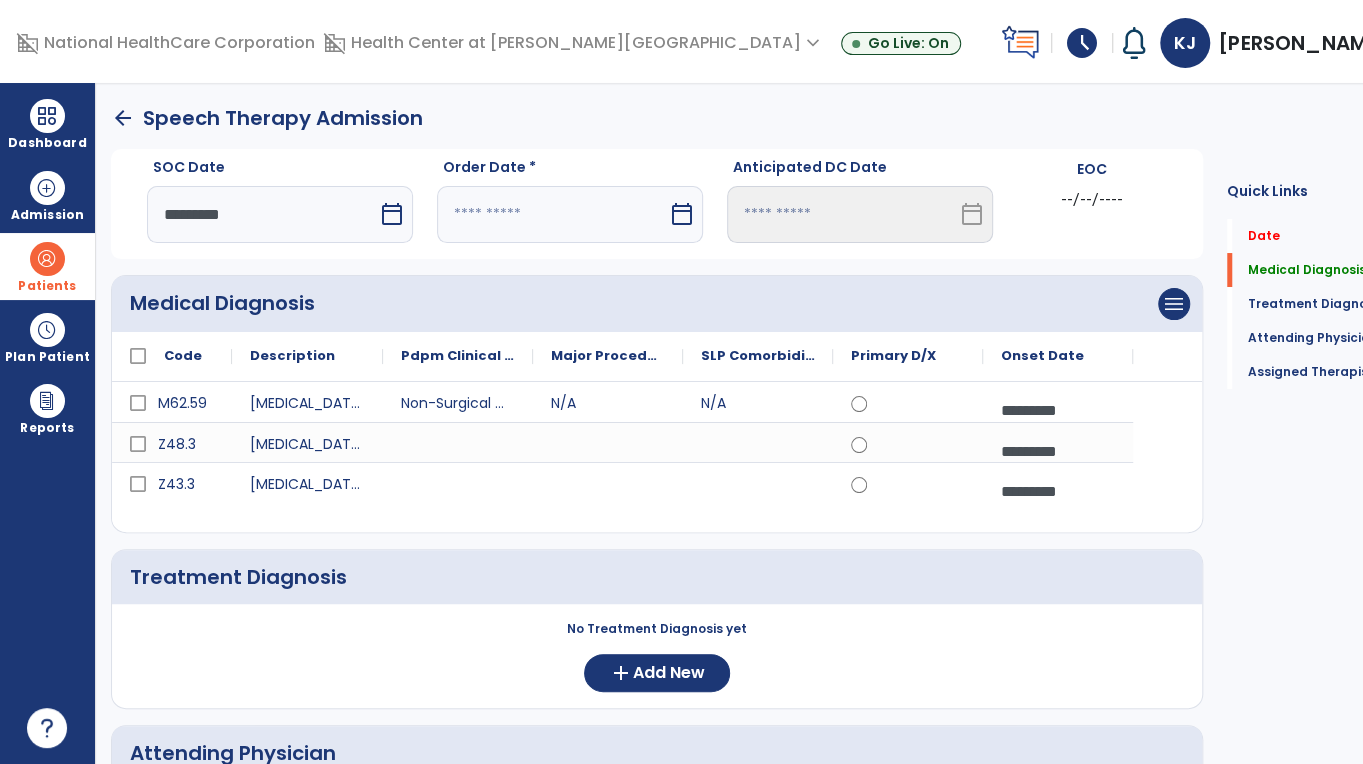 click at bounding box center (552, 214) 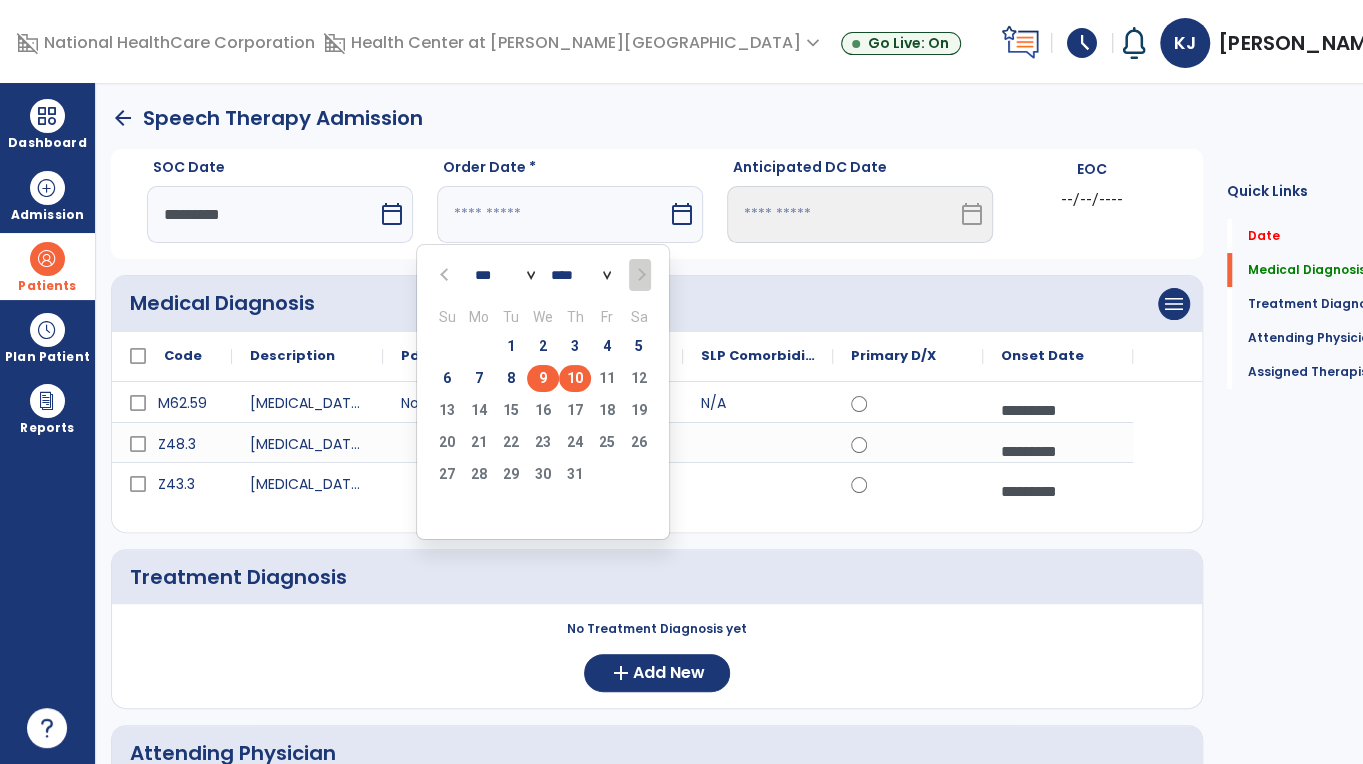 click on "9" at bounding box center (543, 378) 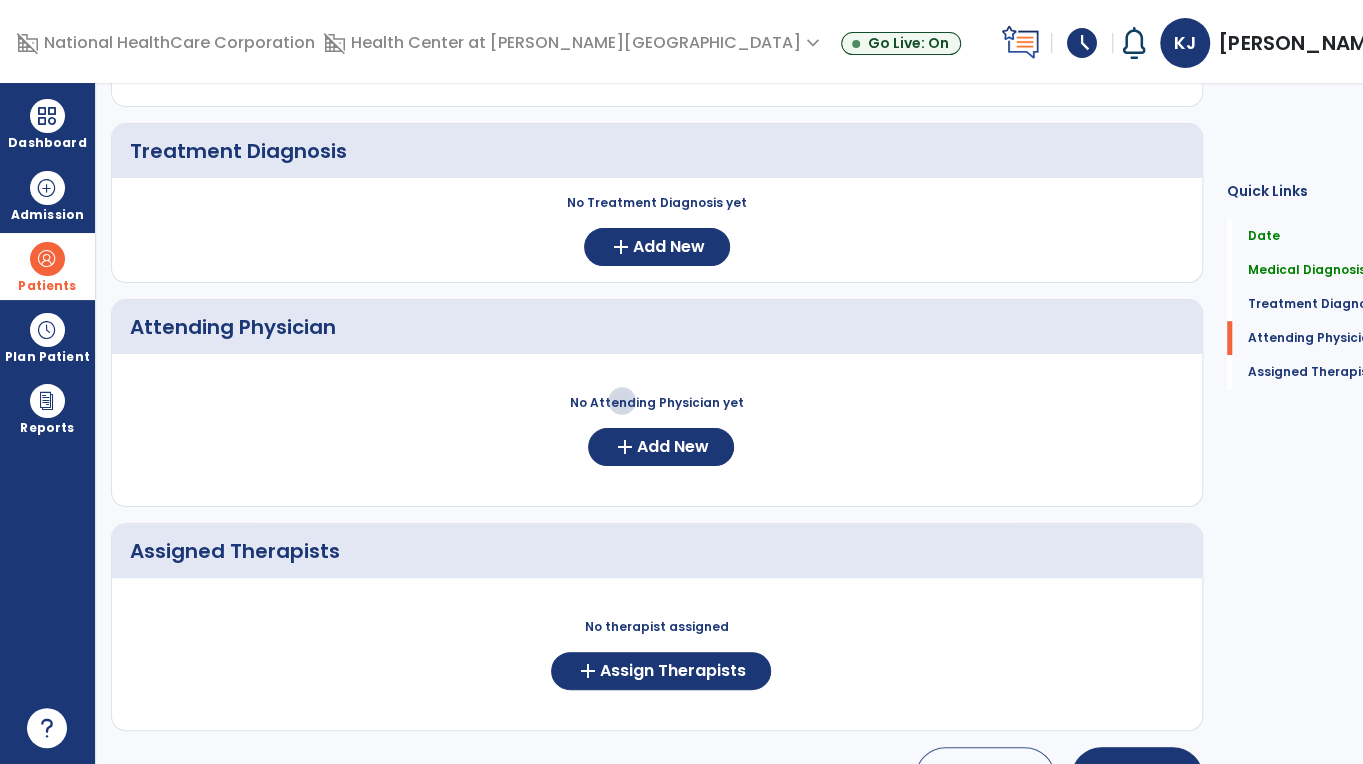 scroll, scrollTop: 483, scrollLeft: 0, axis: vertical 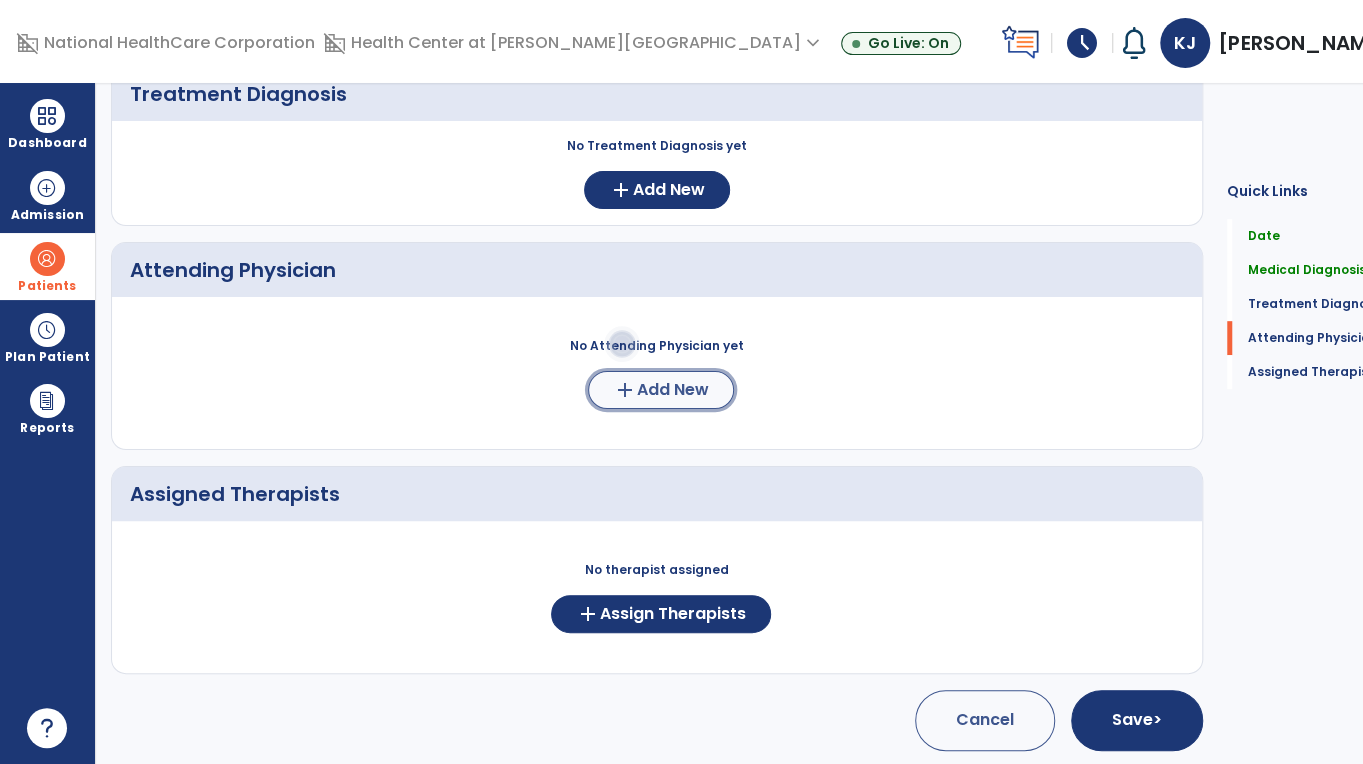 click on "Add New" 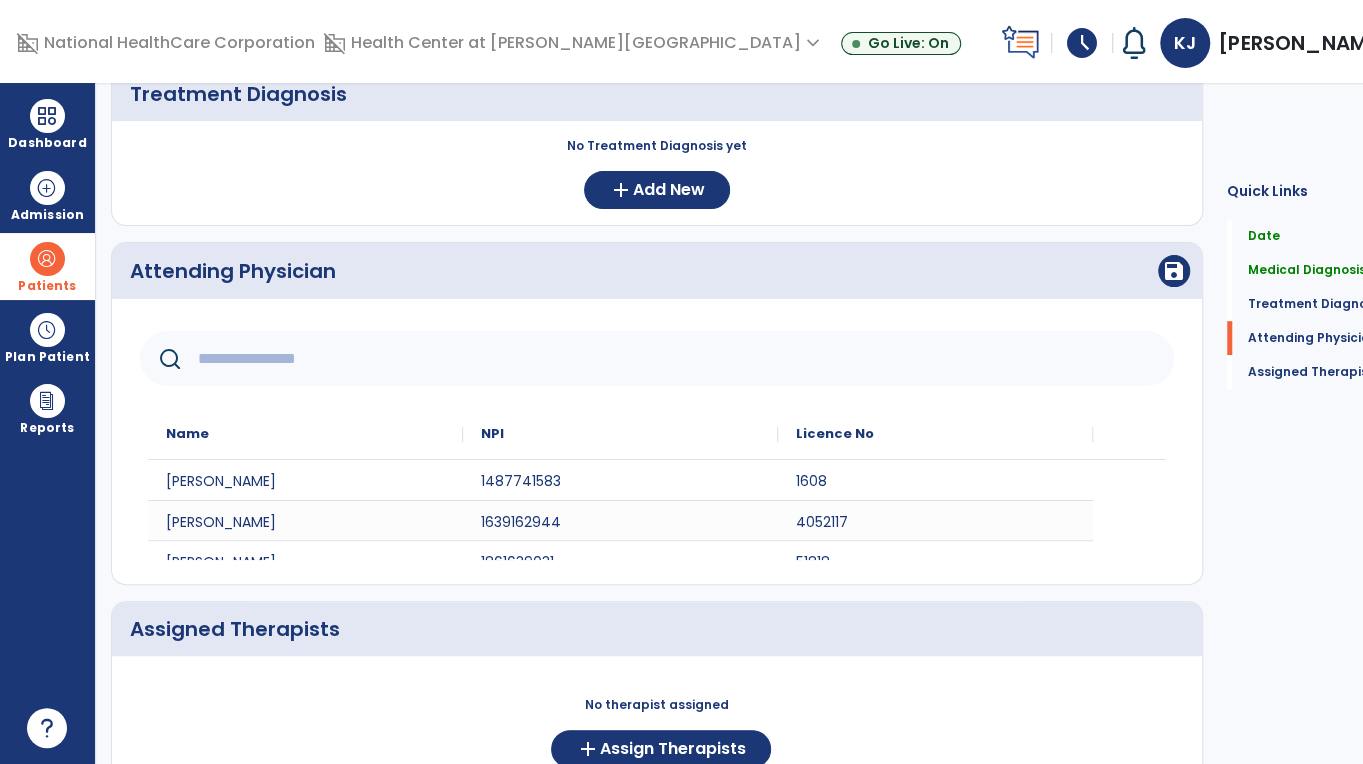 click 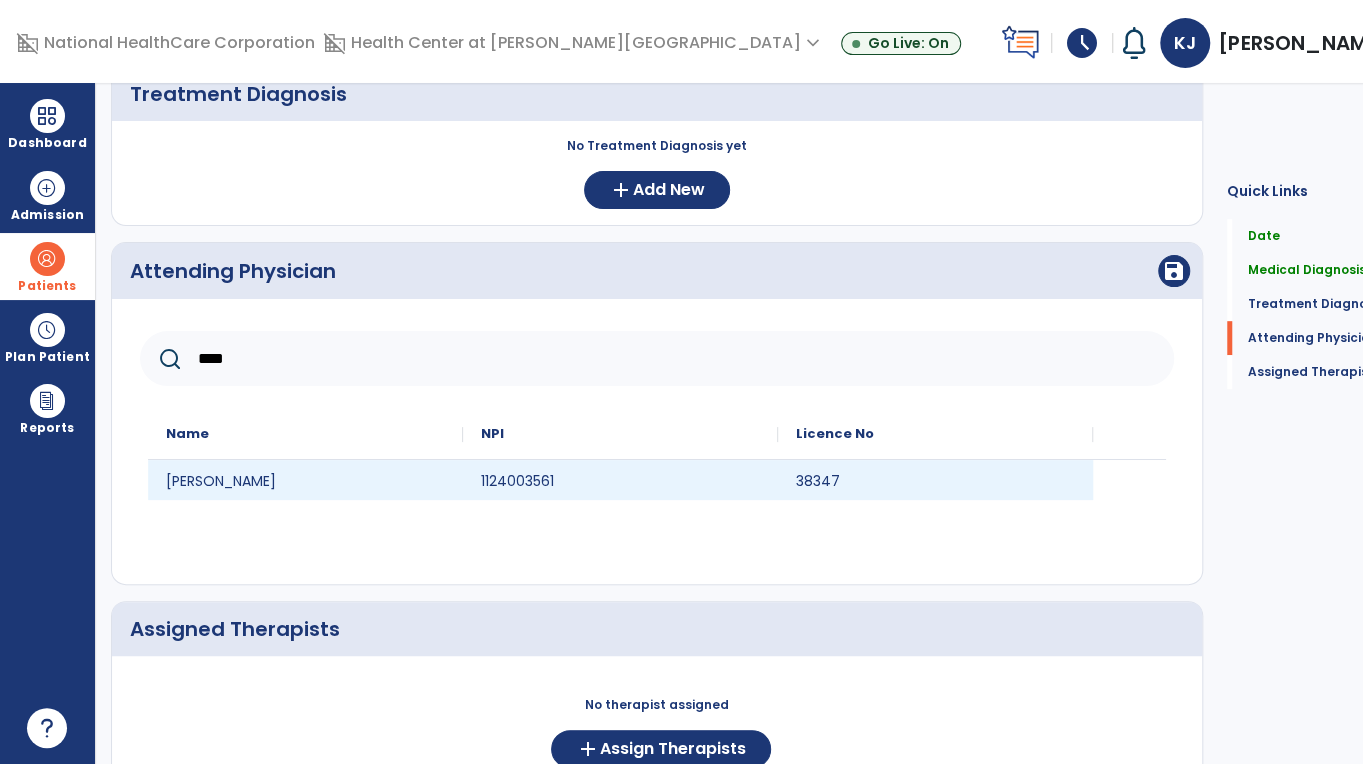 type on "****" 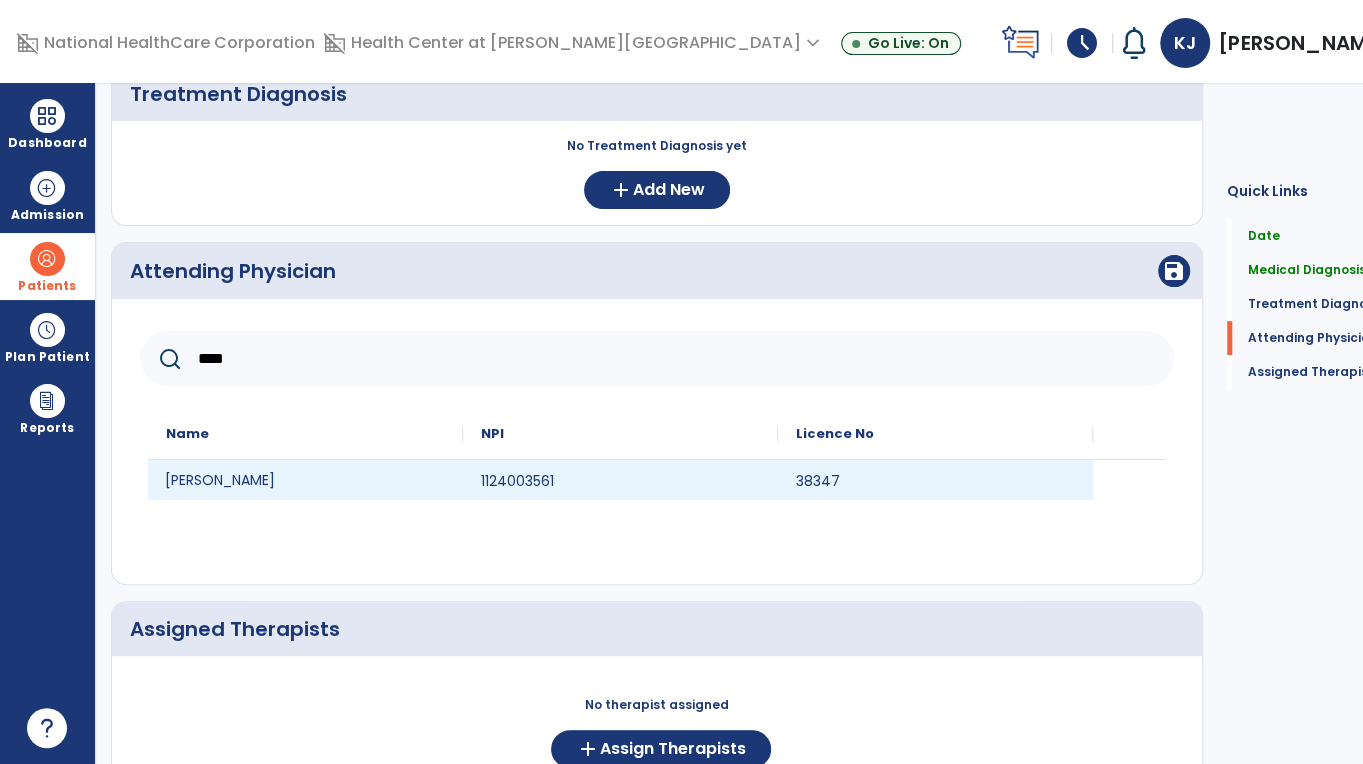 click on "[PERSON_NAME]" 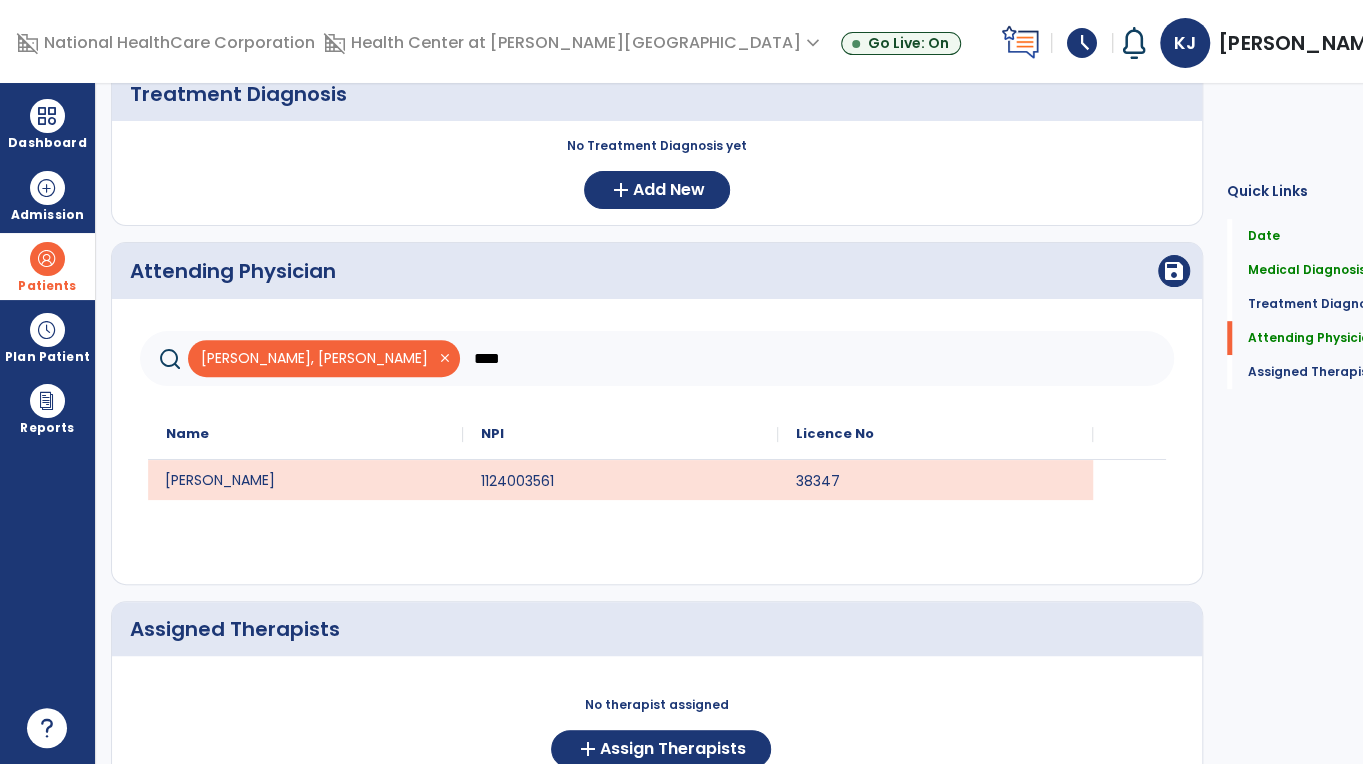scroll, scrollTop: 618, scrollLeft: 0, axis: vertical 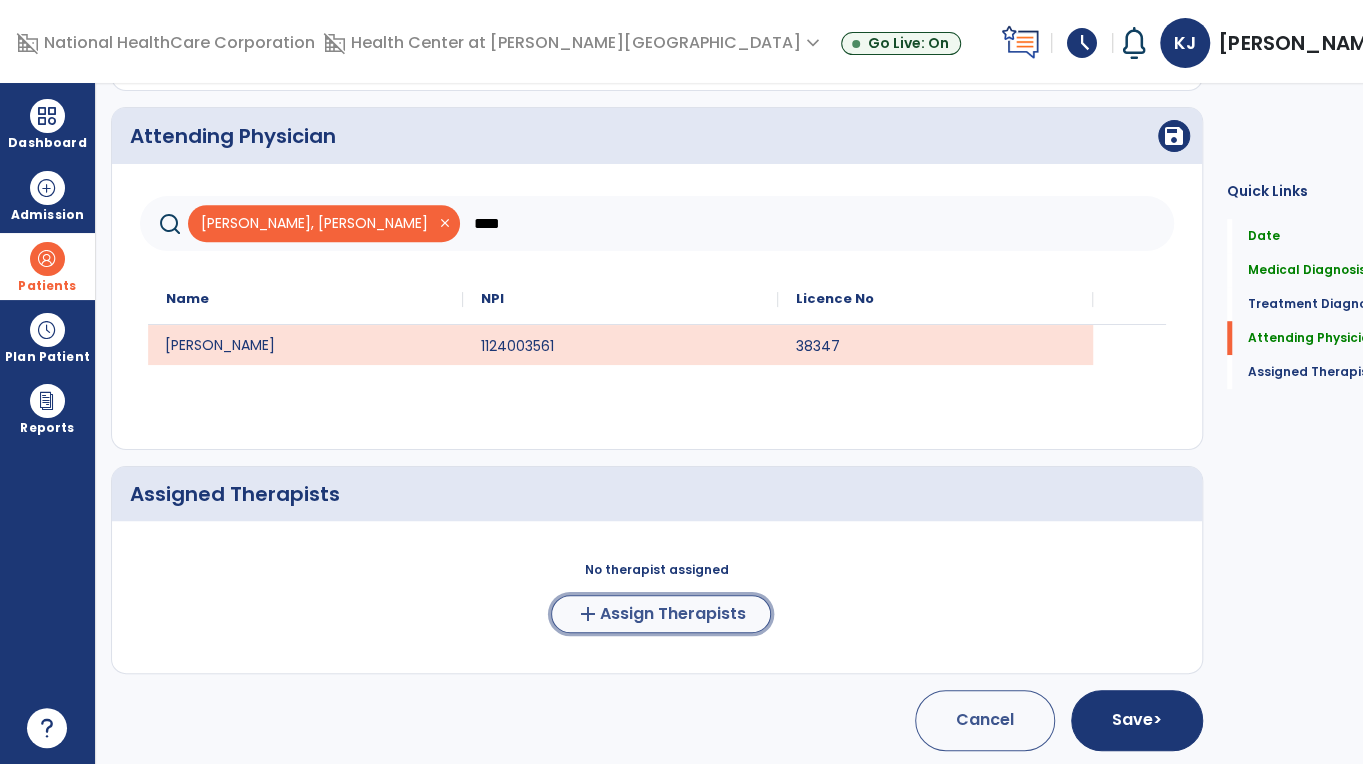 click on "Assign Therapists" 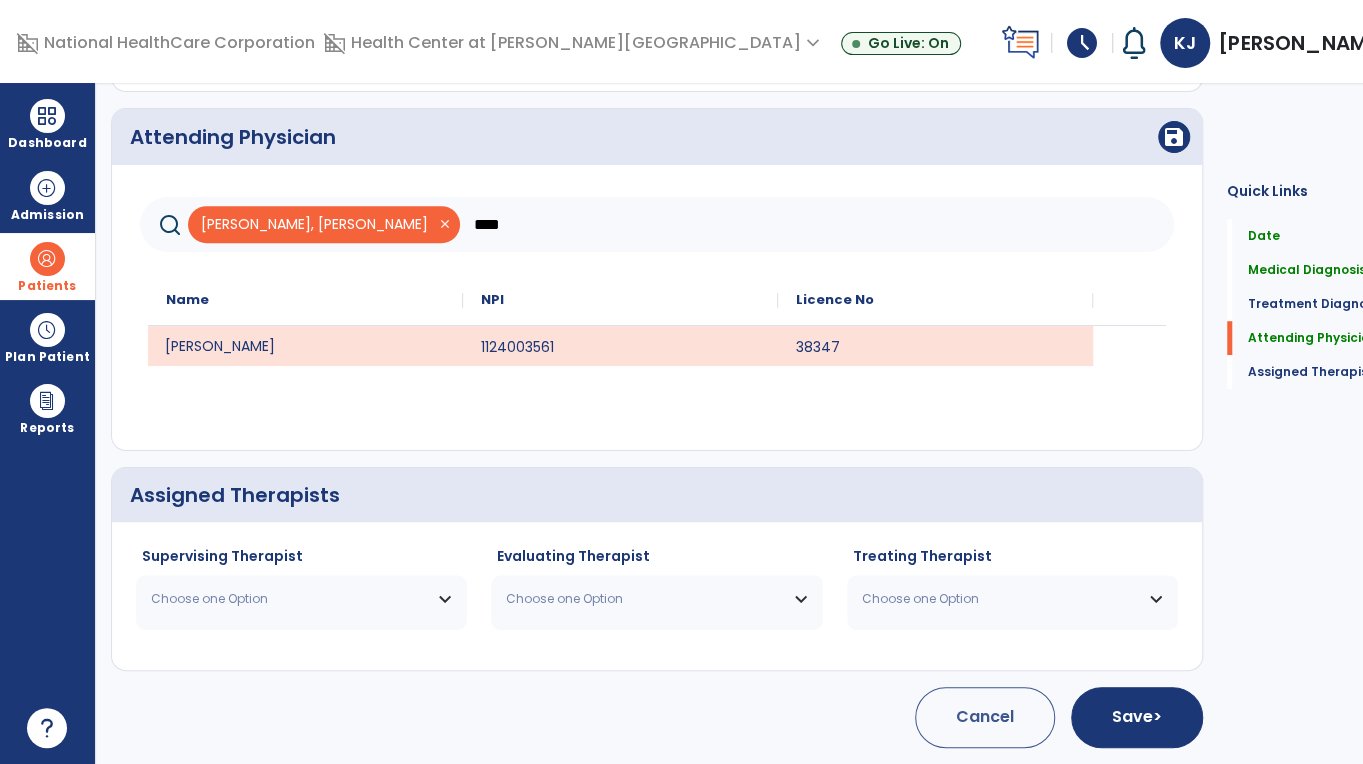 scroll, scrollTop: 615, scrollLeft: 0, axis: vertical 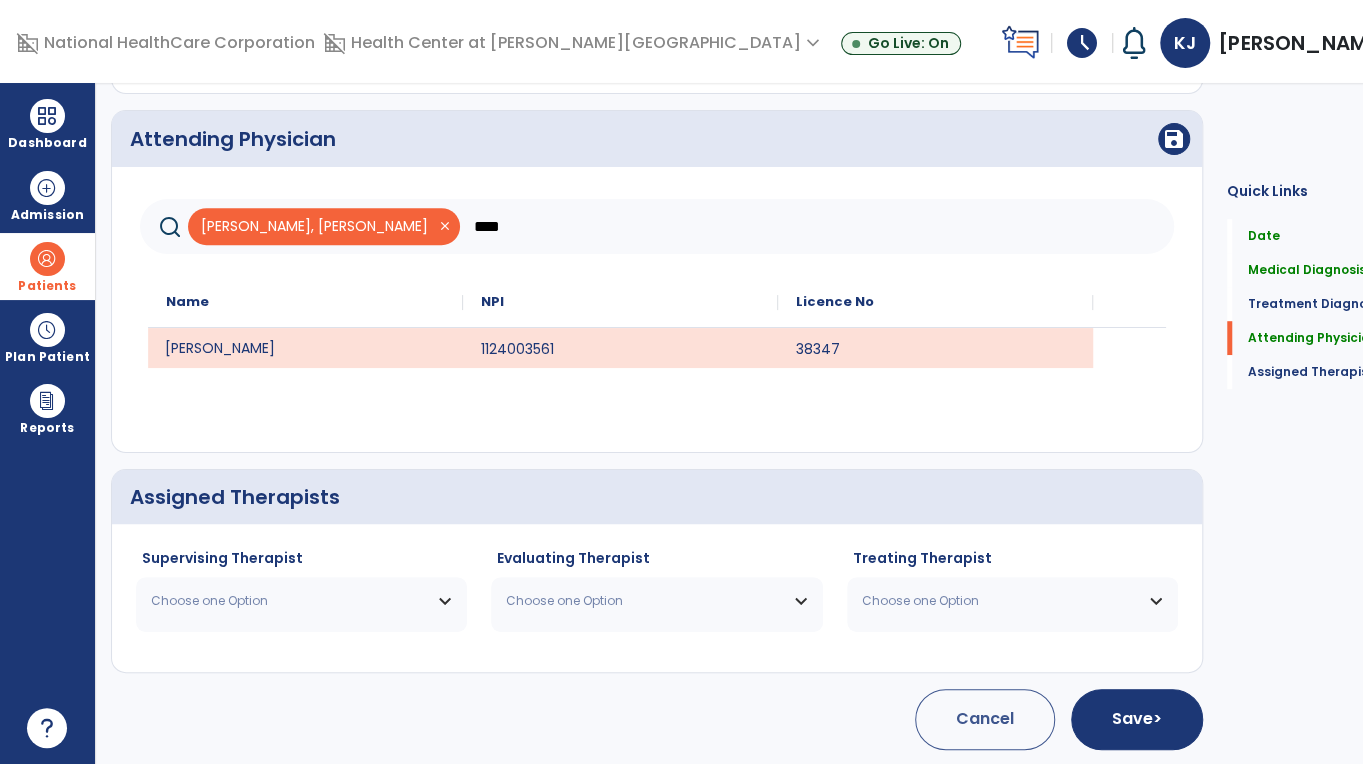 click on "Choose one Option" at bounding box center (301, 601) 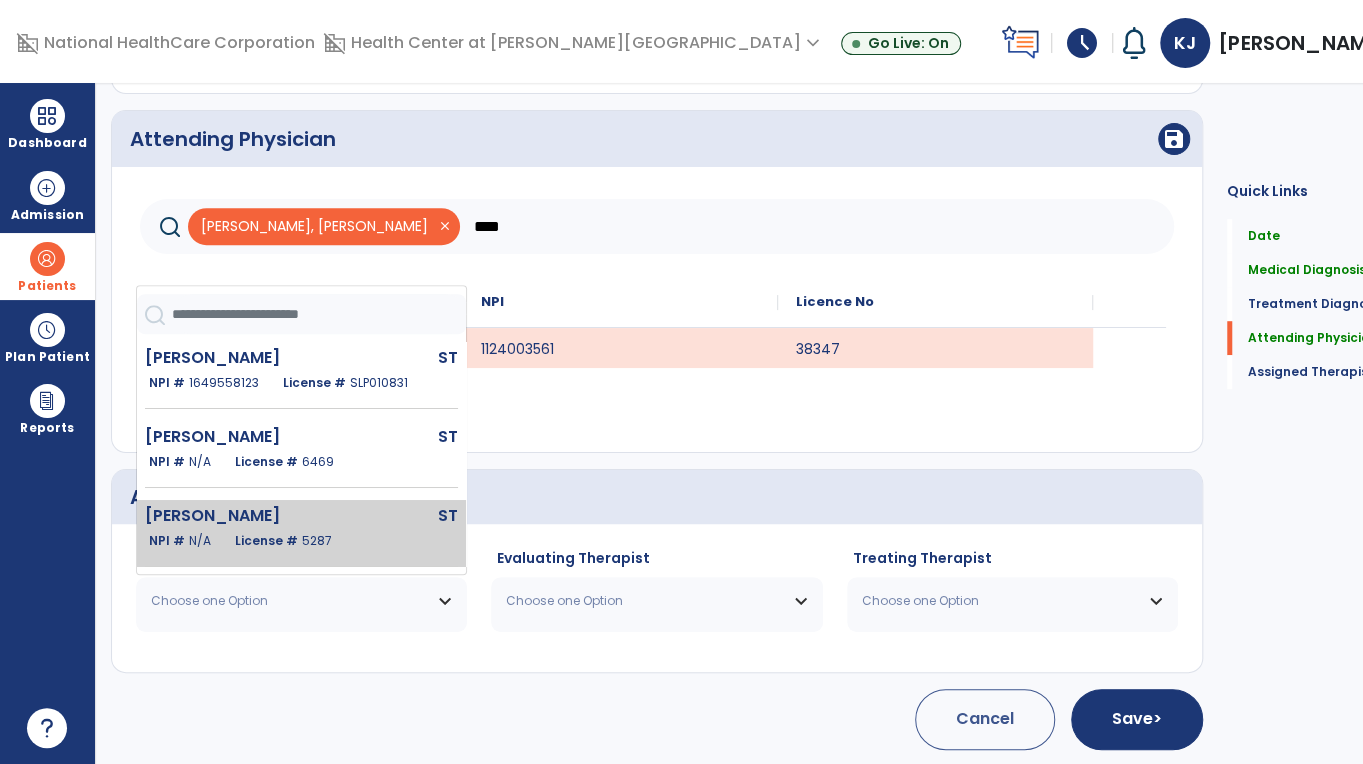 scroll, scrollTop: 89, scrollLeft: 0, axis: vertical 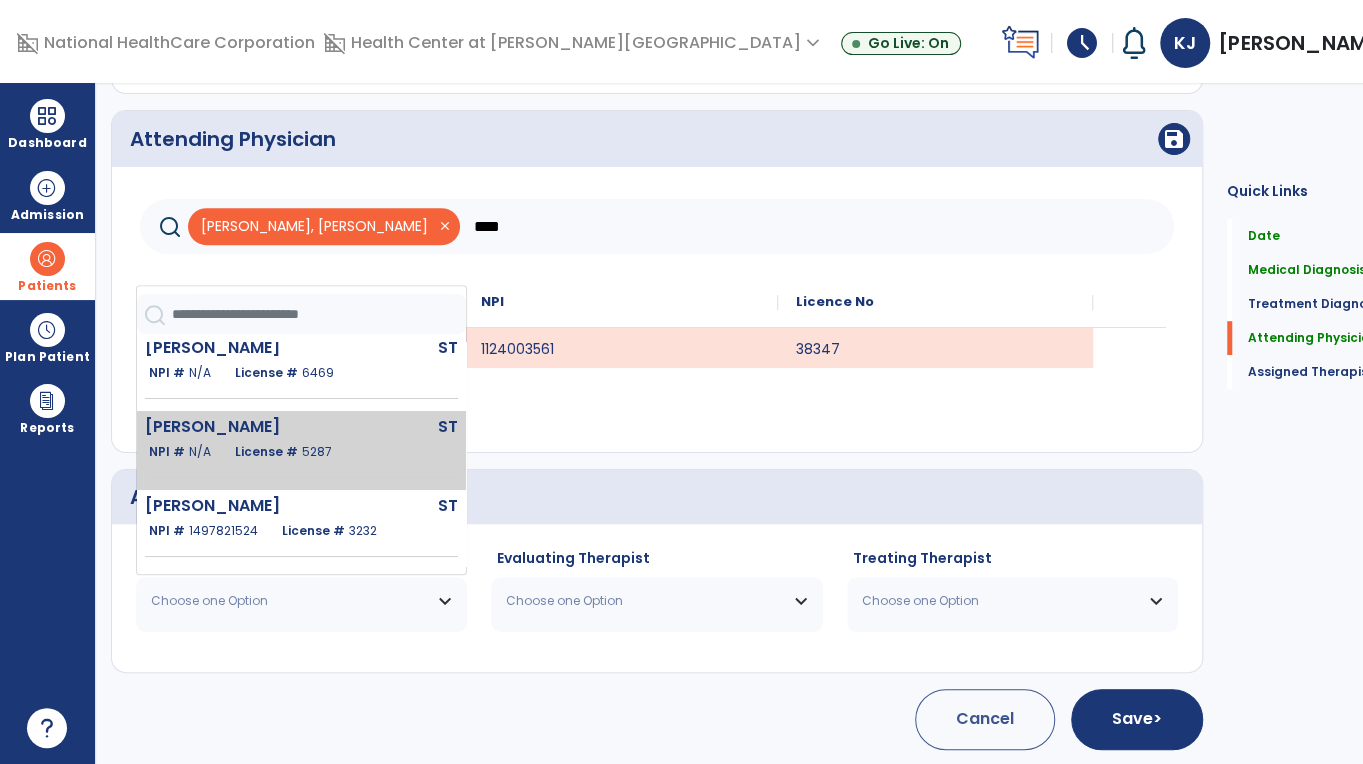 click on "NPI #  [US_HEALTHCARE_NPI]  License #  3232" 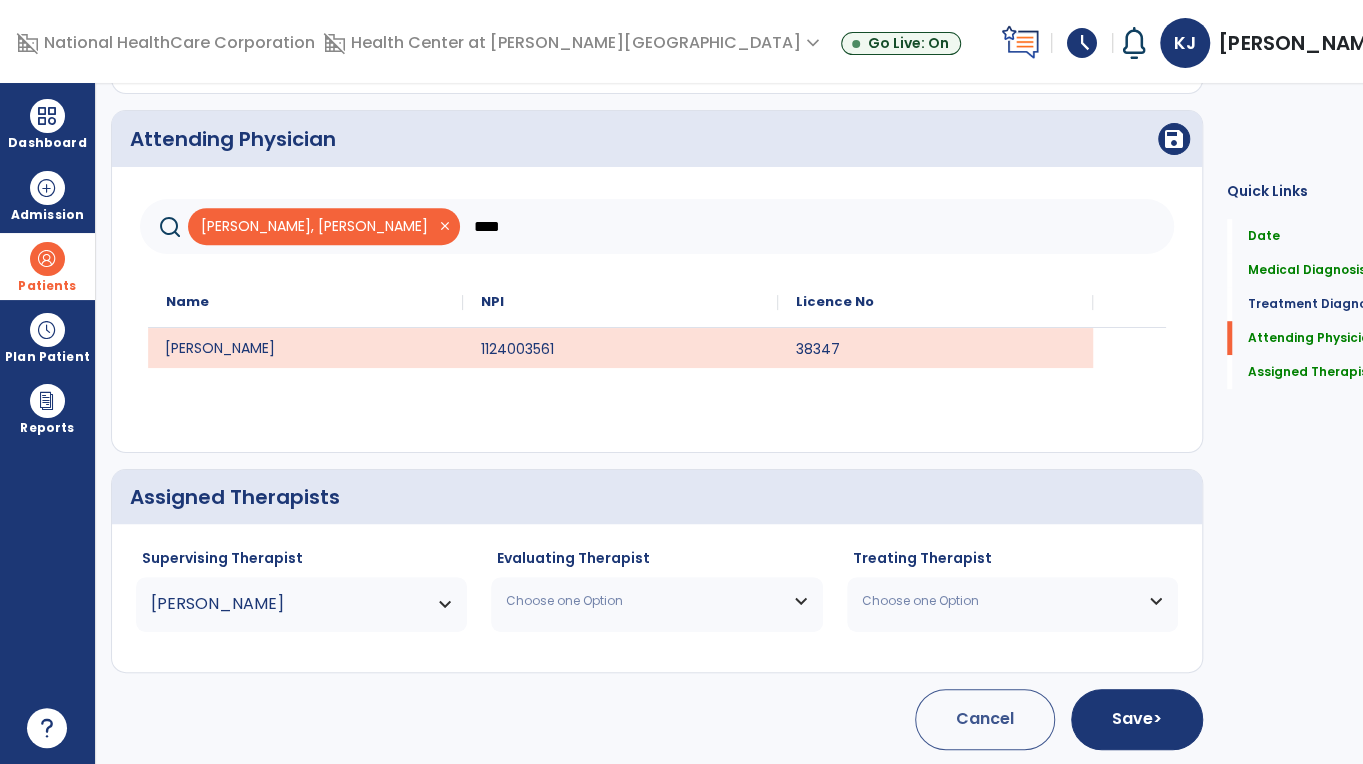 click on "Choose one Option" at bounding box center [656, 601] 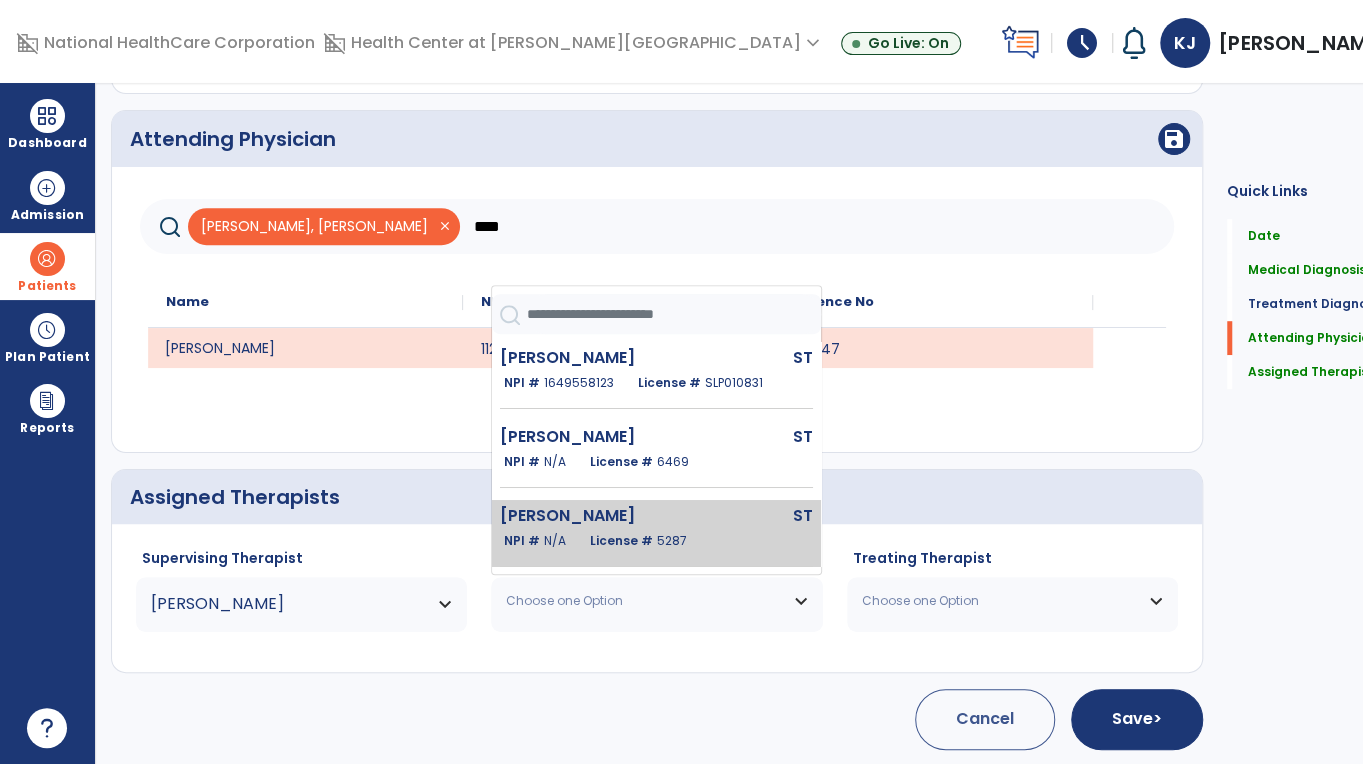 scroll, scrollTop: 115, scrollLeft: 0, axis: vertical 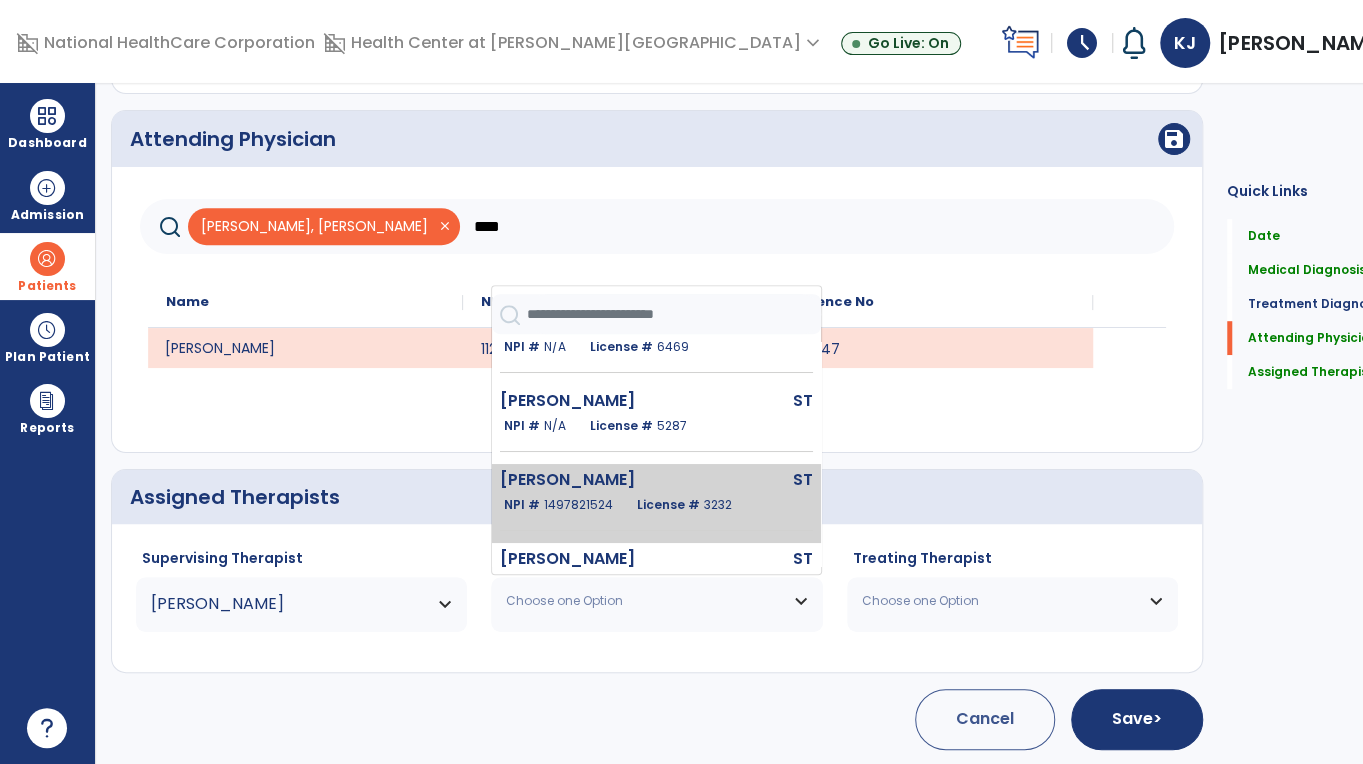 click on "[PERSON_NAME]" 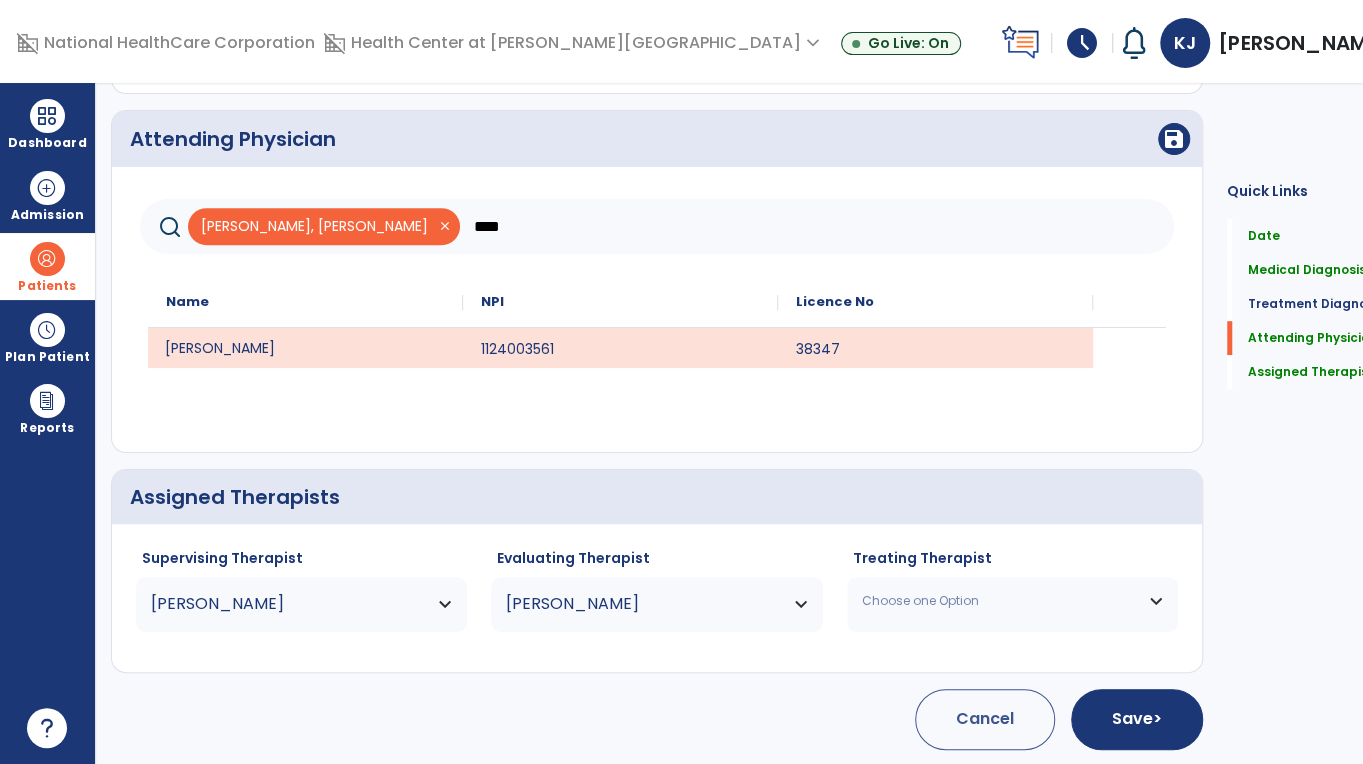 click on "Choose one Option" at bounding box center [1000, 601] 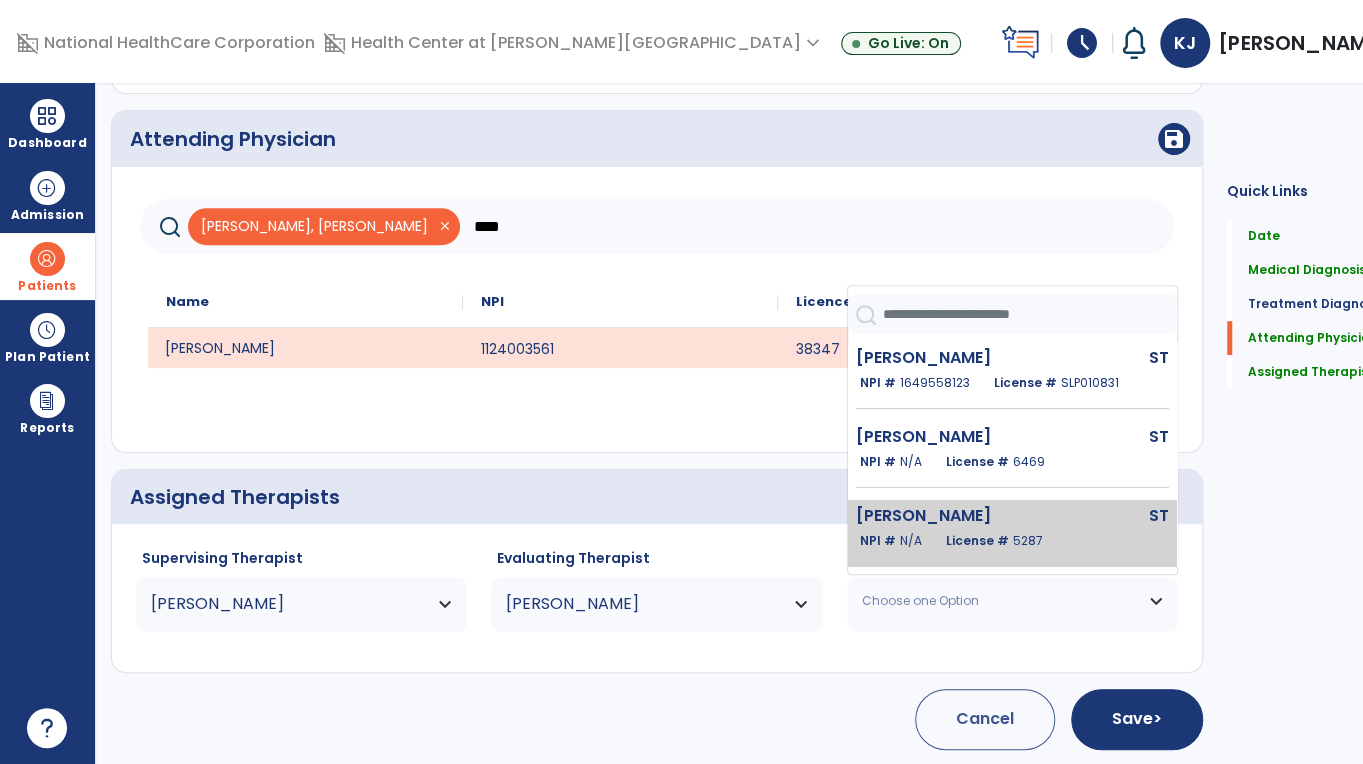 scroll, scrollTop: 105, scrollLeft: 0, axis: vertical 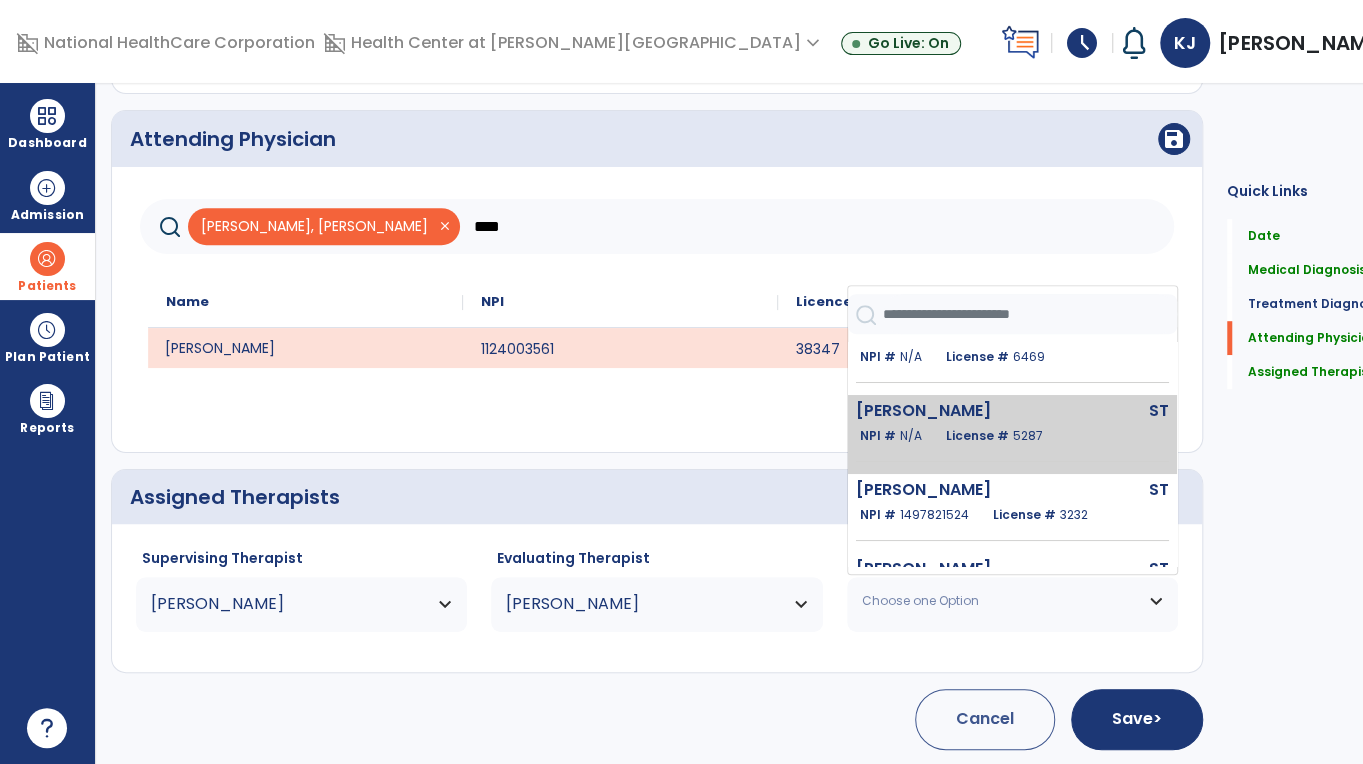 click on "NPI #  [US_HEALTHCARE_NPI]  License #  3232" 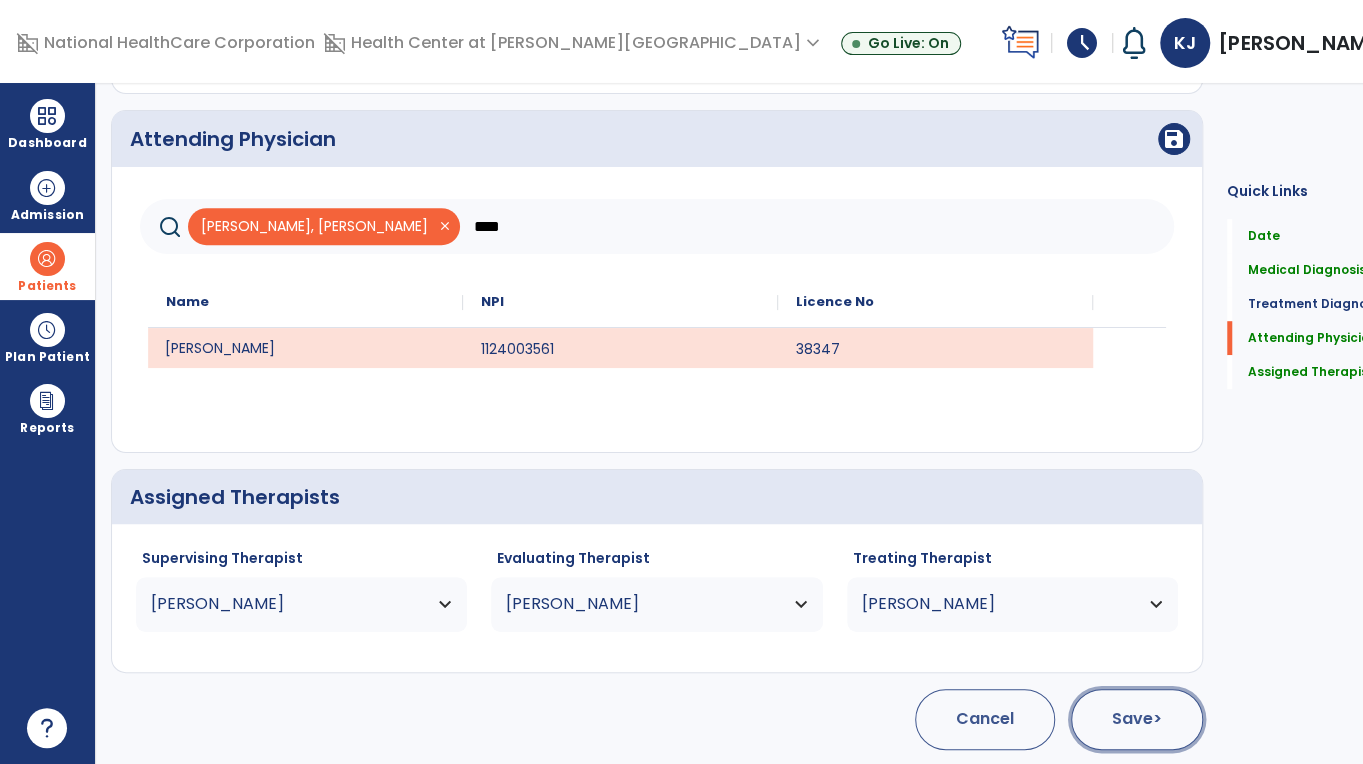 click on "Save  >" 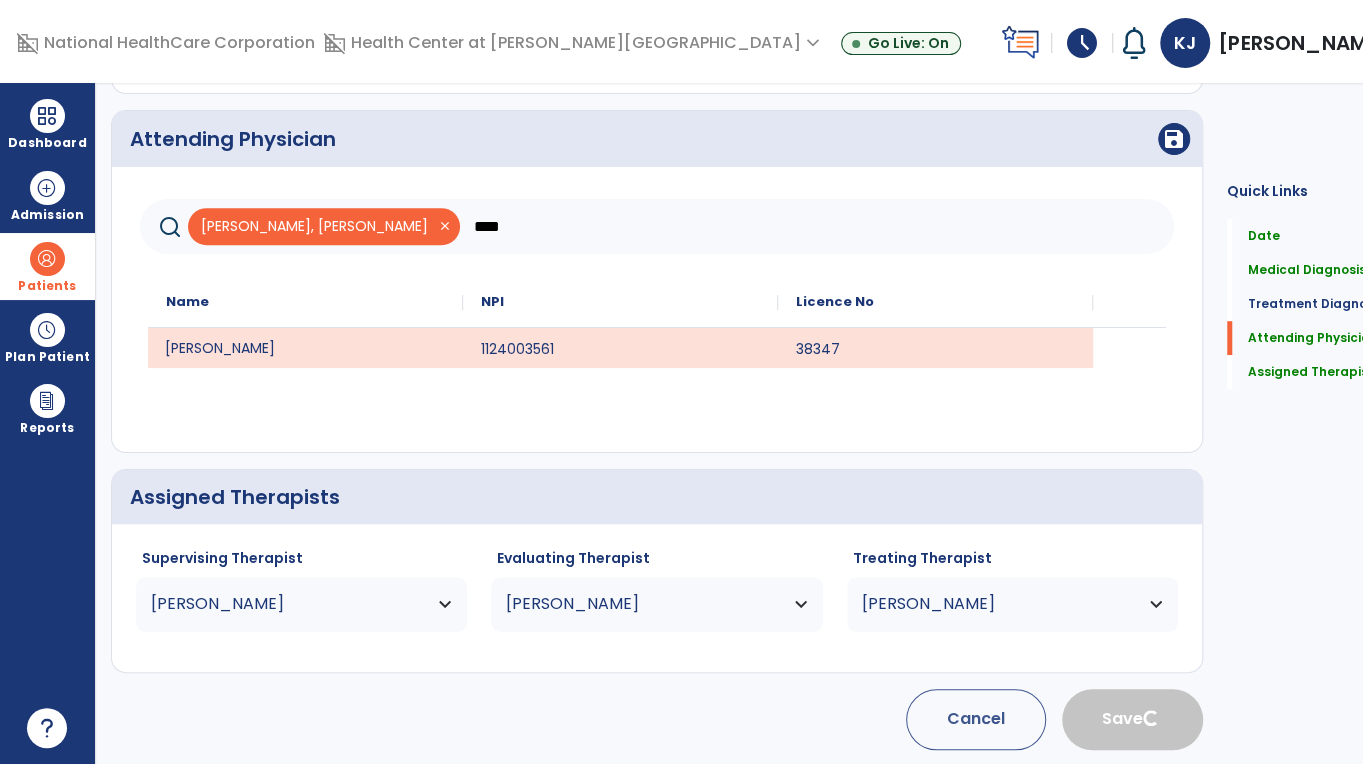 type 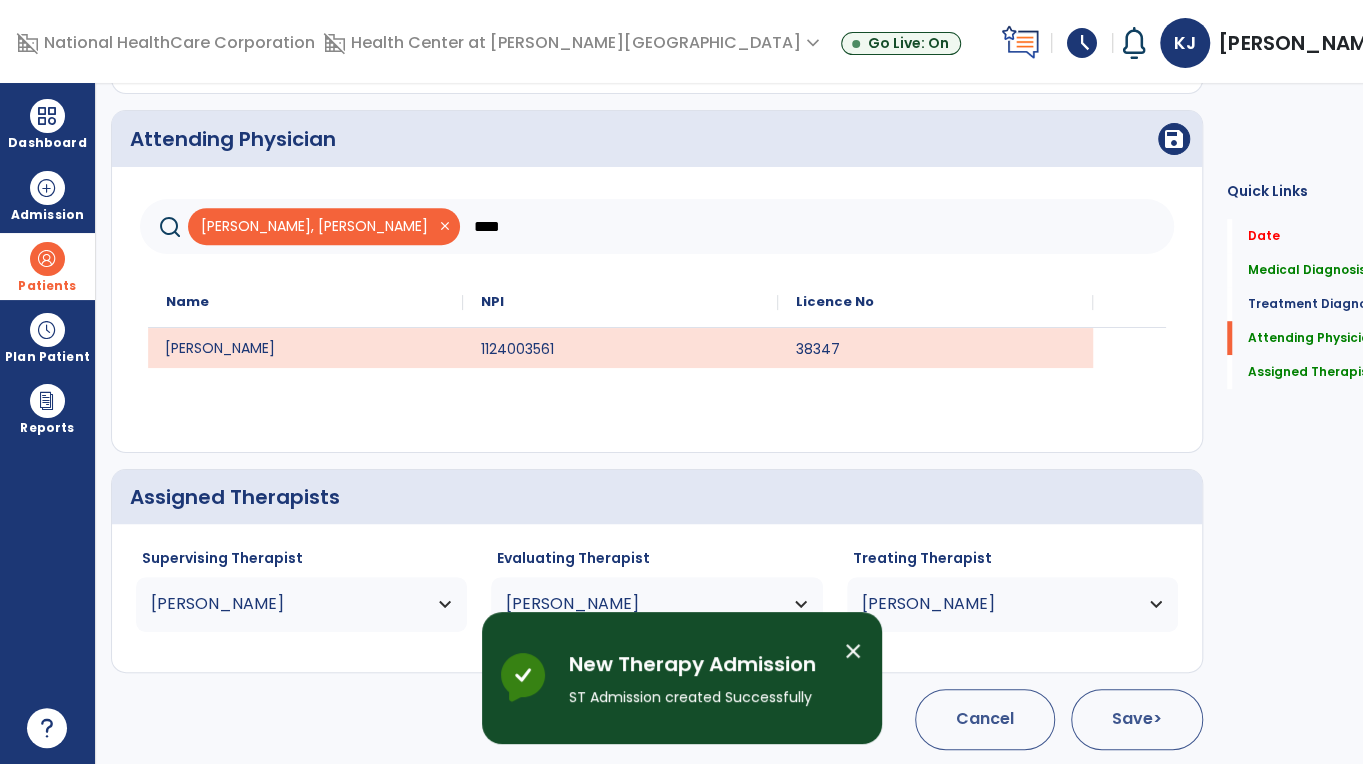 scroll, scrollTop: 0, scrollLeft: 0, axis: both 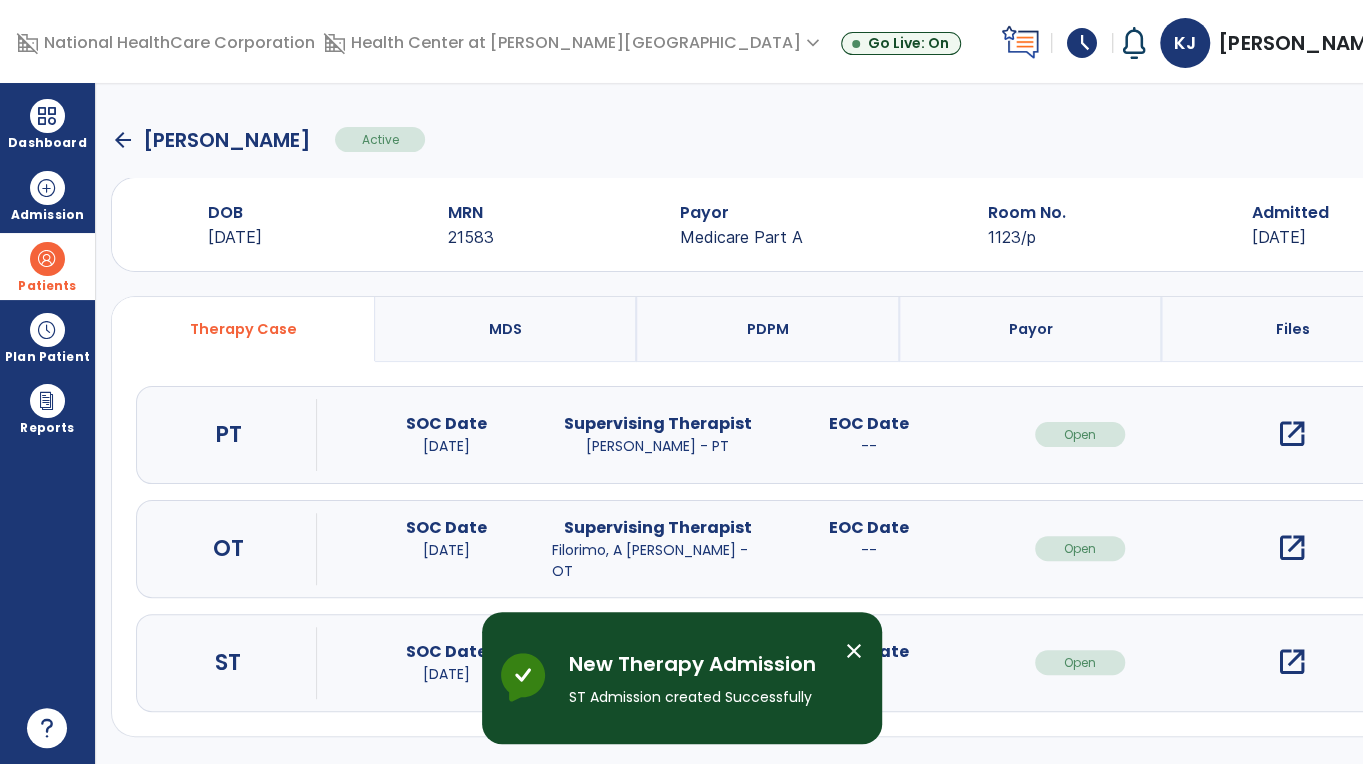 click on "open_in_new" at bounding box center (1291, 662) 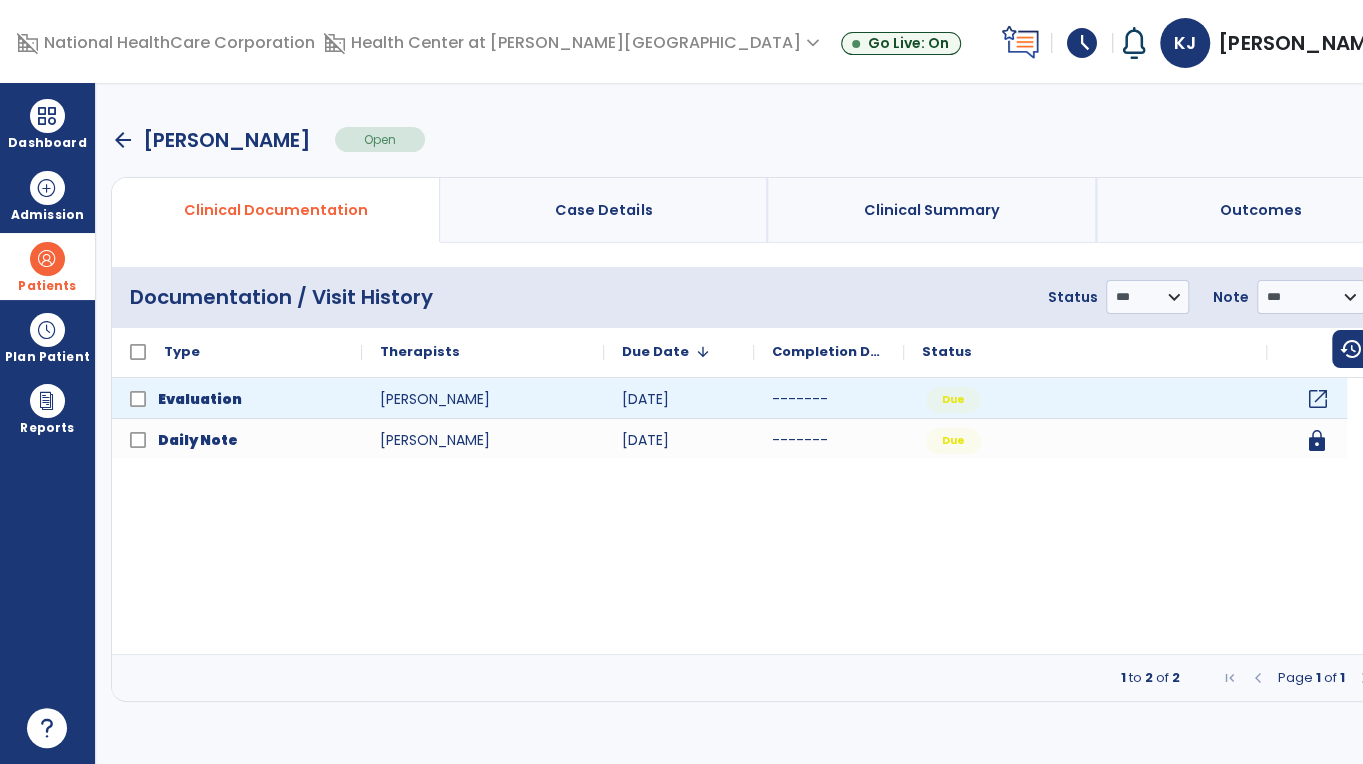 click on "open_in_new" 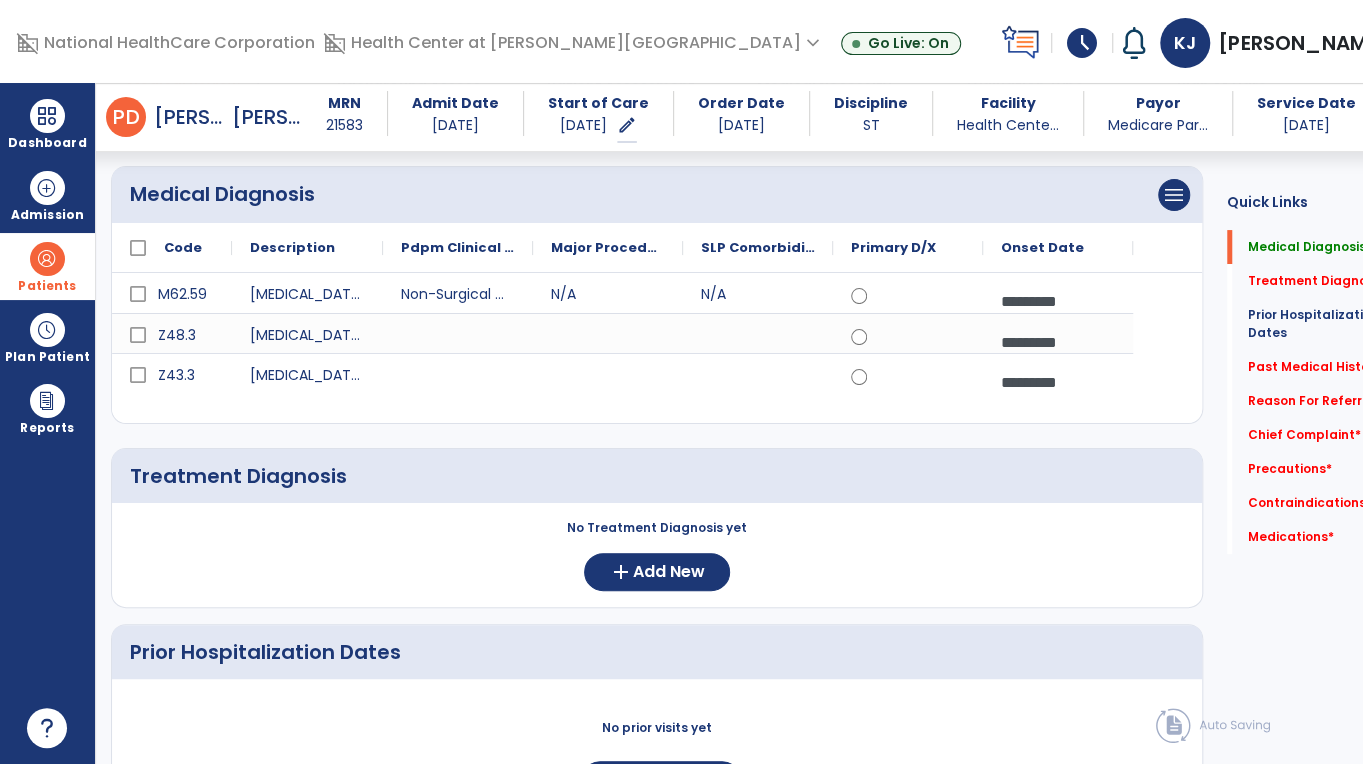 scroll, scrollTop: 164, scrollLeft: 0, axis: vertical 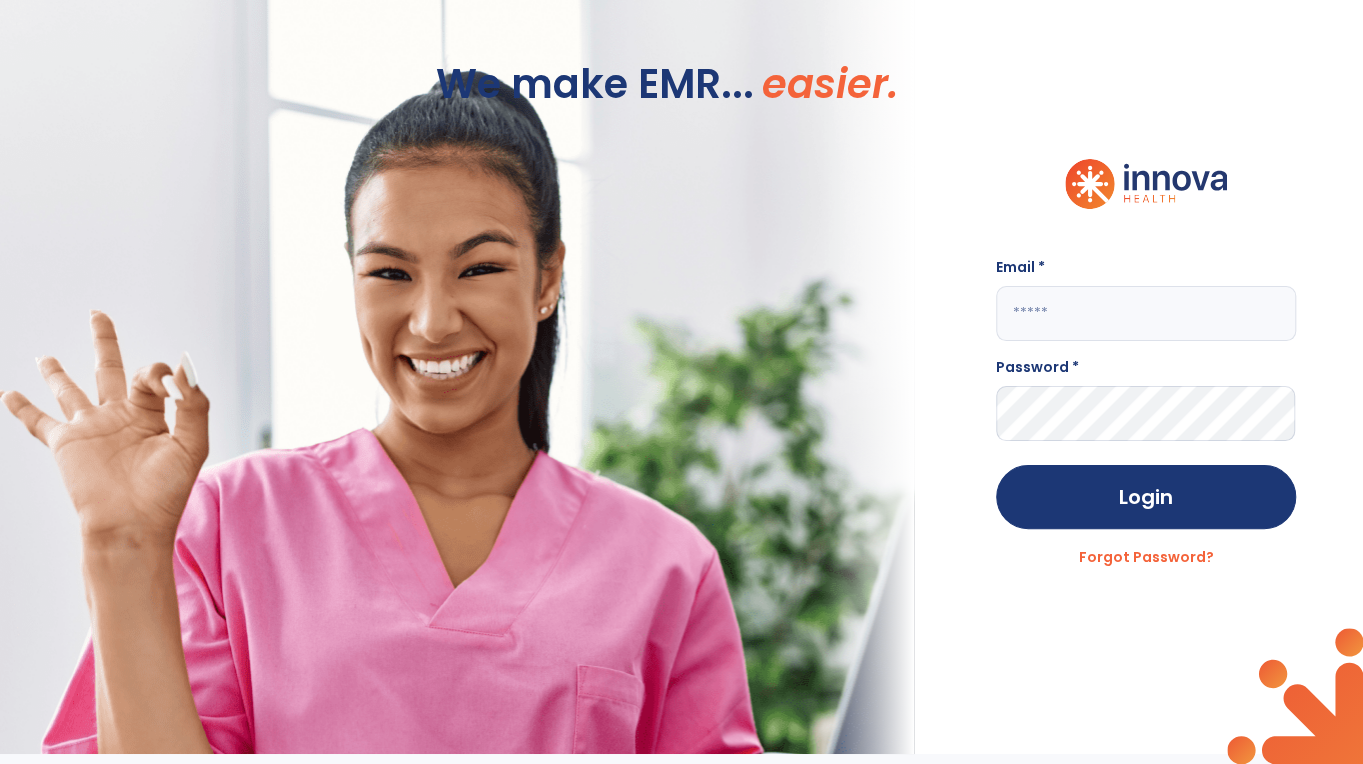 click 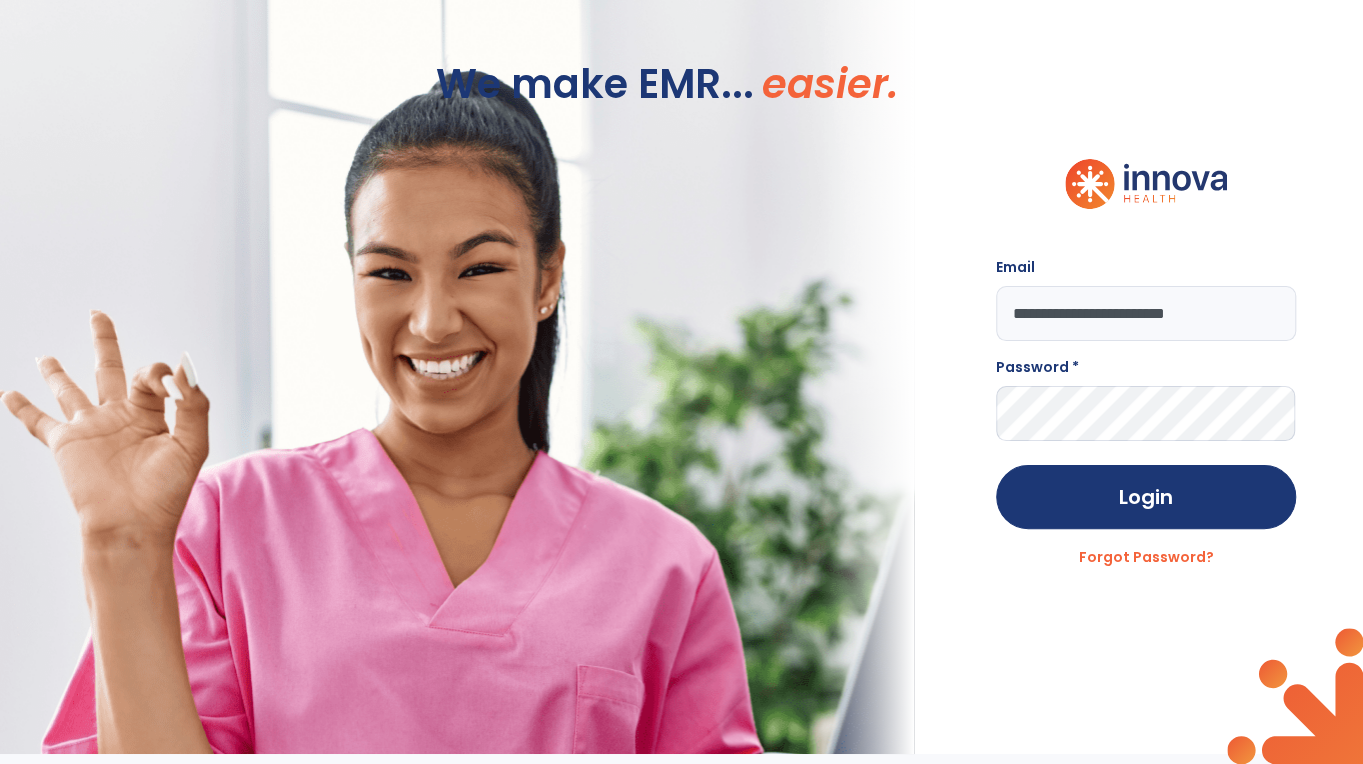 type on "**********" 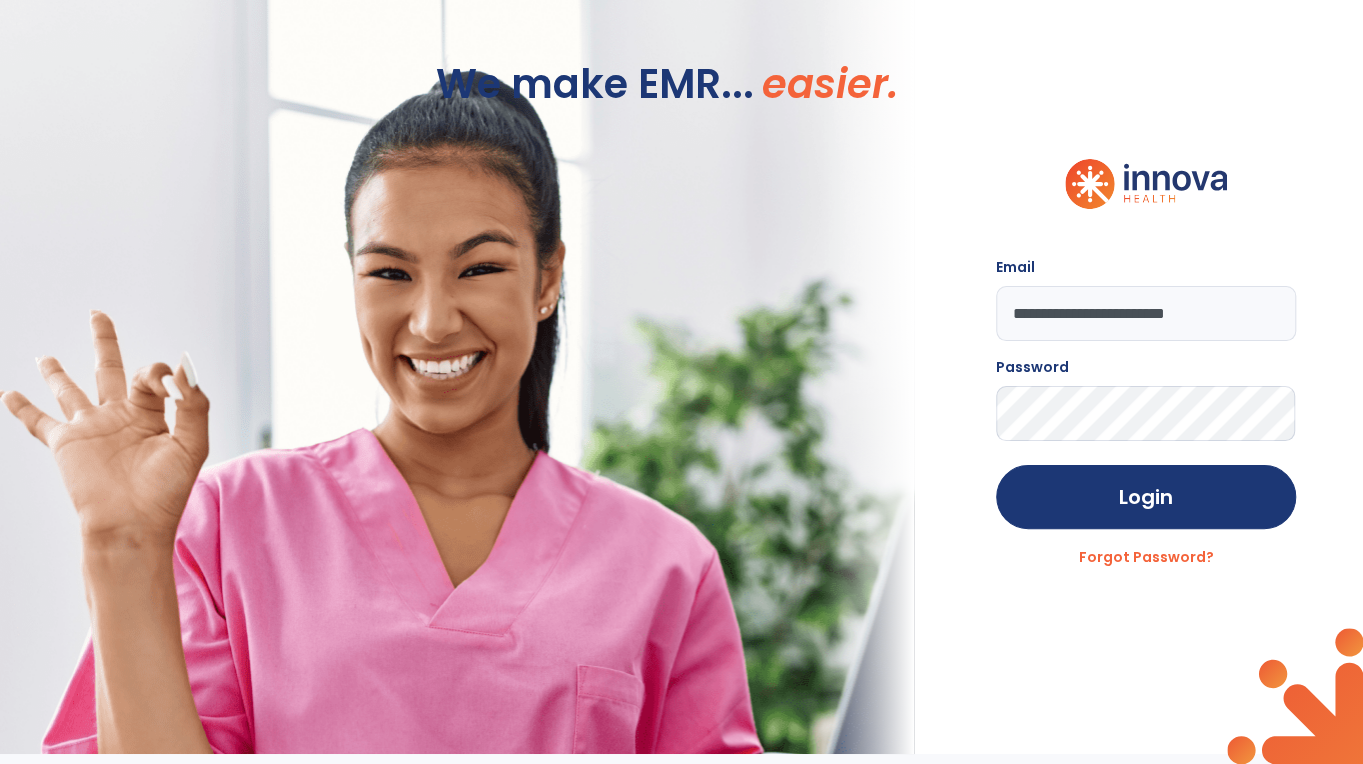 click on "Login" 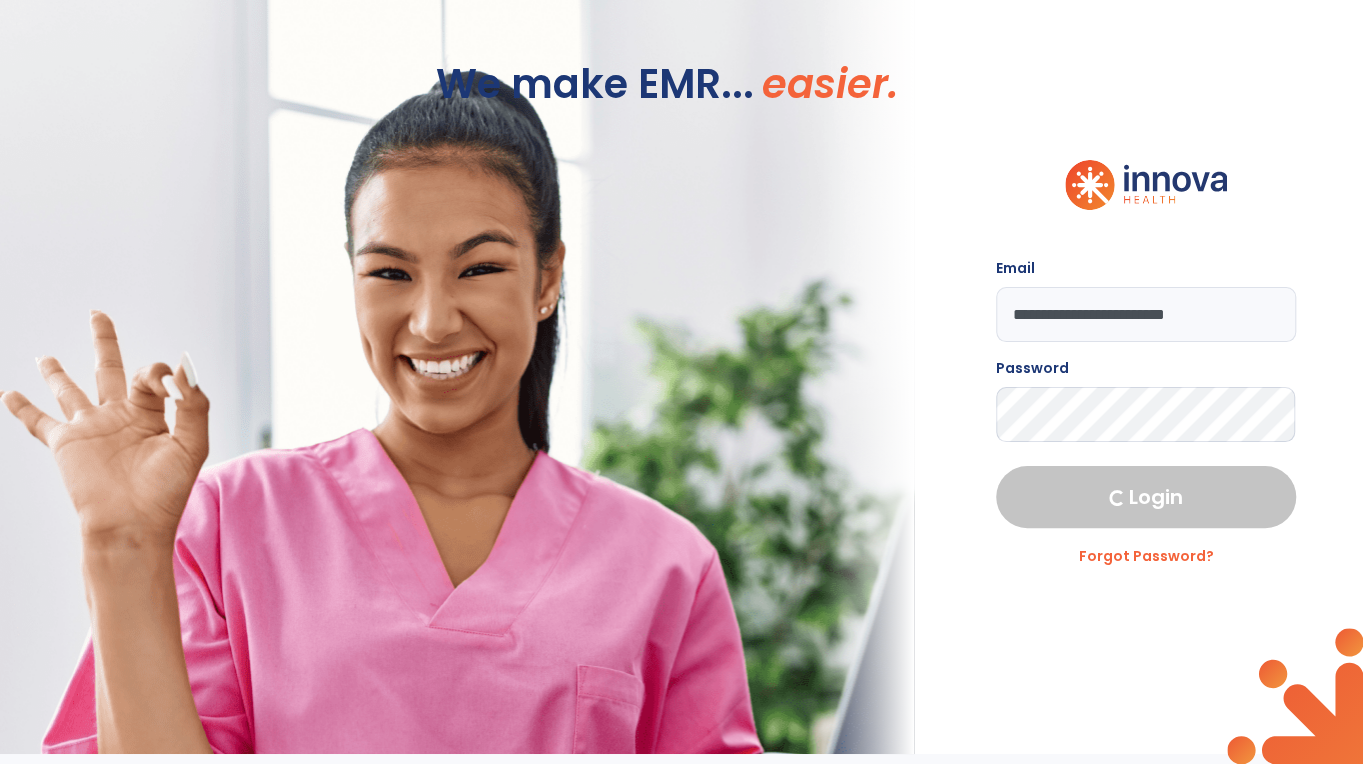 select on "****" 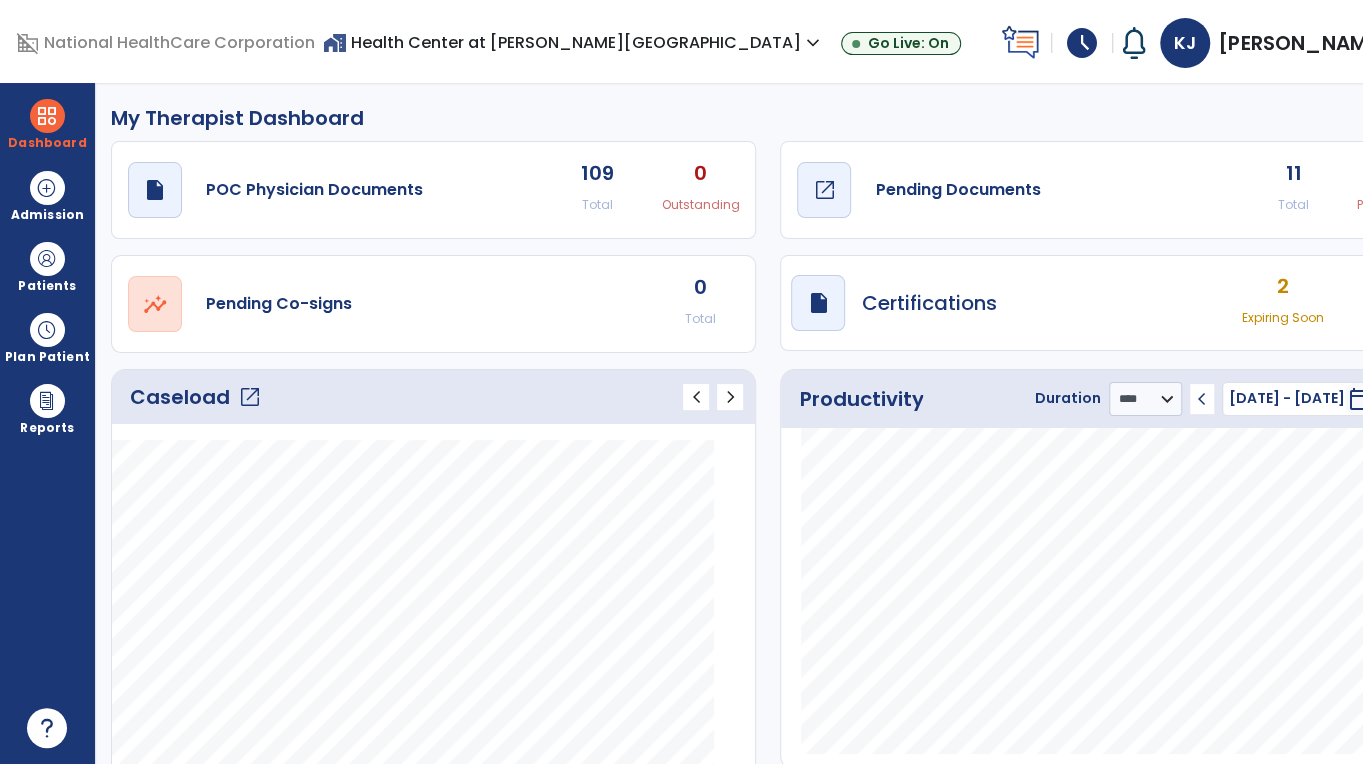 click on "draft   open_in_new  Pending Documents" 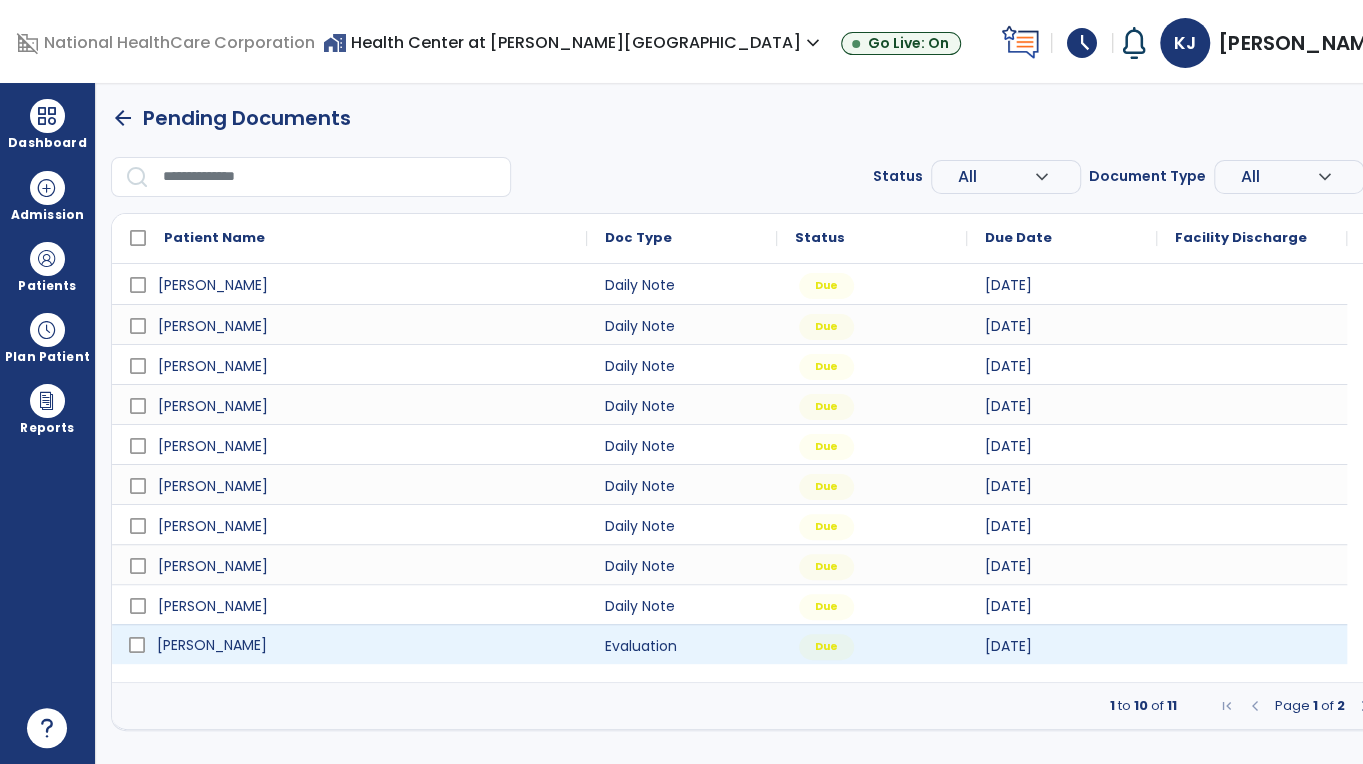 click on "[PERSON_NAME]" at bounding box center (212, 645) 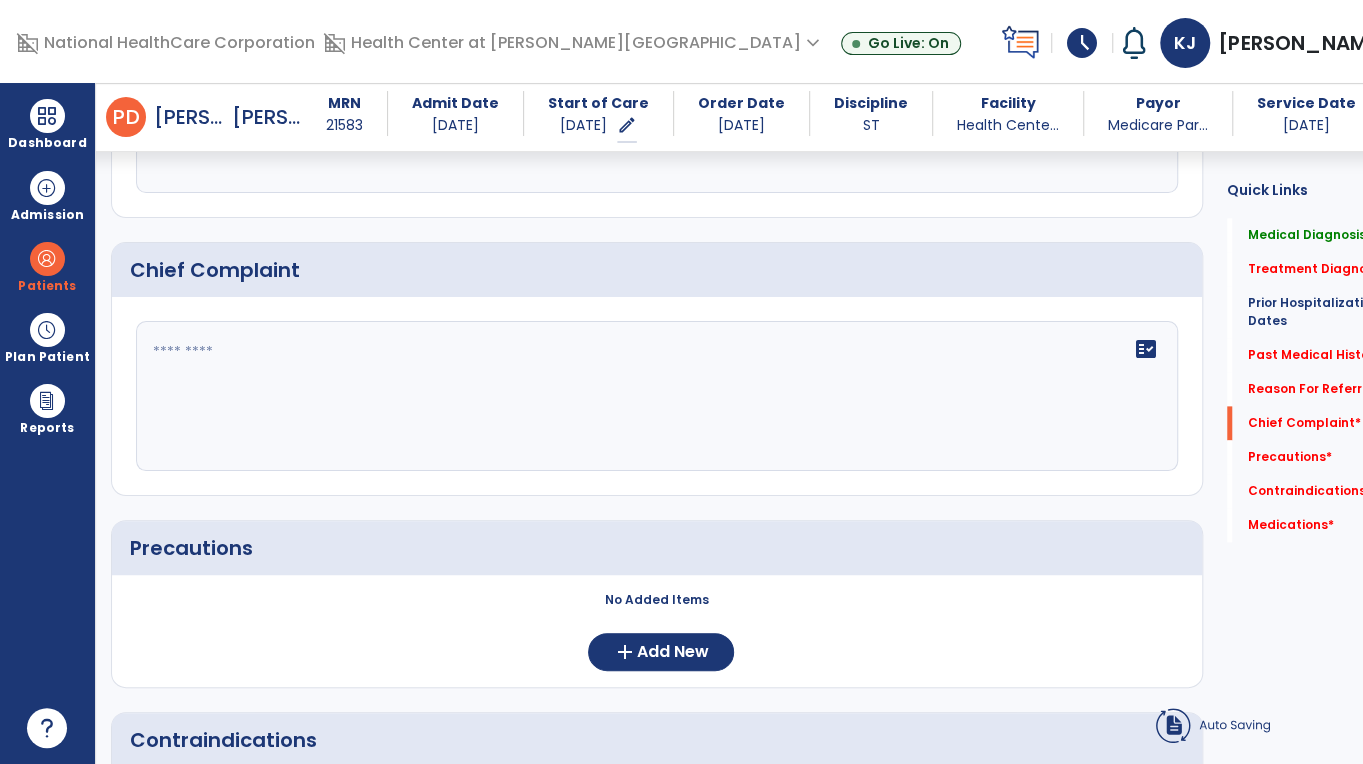 scroll, scrollTop: 1256, scrollLeft: 0, axis: vertical 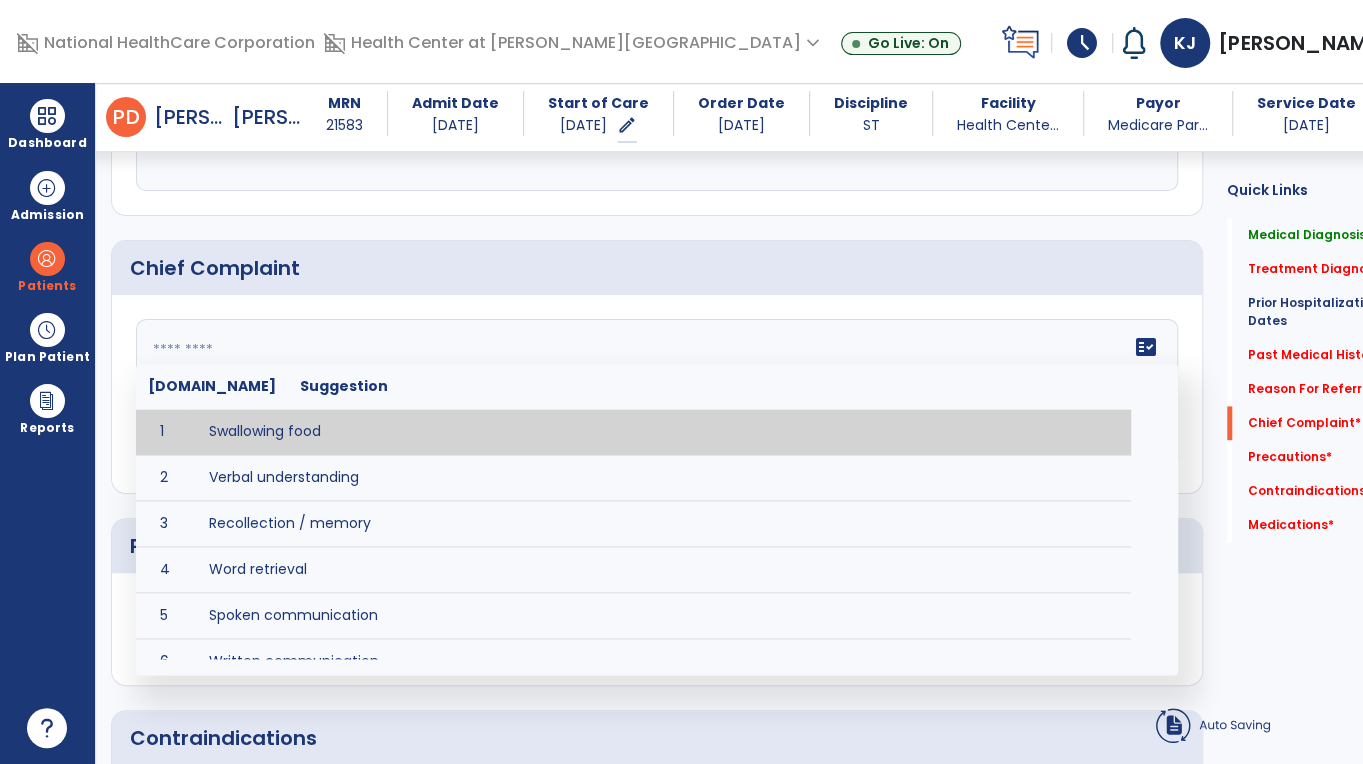 click on "fact_check  [DOMAIN_NAME] Suggestion 1 Swallowing food 2 Verbal understanding 3 Recollection / memory 4 Word retrieval 5 Spoken communication 6 Written communication 7 Understanding 8 Pocketing food 9 Holding food in mouth 10 Coughing at meals 11 Expectorating food or medications 12 Weight loss related to [MEDICAL_DATA] 13 Recurrent aspiration PNA" 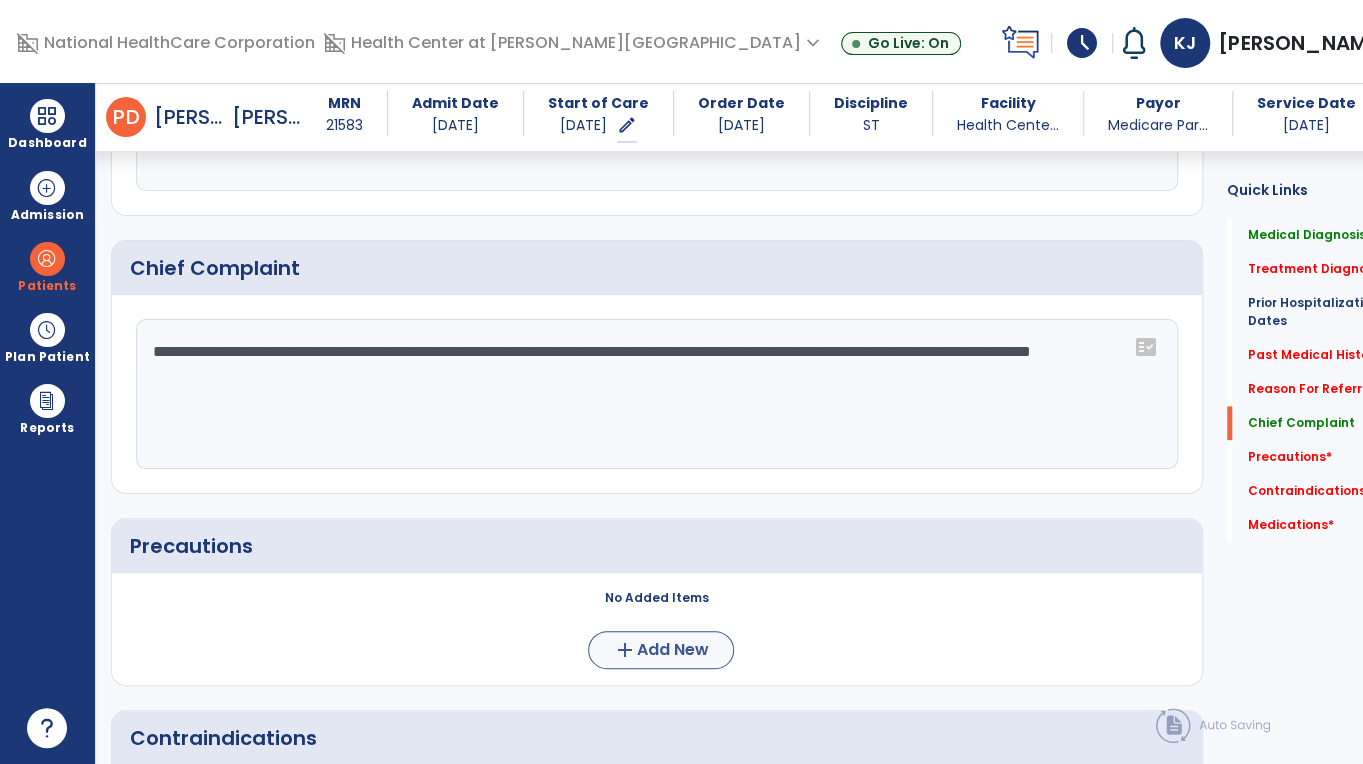 type on "**********" 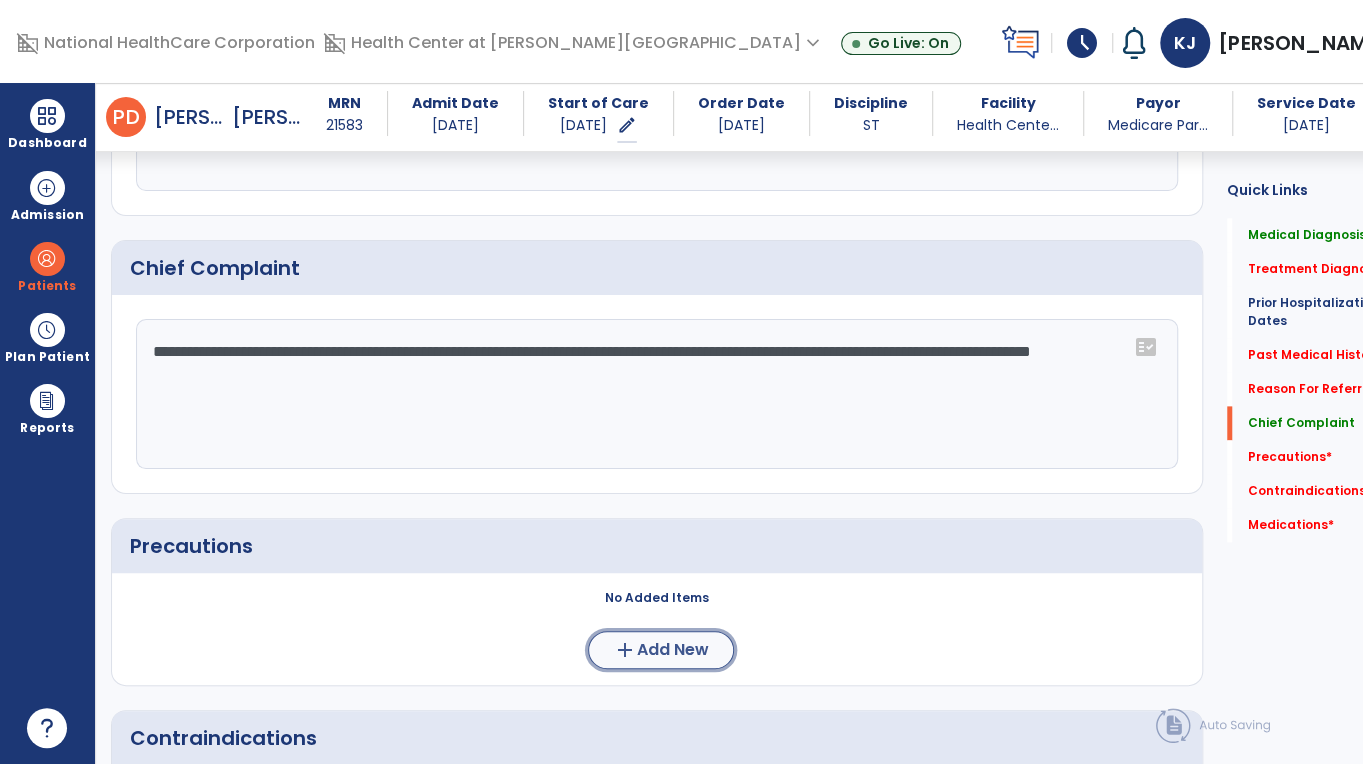 click on "Add New" 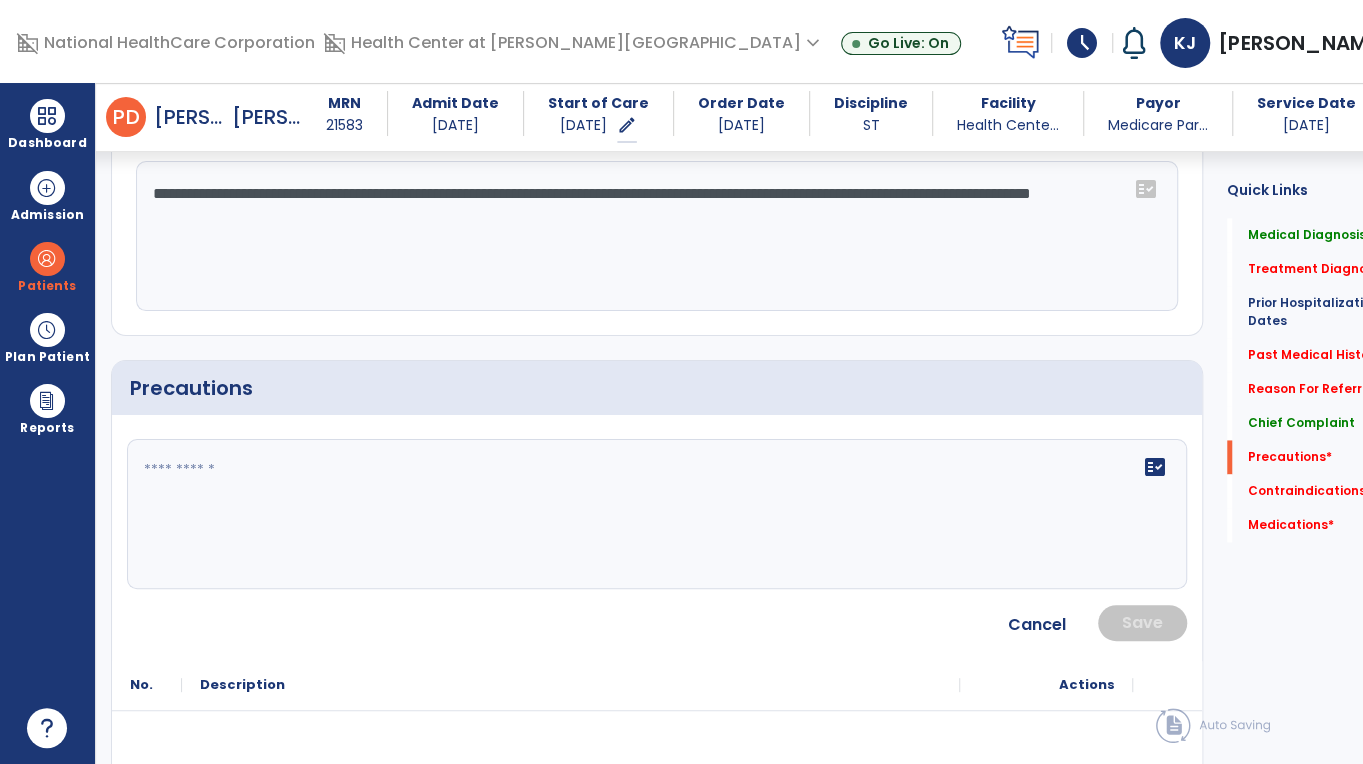 scroll, scrollTop: 1416, scrollLeft: 0, axis: vertical 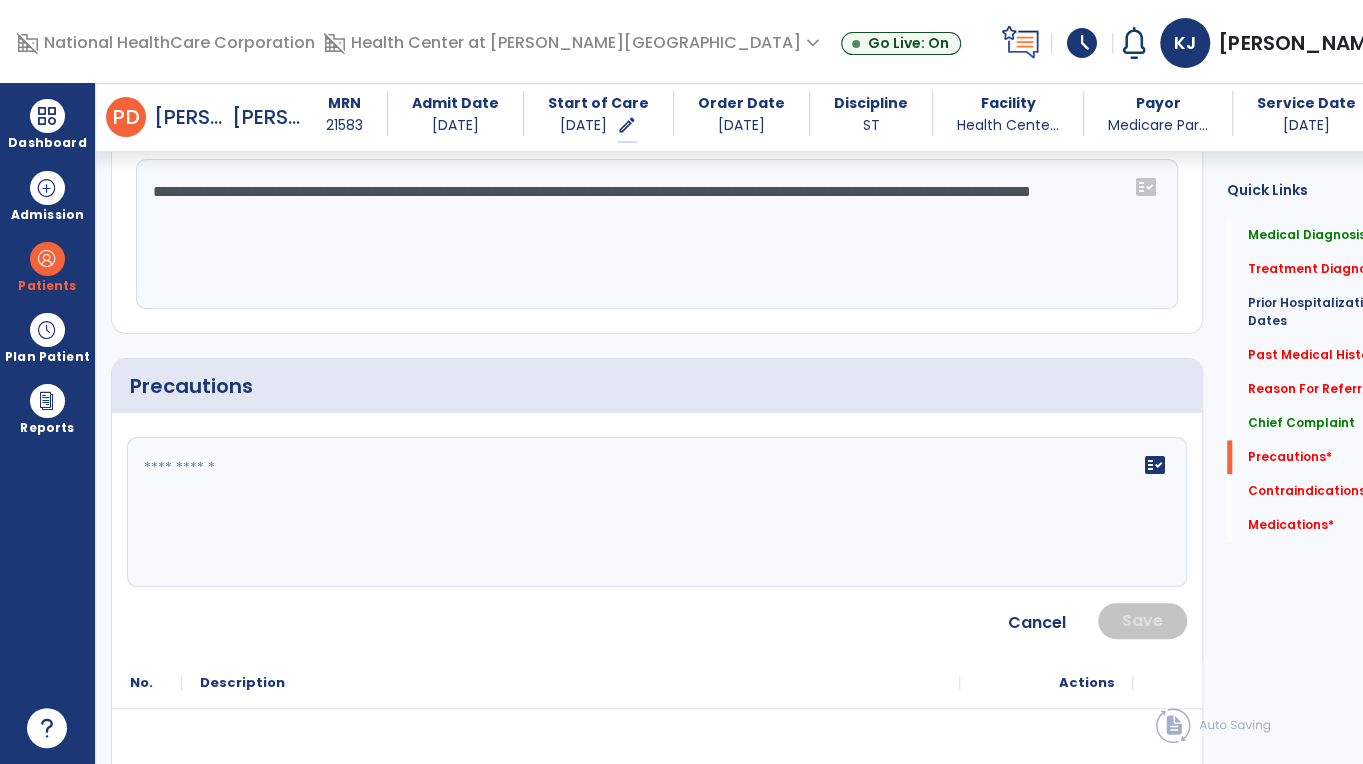 click 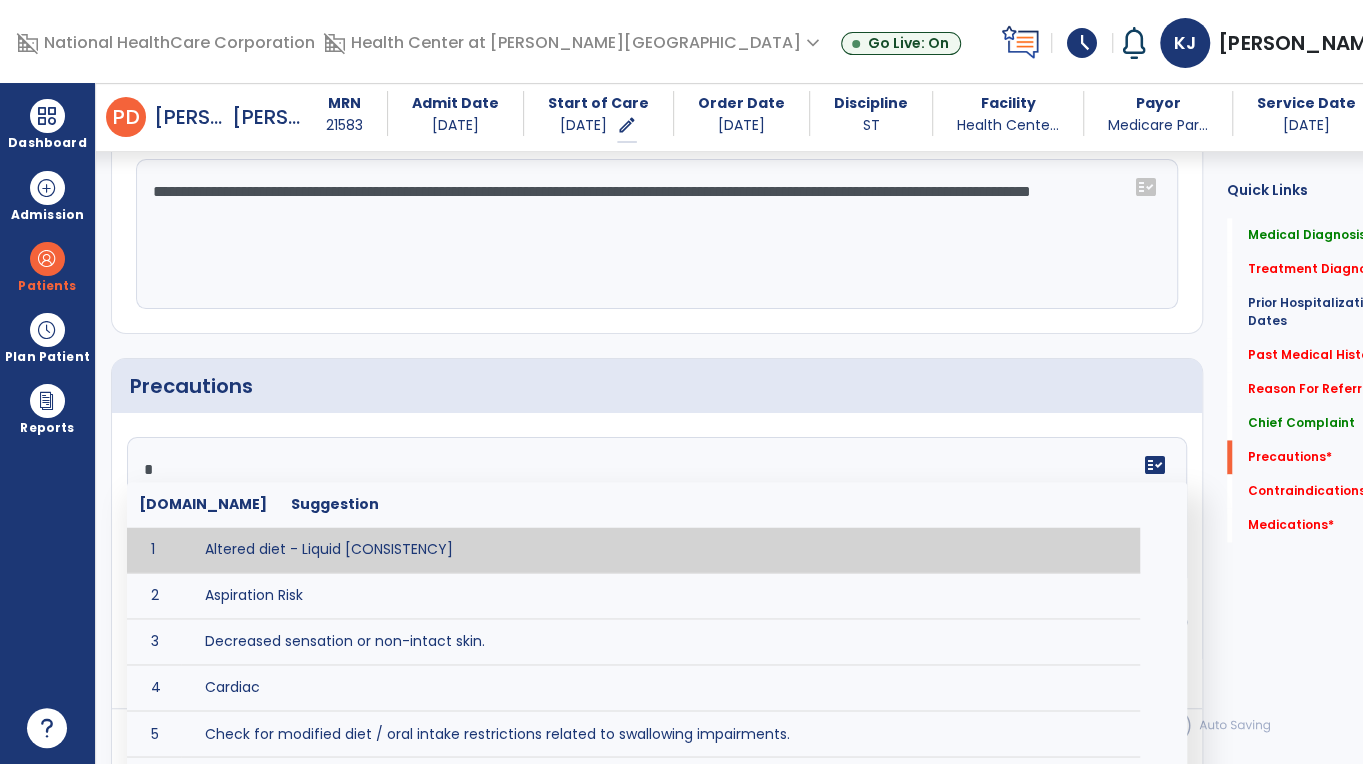 type on "*" 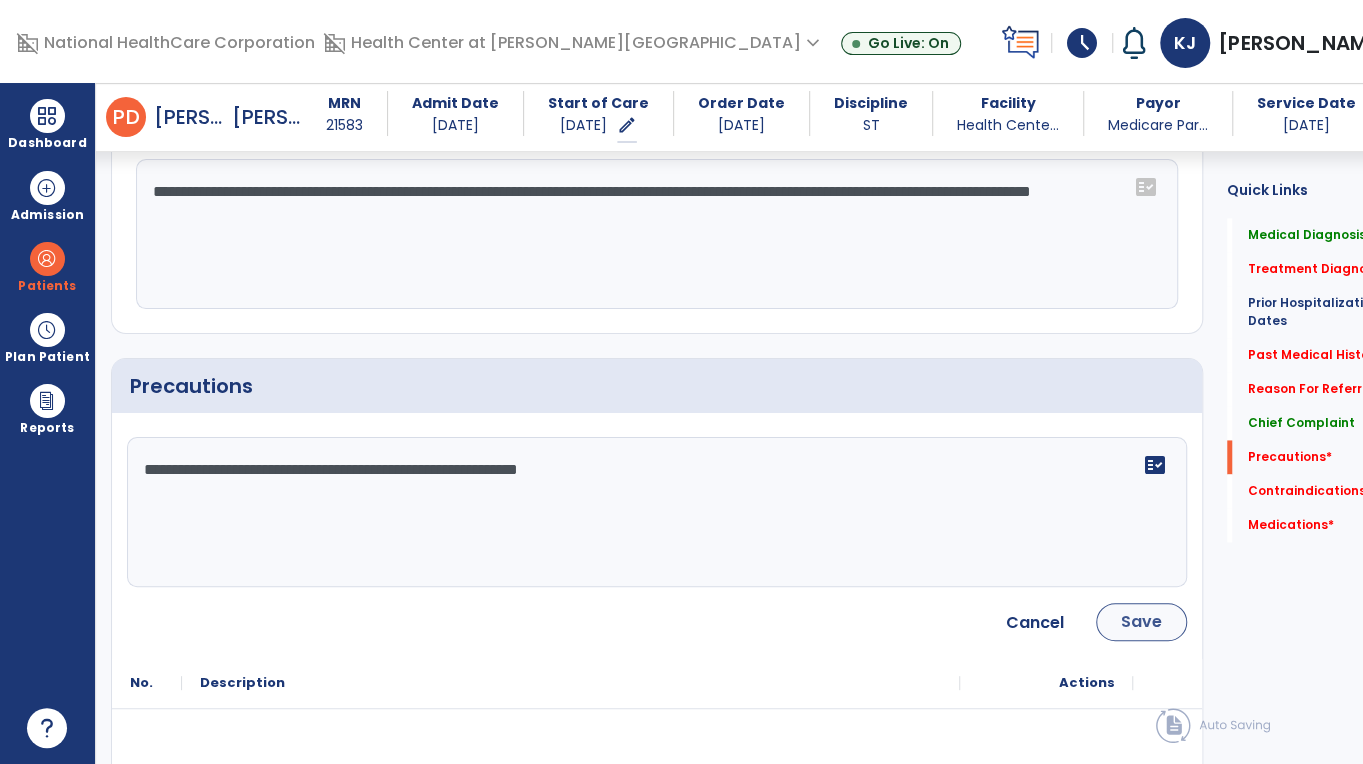 type on "**********" 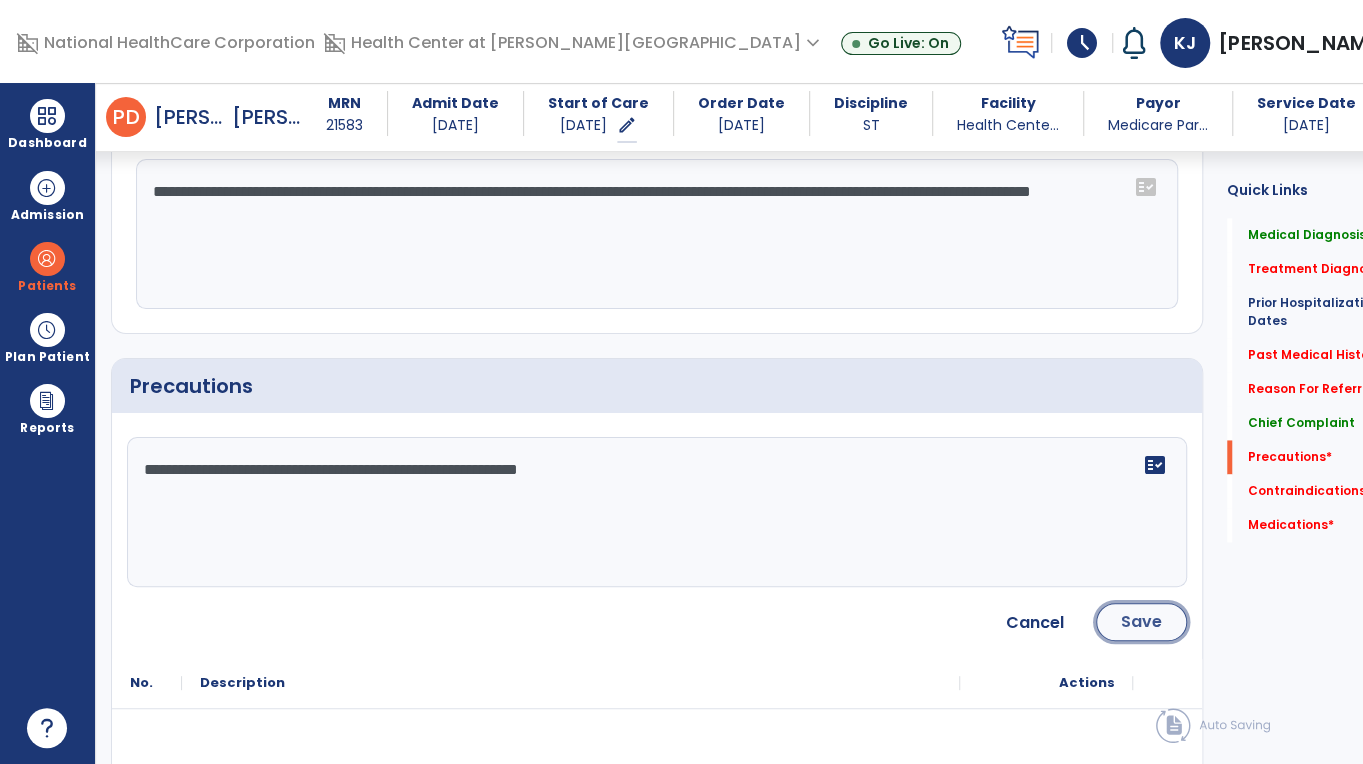 click on "Save" 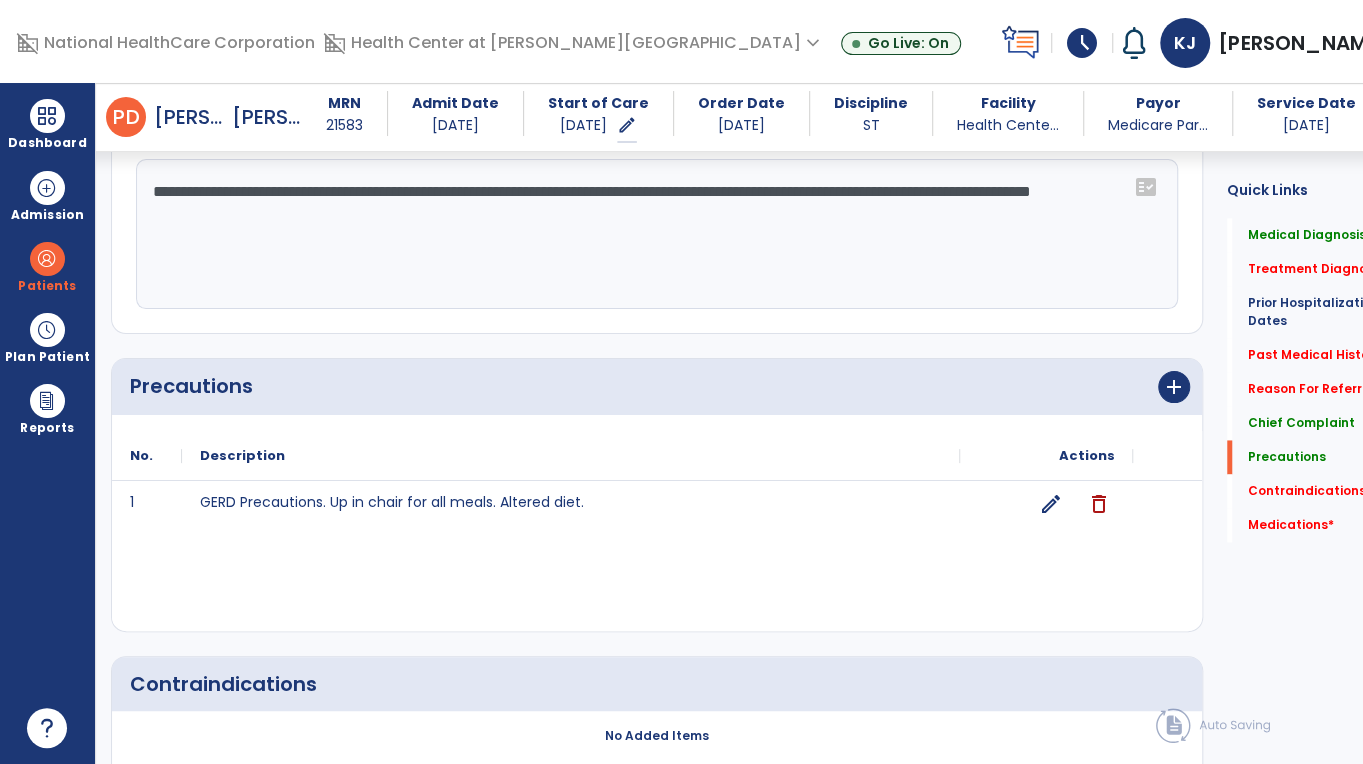 scroll, scrollTop: 1734, scrollLeft: 0, axis: vertical 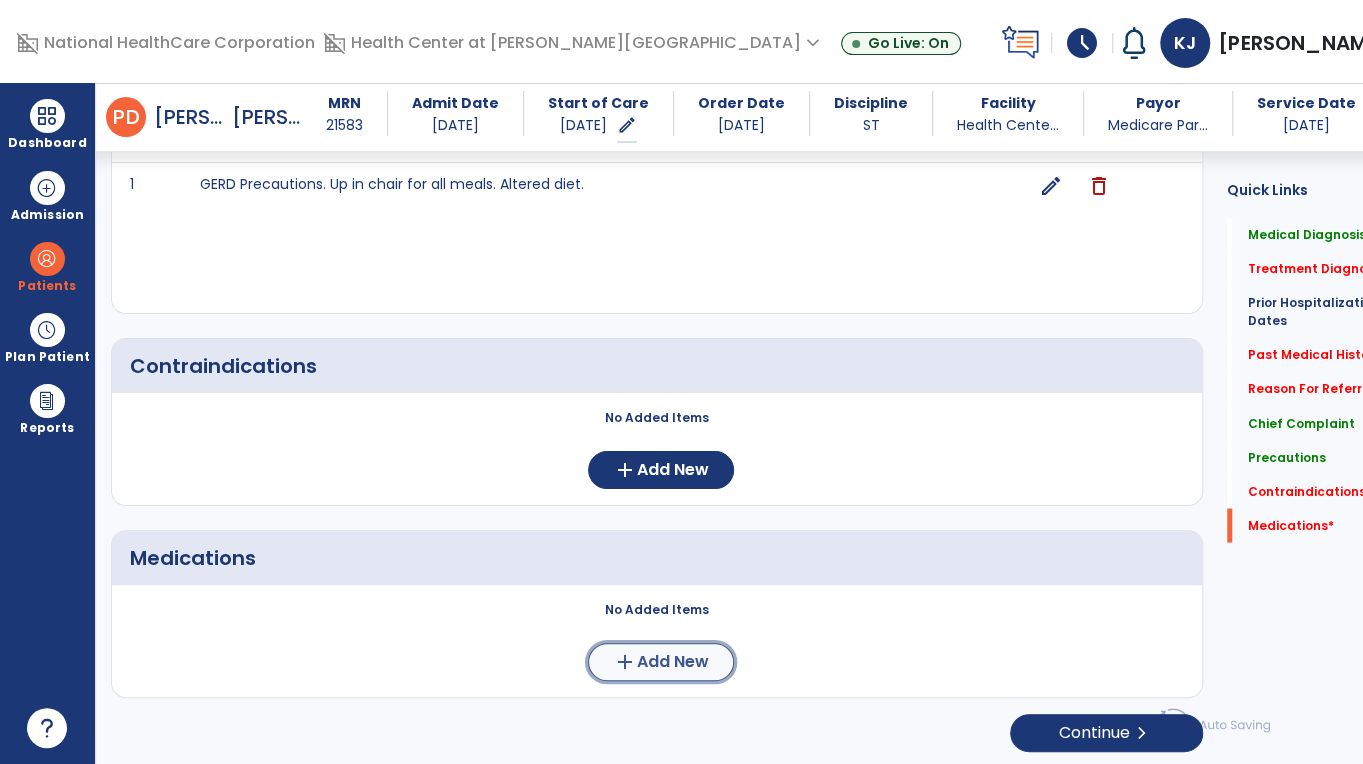 click on "add  Add New" 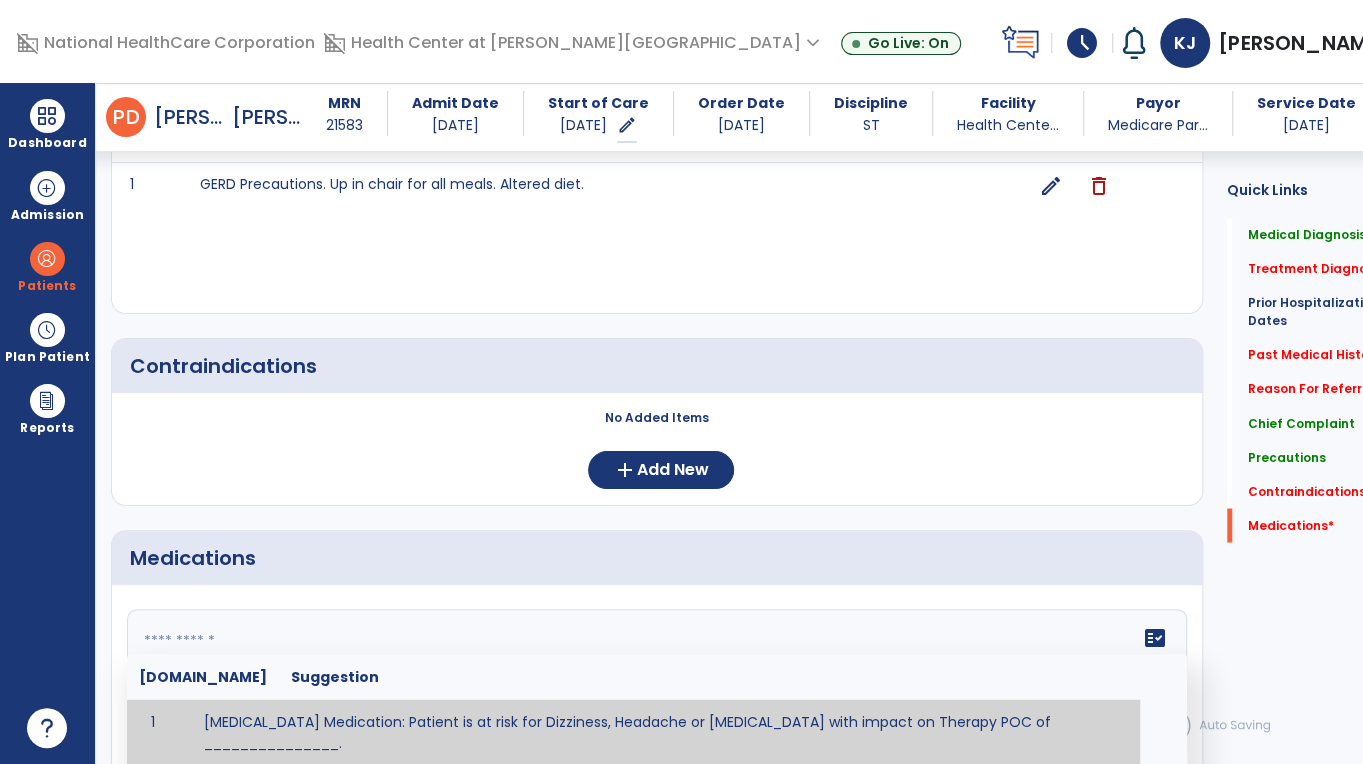 click 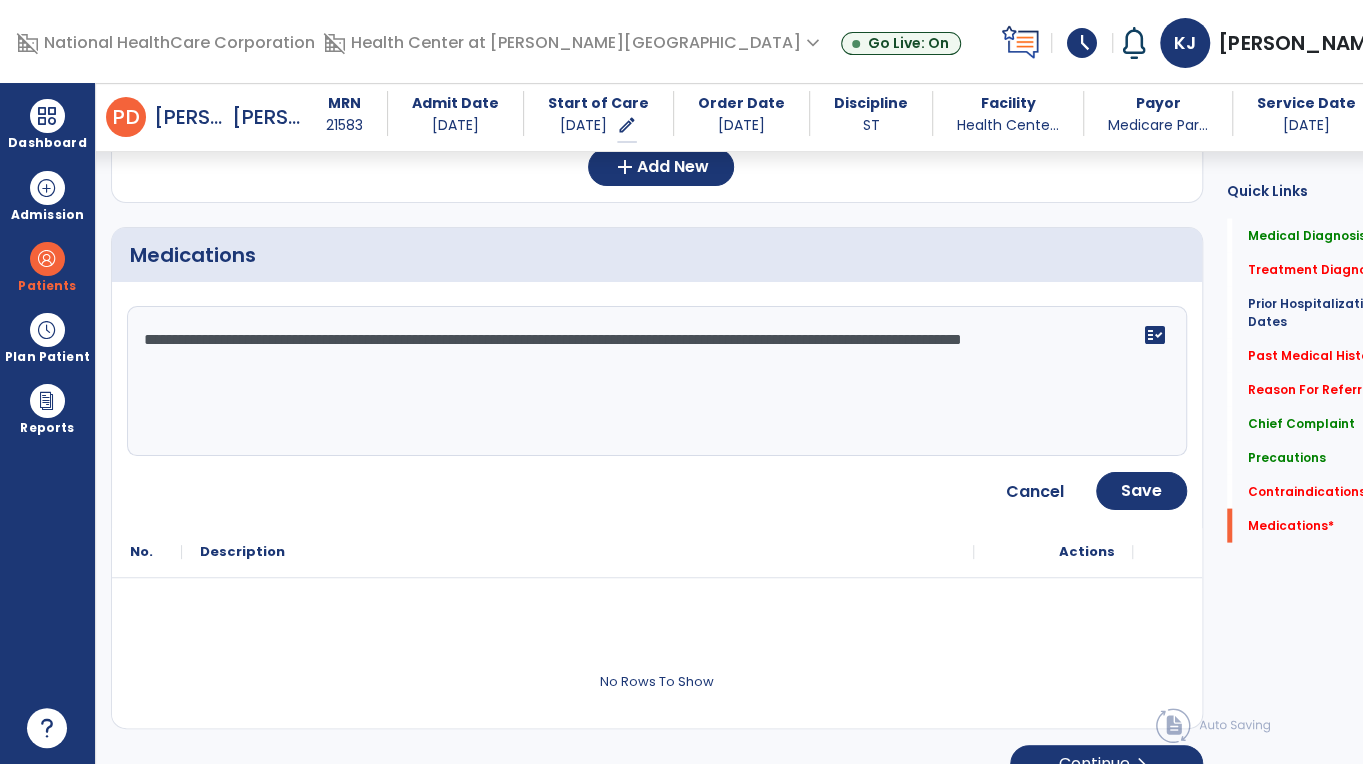 scroll, scrollTop: 2039, scrollLeft: 0, axis: vertical 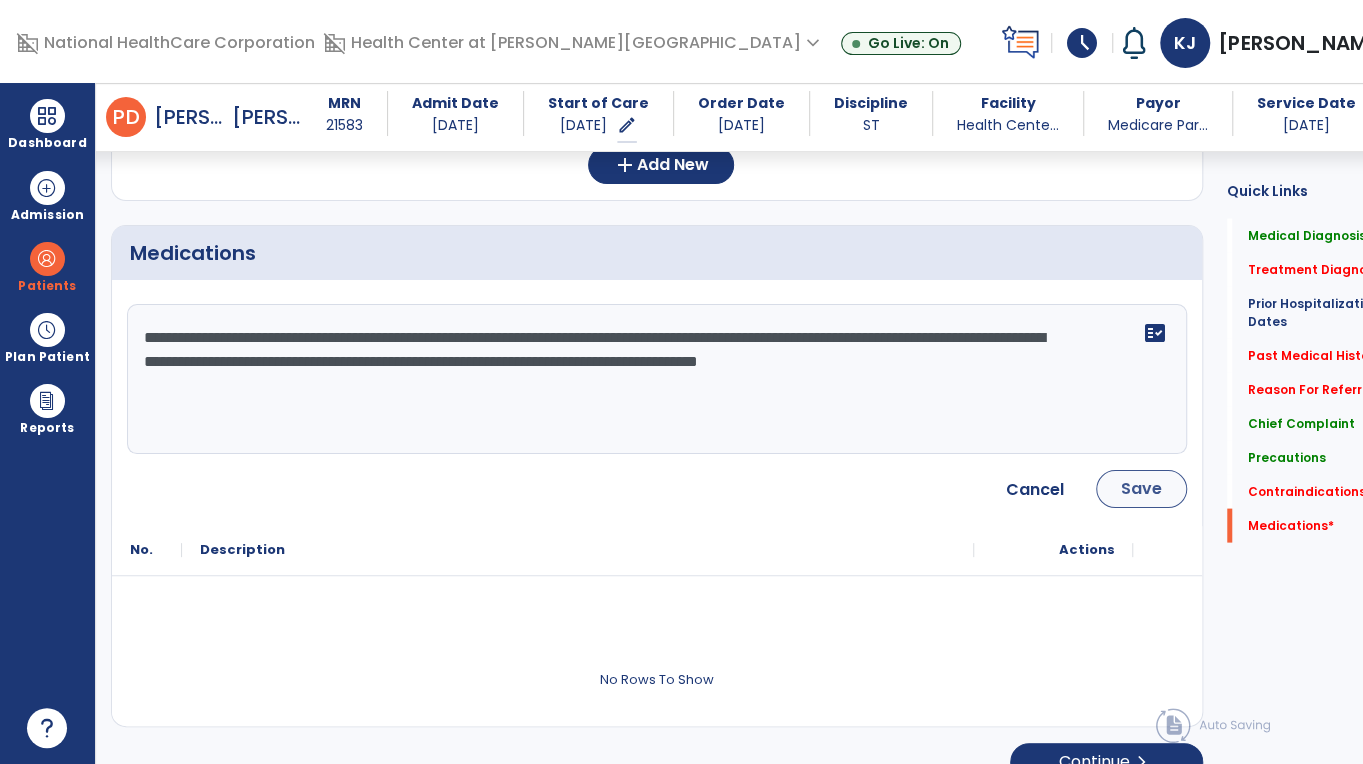 type on "**********" 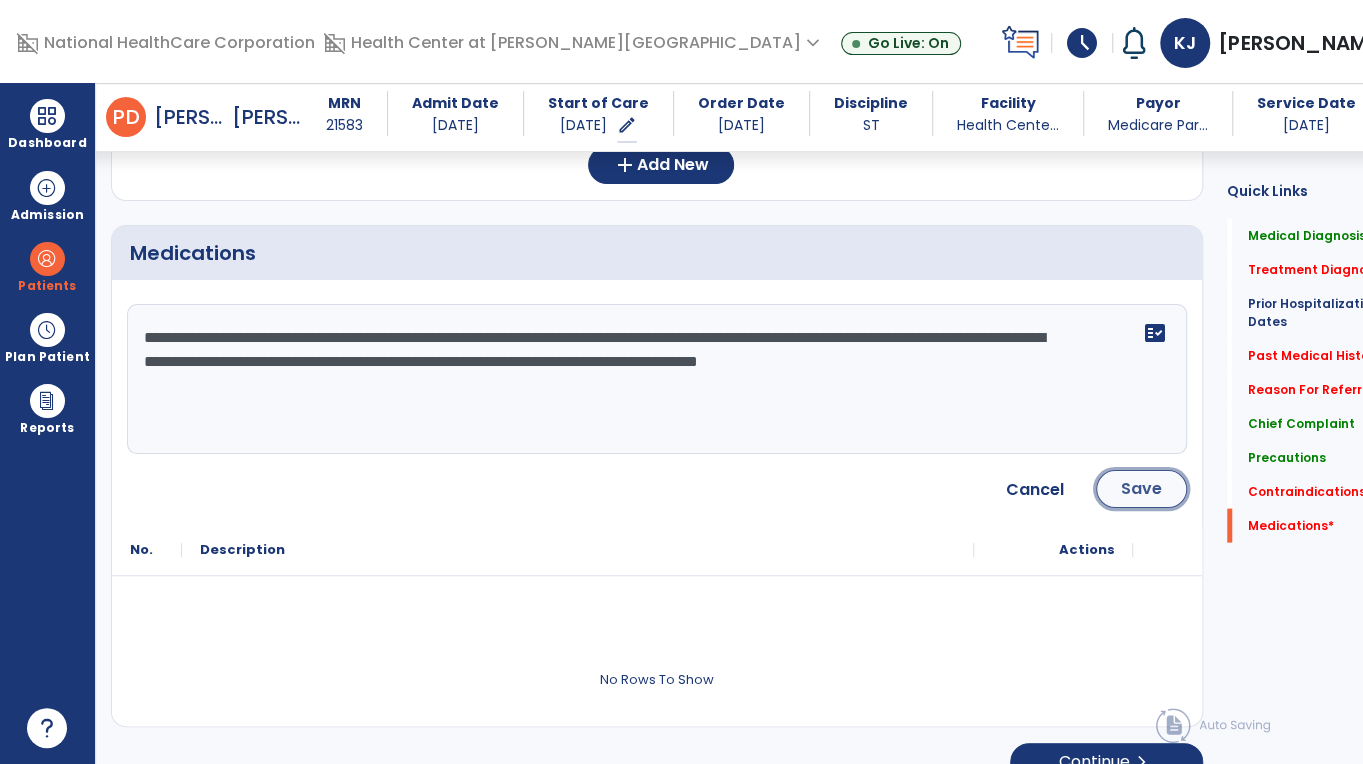 click on "Save" 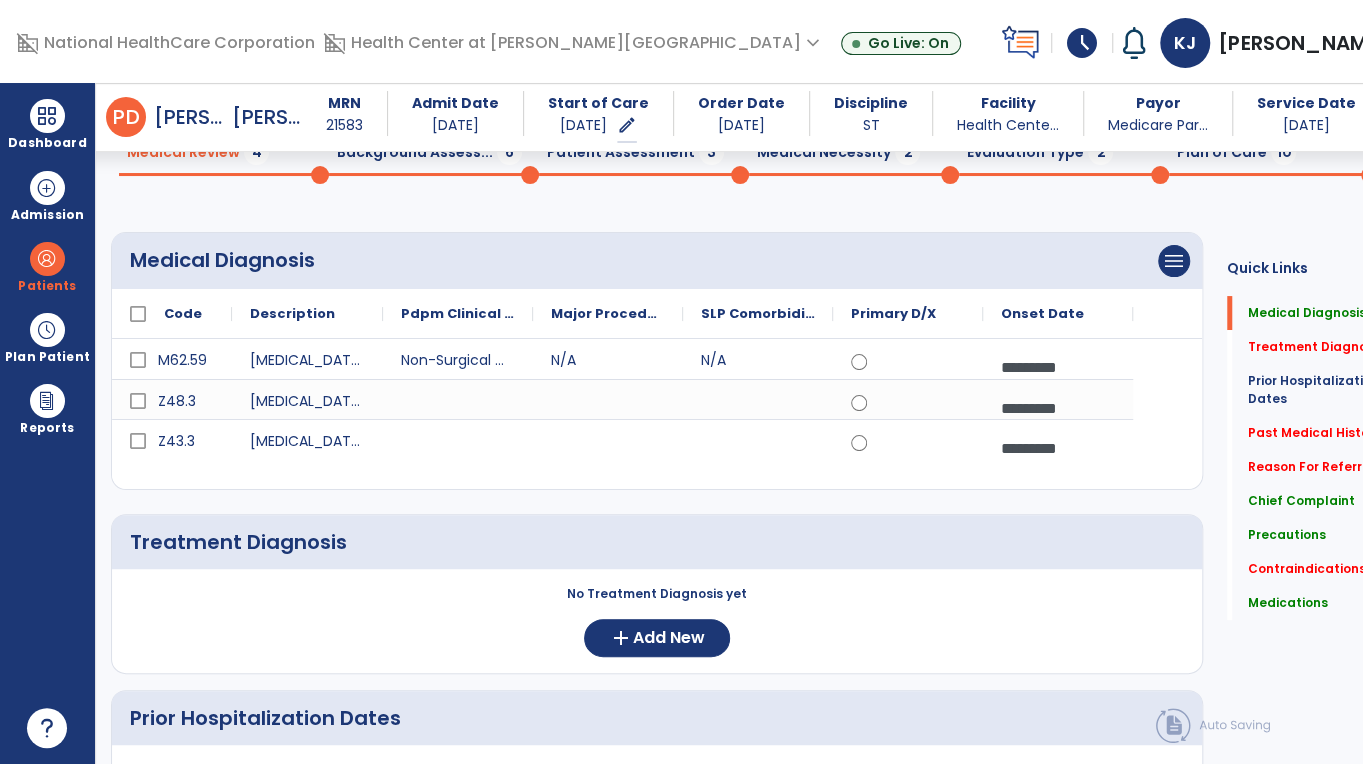 scroll, scrollTop: 80, scrollLeft: 0, axis: vertical 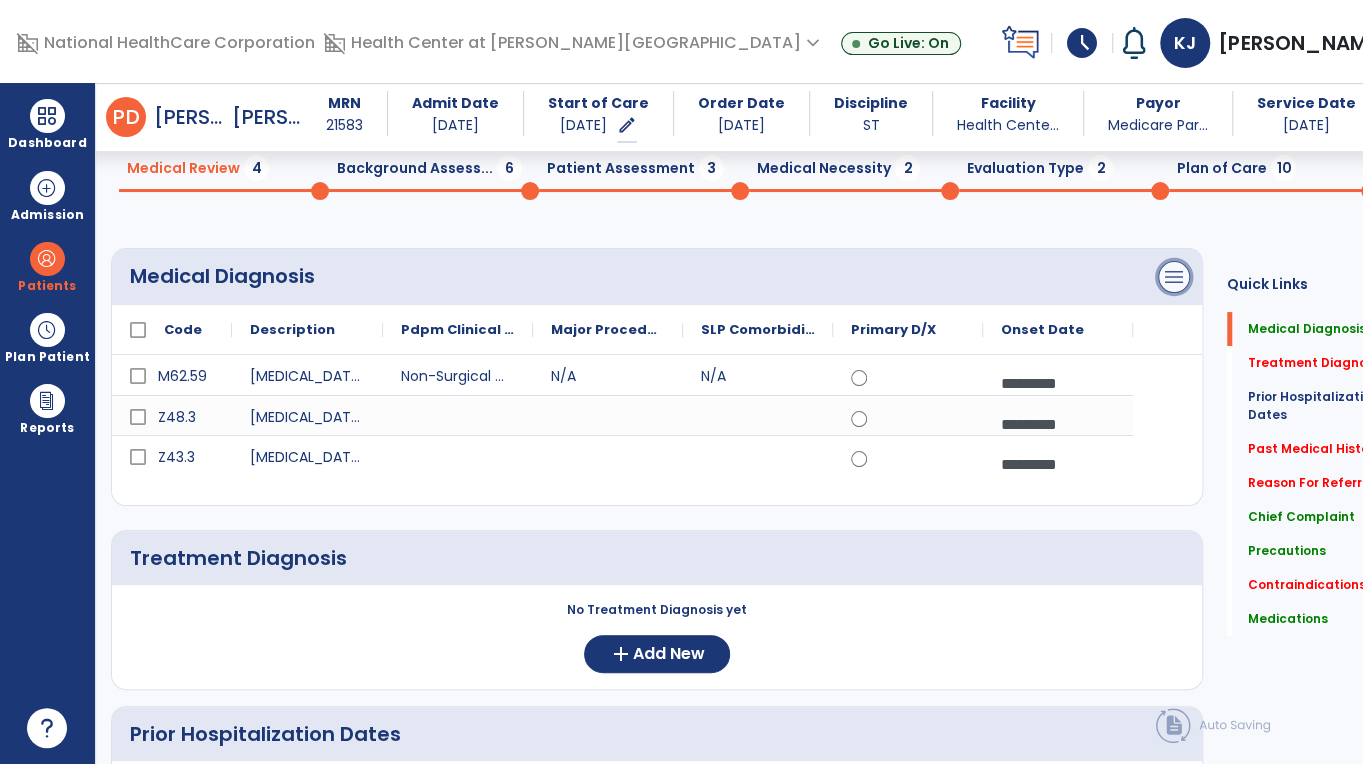 click on "menu" at bounding box center [1174, 277] 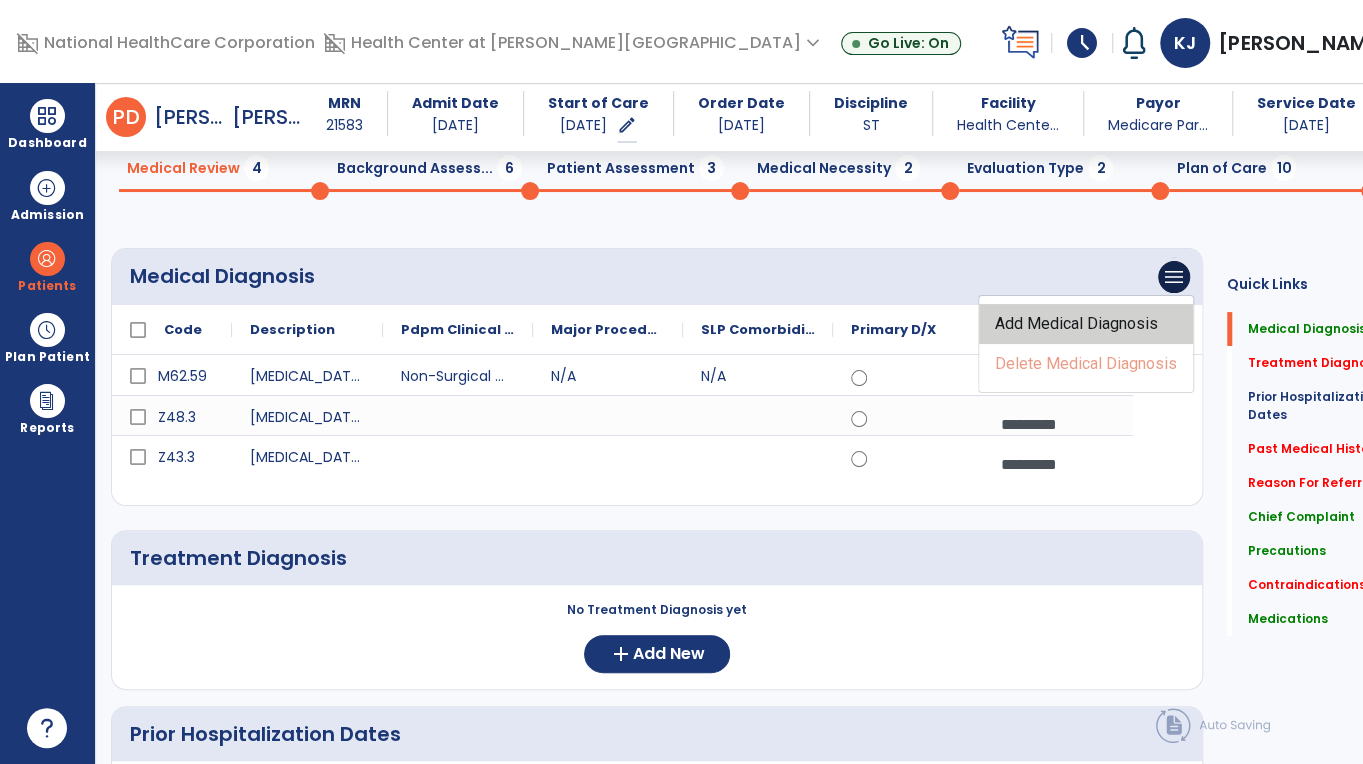click on "Add Medical Diagnosis" 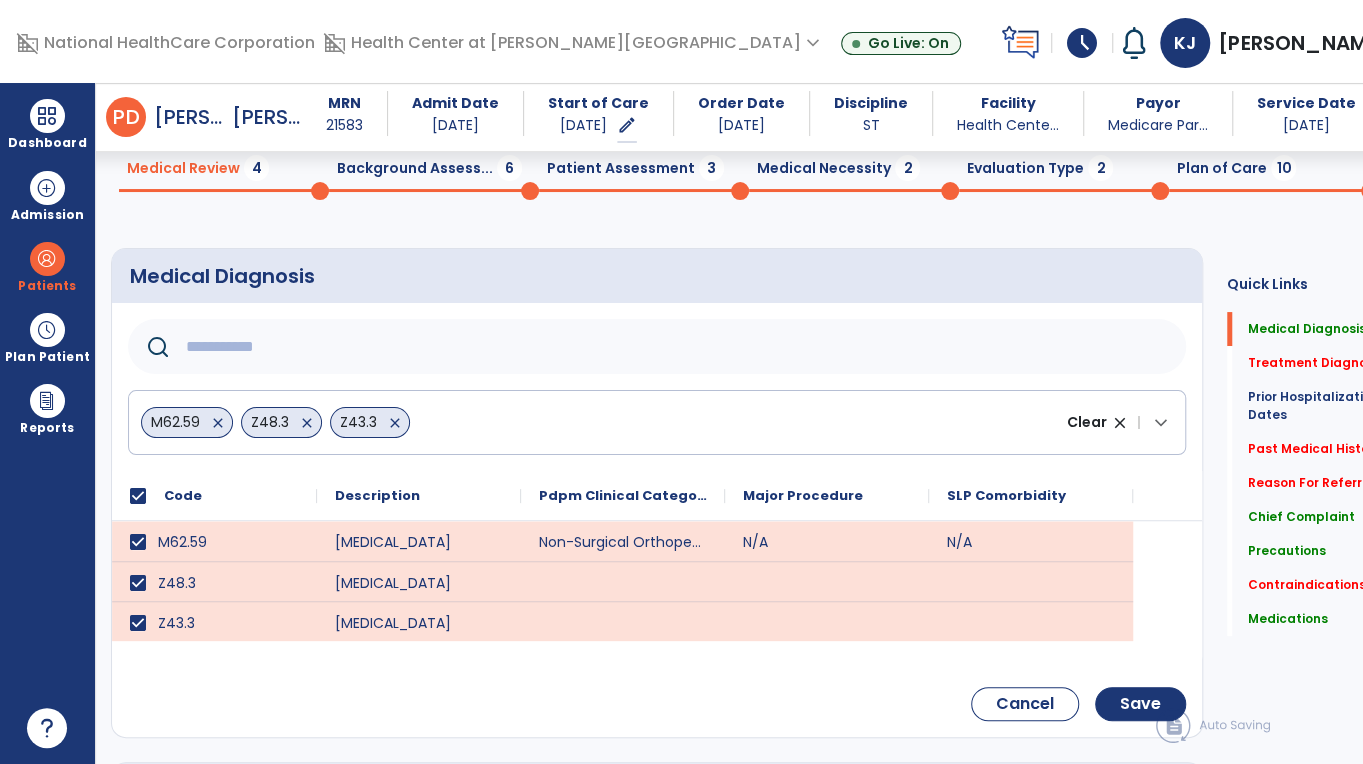 click 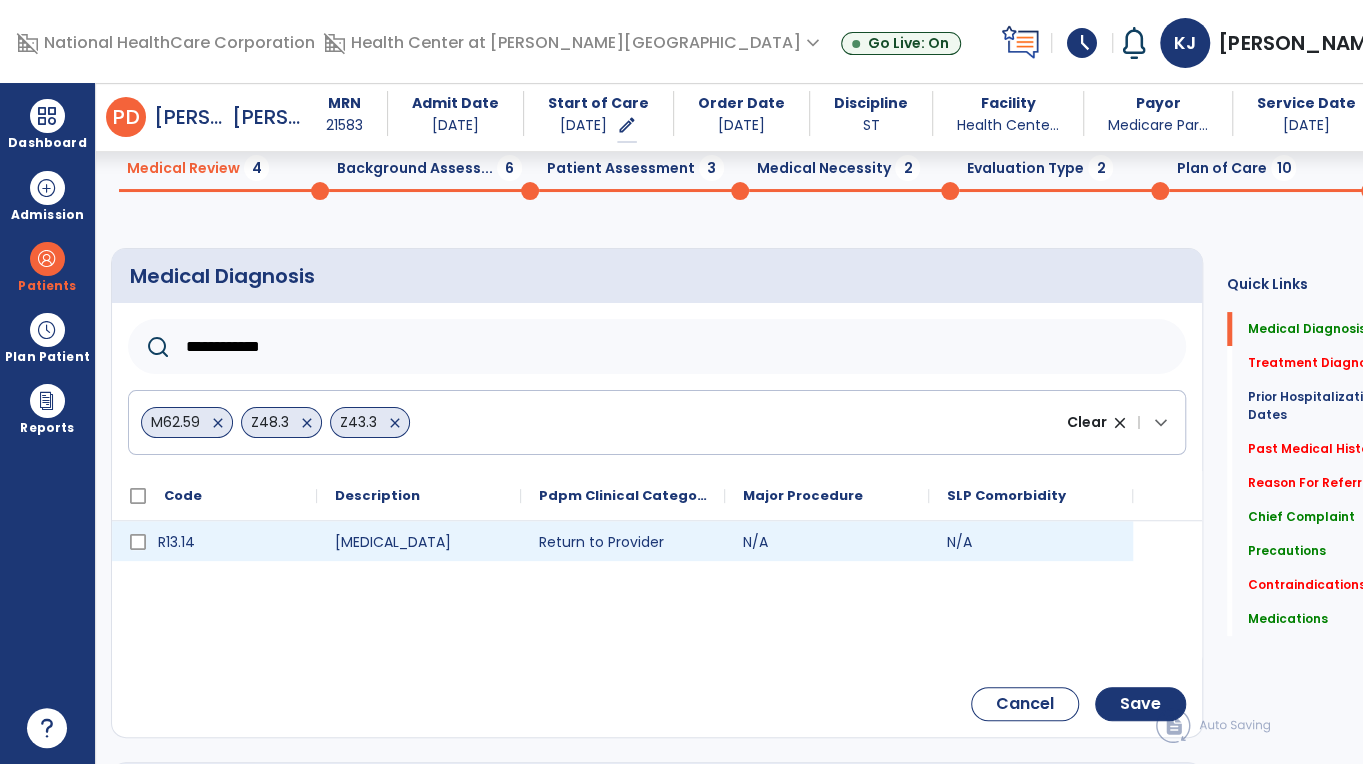 type on "**********" 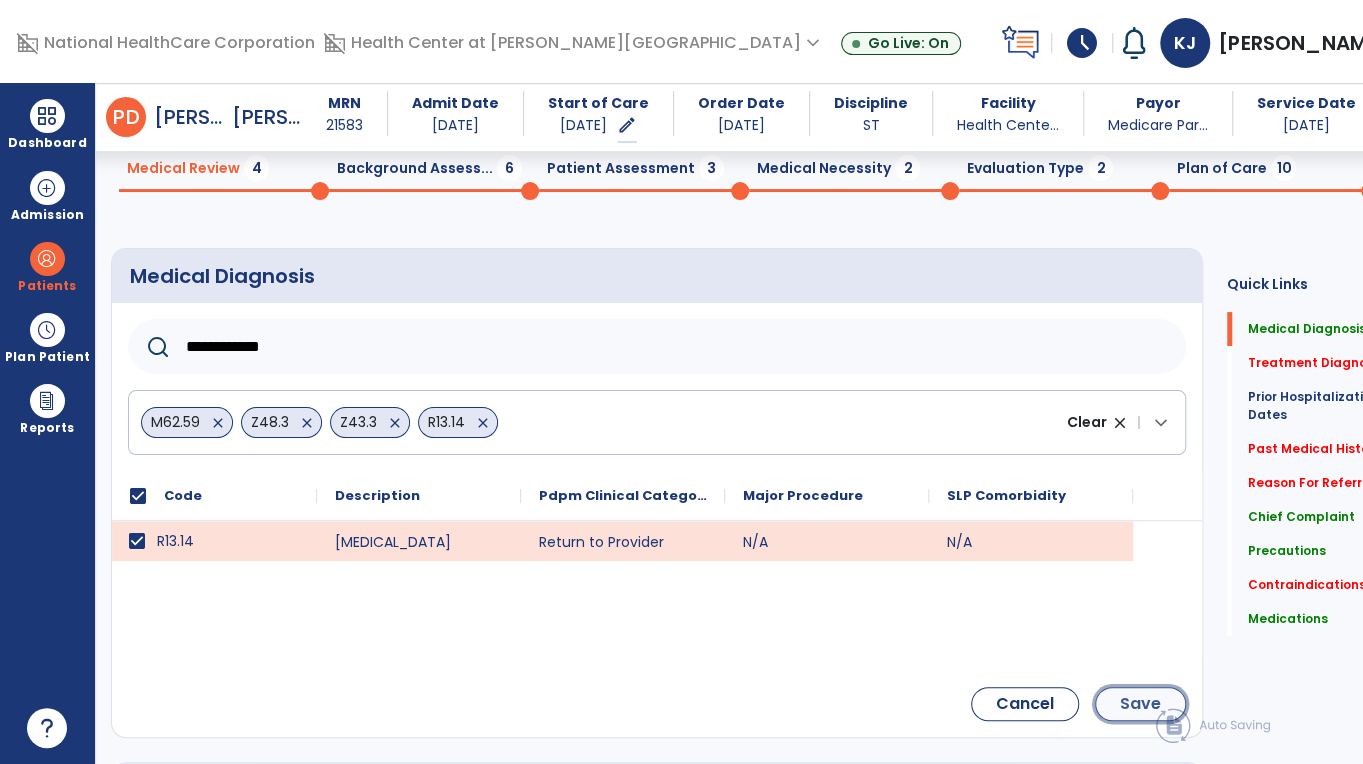 click on "Save" 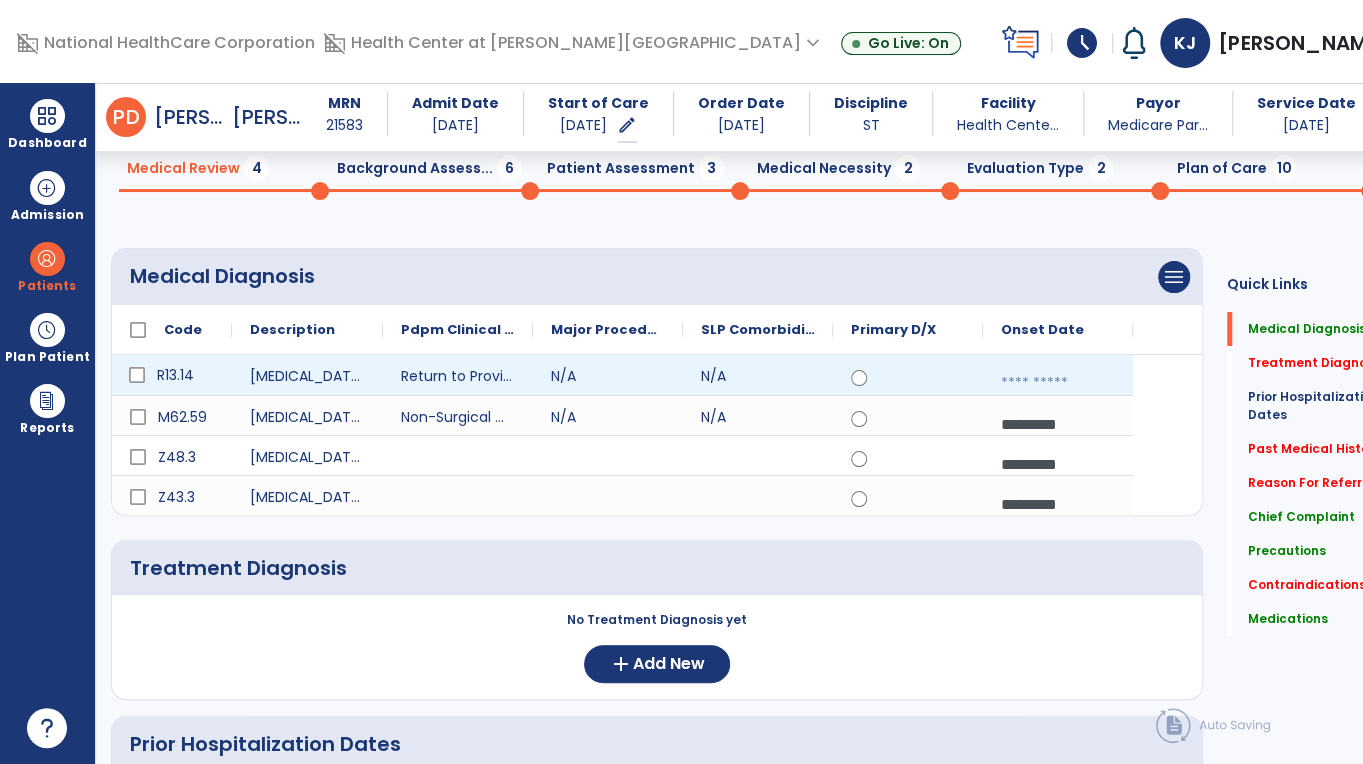 click at bounding box center [1058, 383] 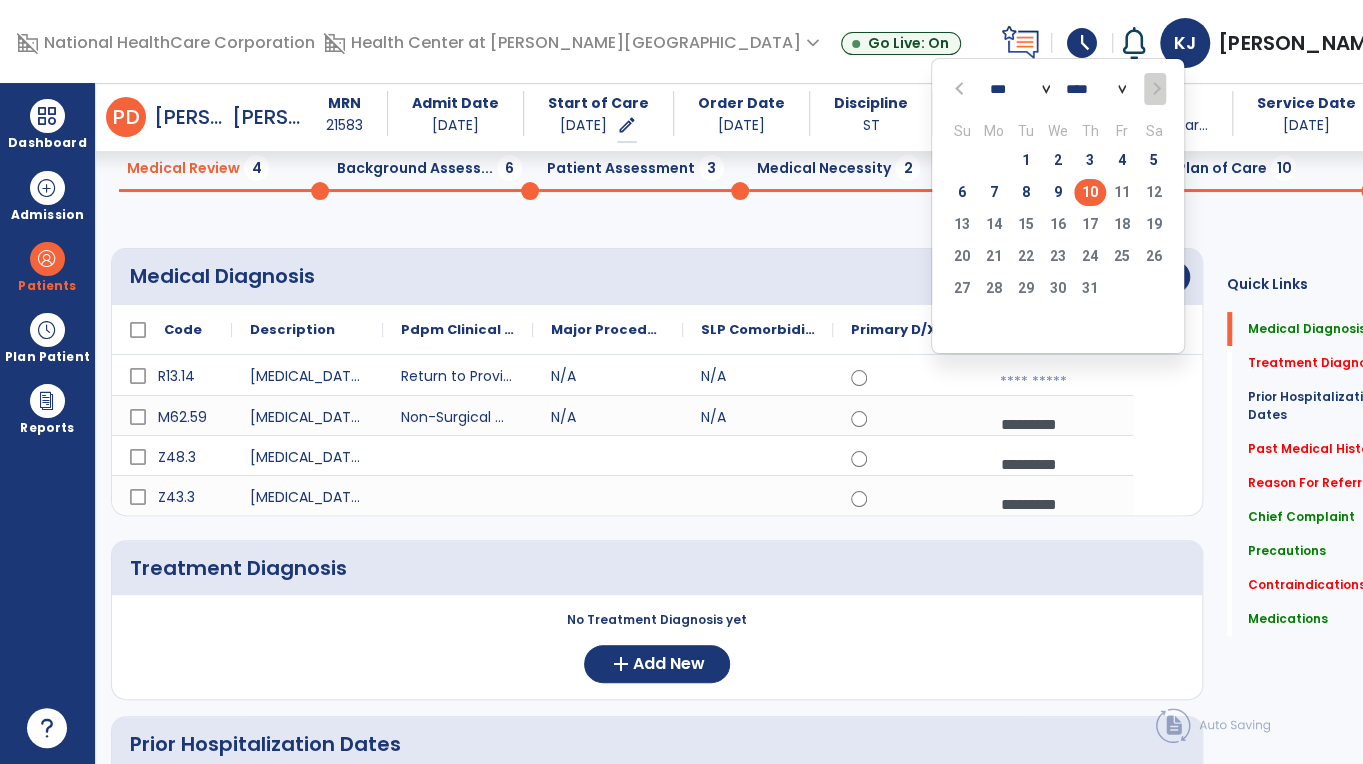 click on "10" 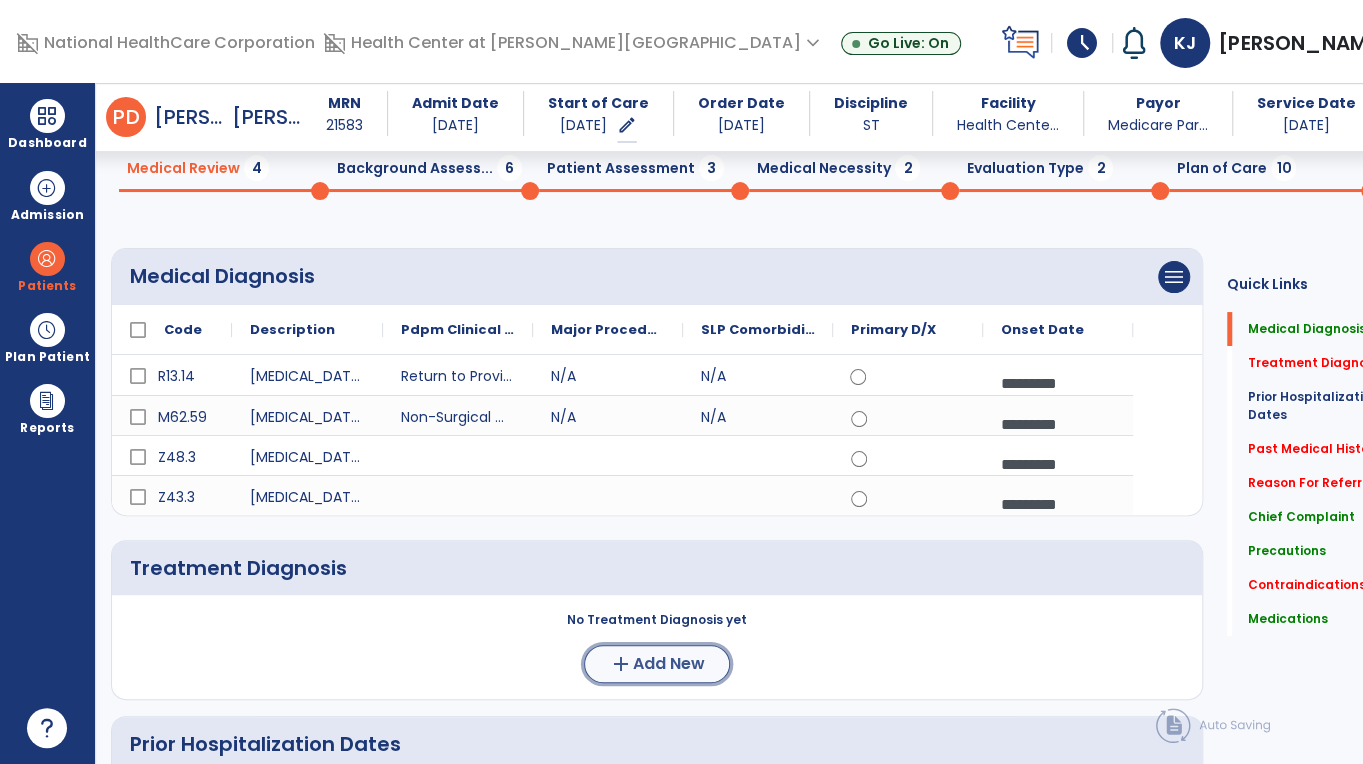 click on "Add New" 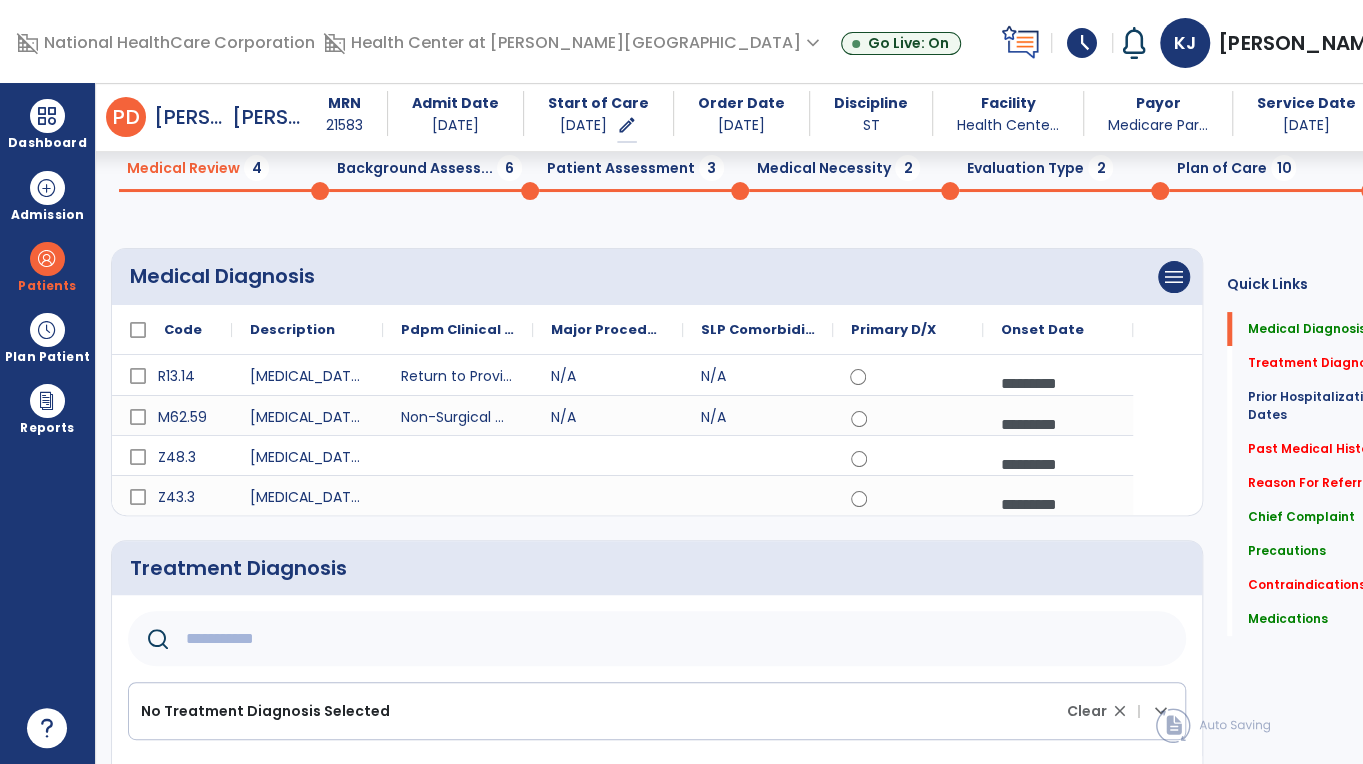 click 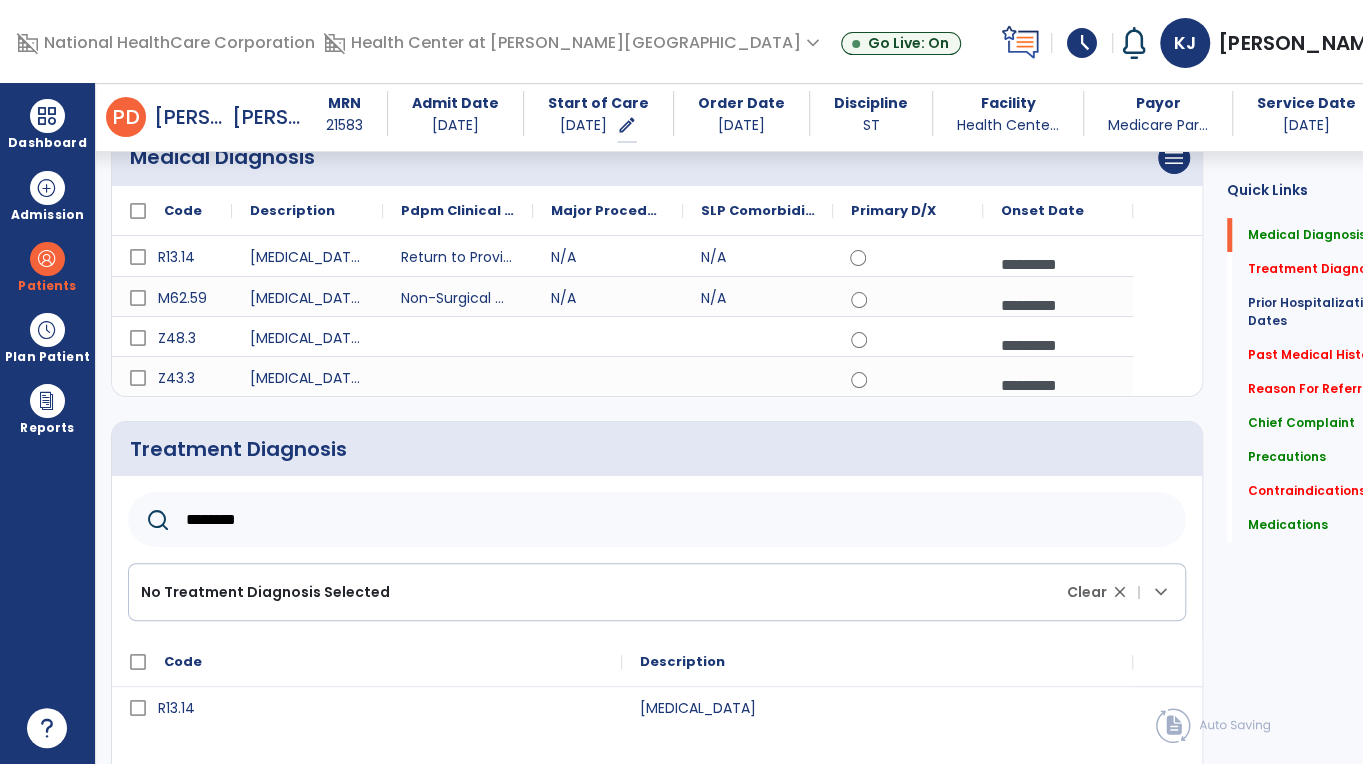 scroll, scrollTop: 248, scrollLeft: 0, axis: vertical 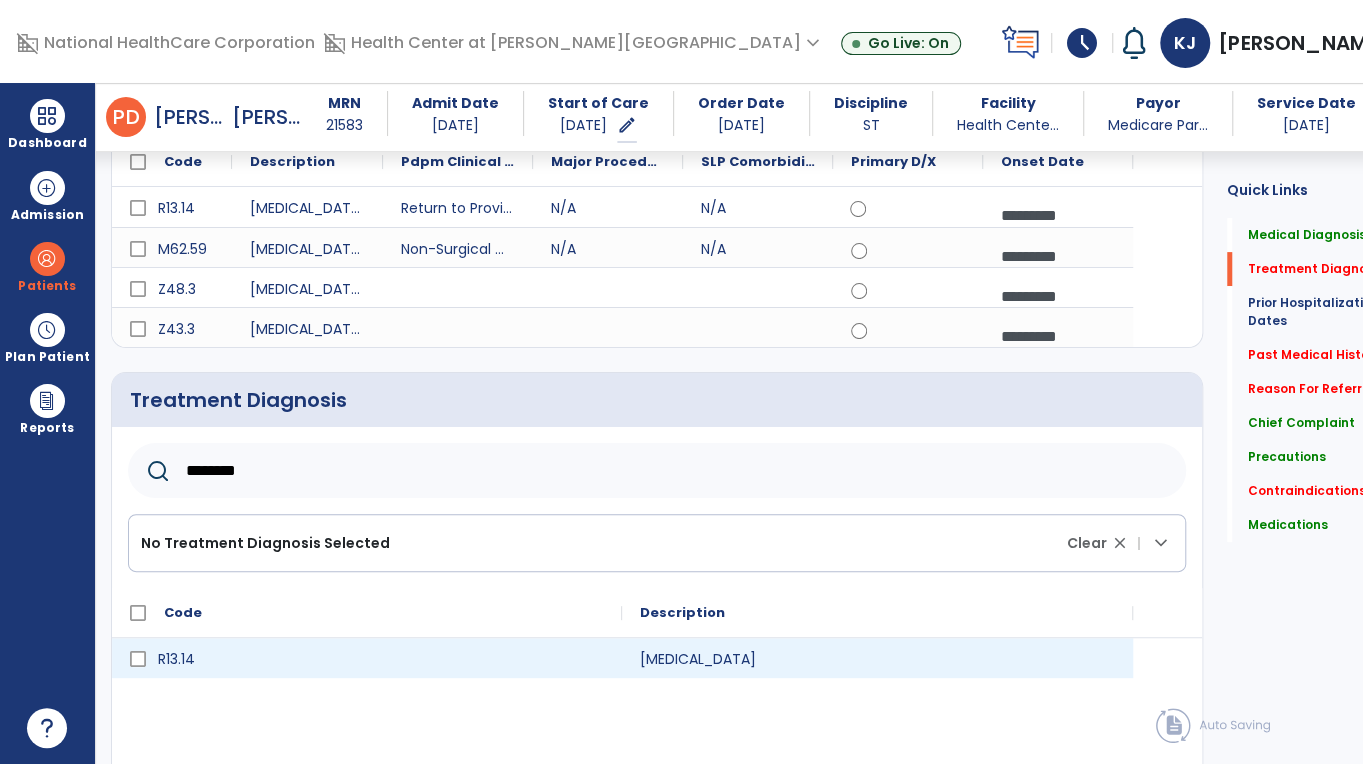 type on "********" 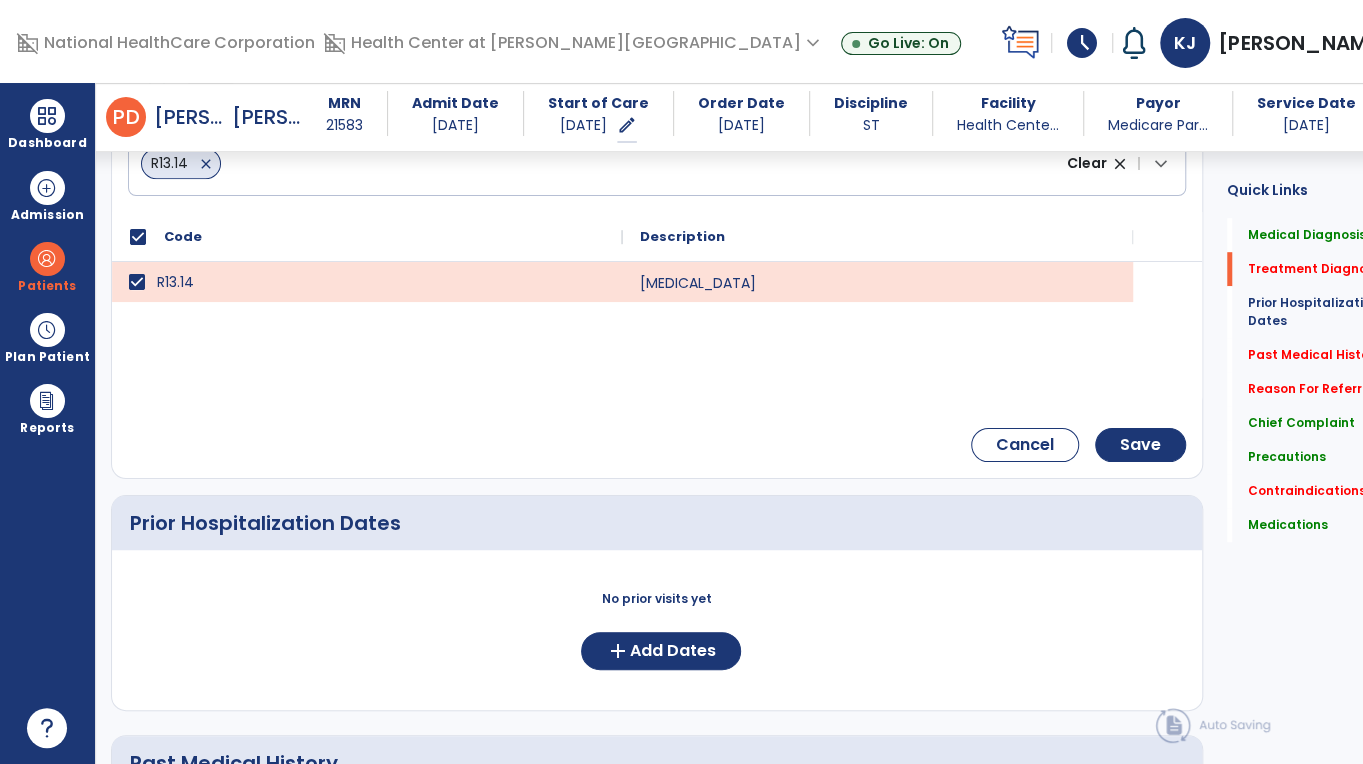 scroll, scrollTop: 634, scrollLeft: 0, axis: vertical 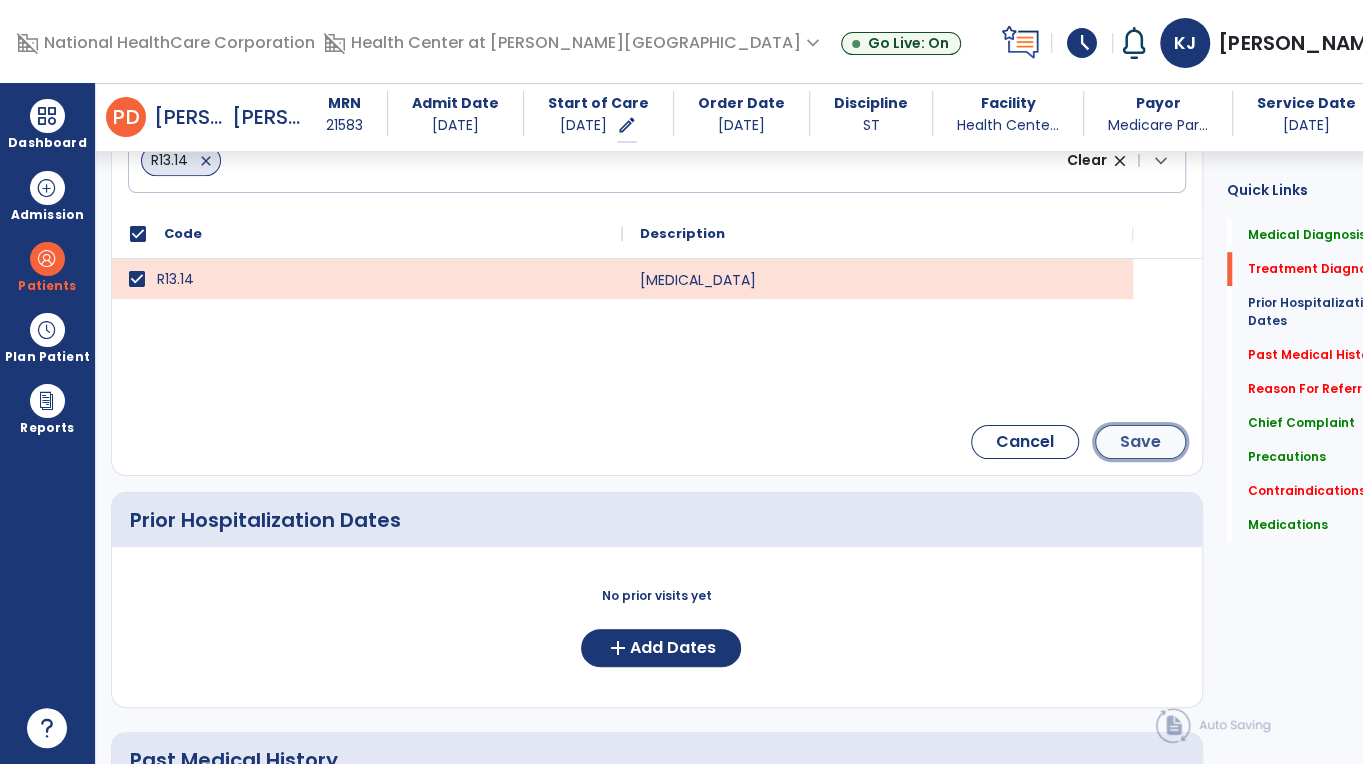 click on "Save" 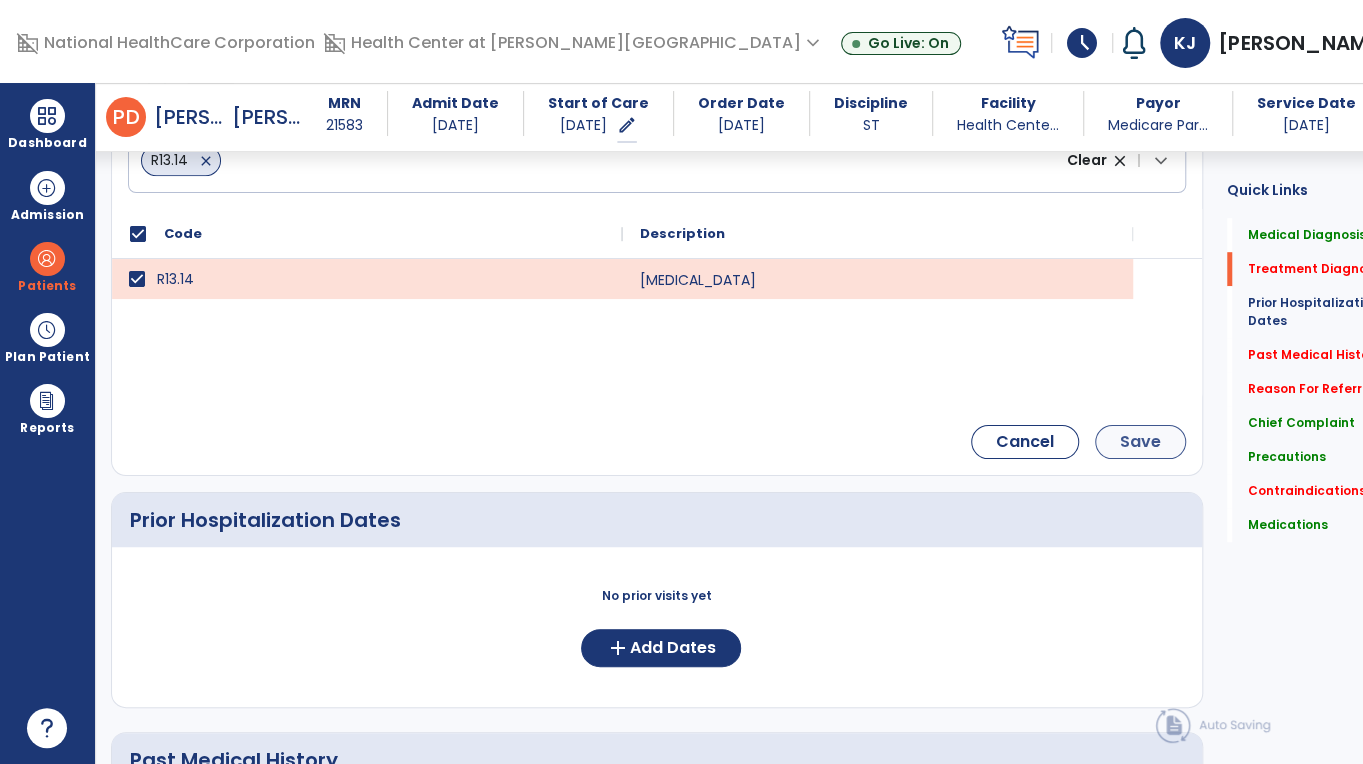 scroll, scrollTop: 470, scrollLeft: 0, axis: vertical 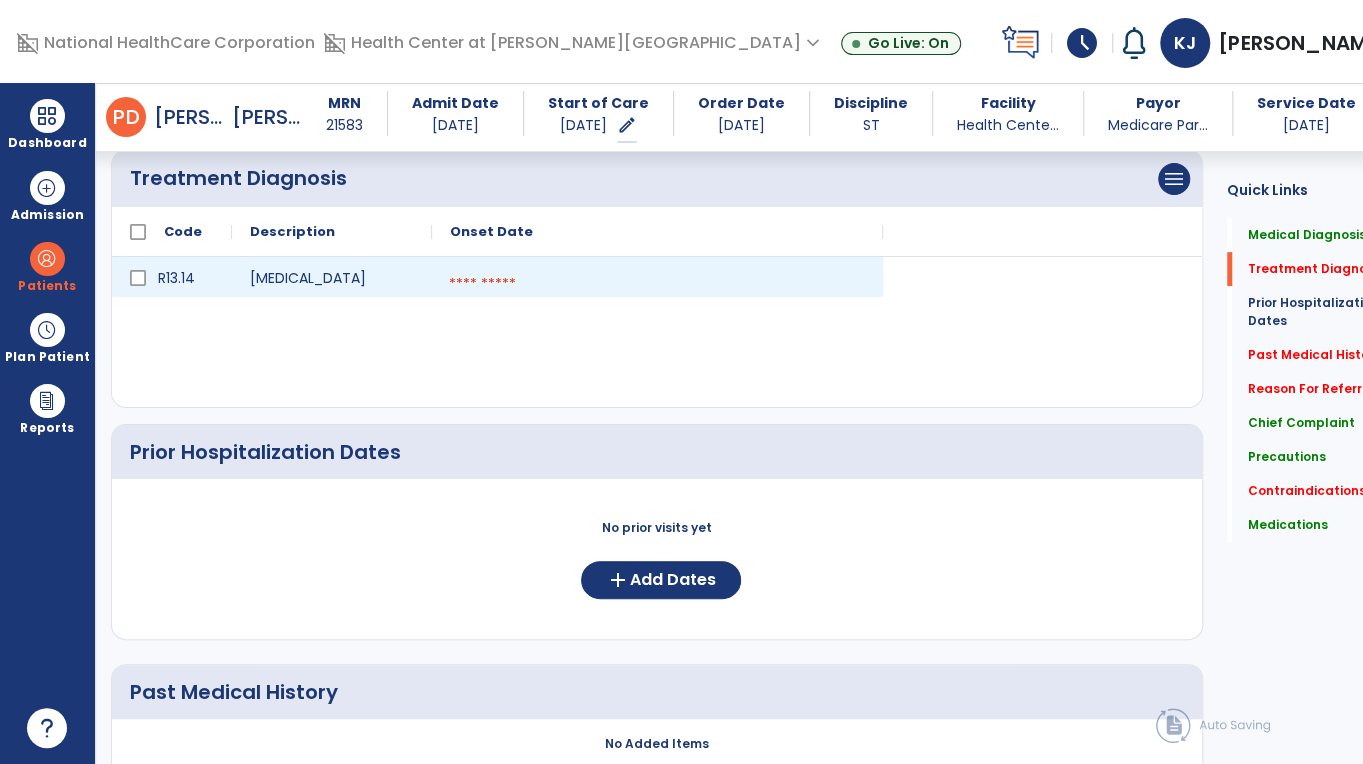click at bounding box center (657, 284) 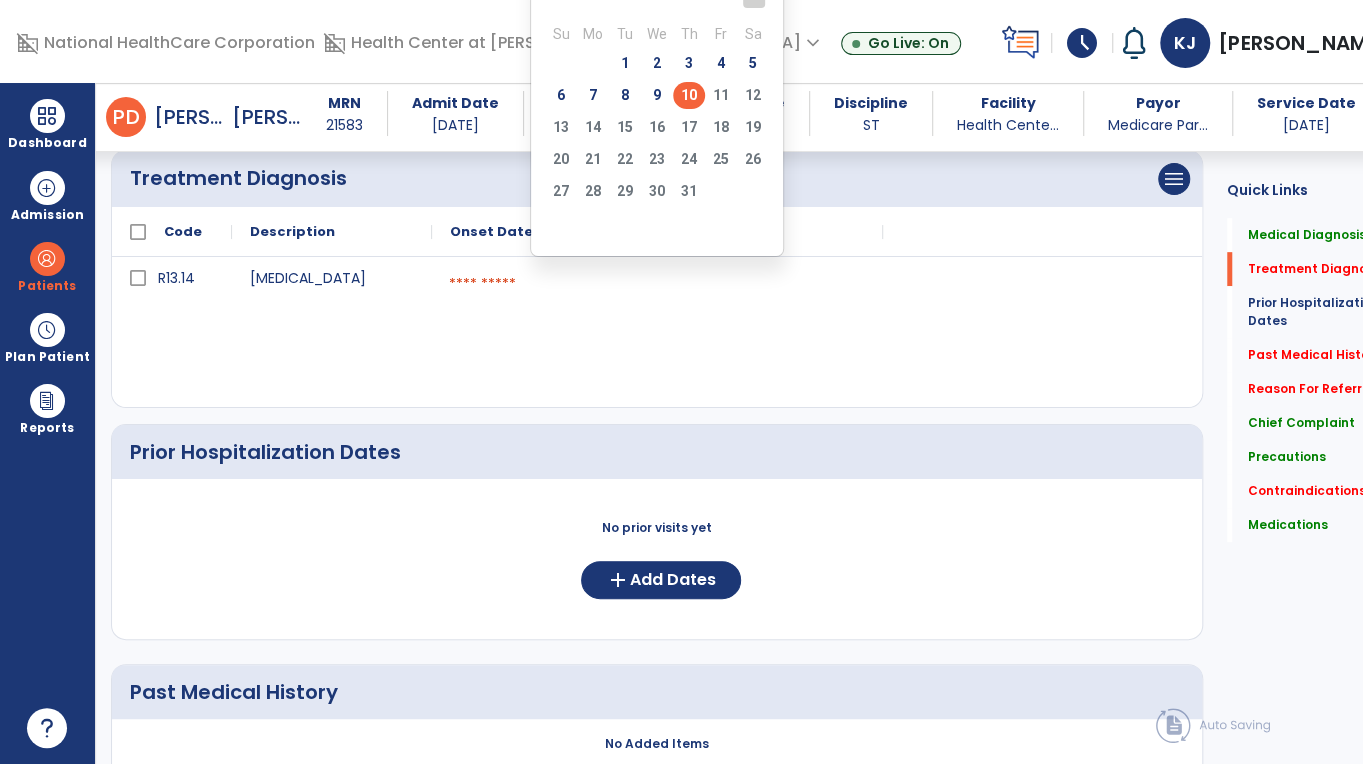 click on "10" 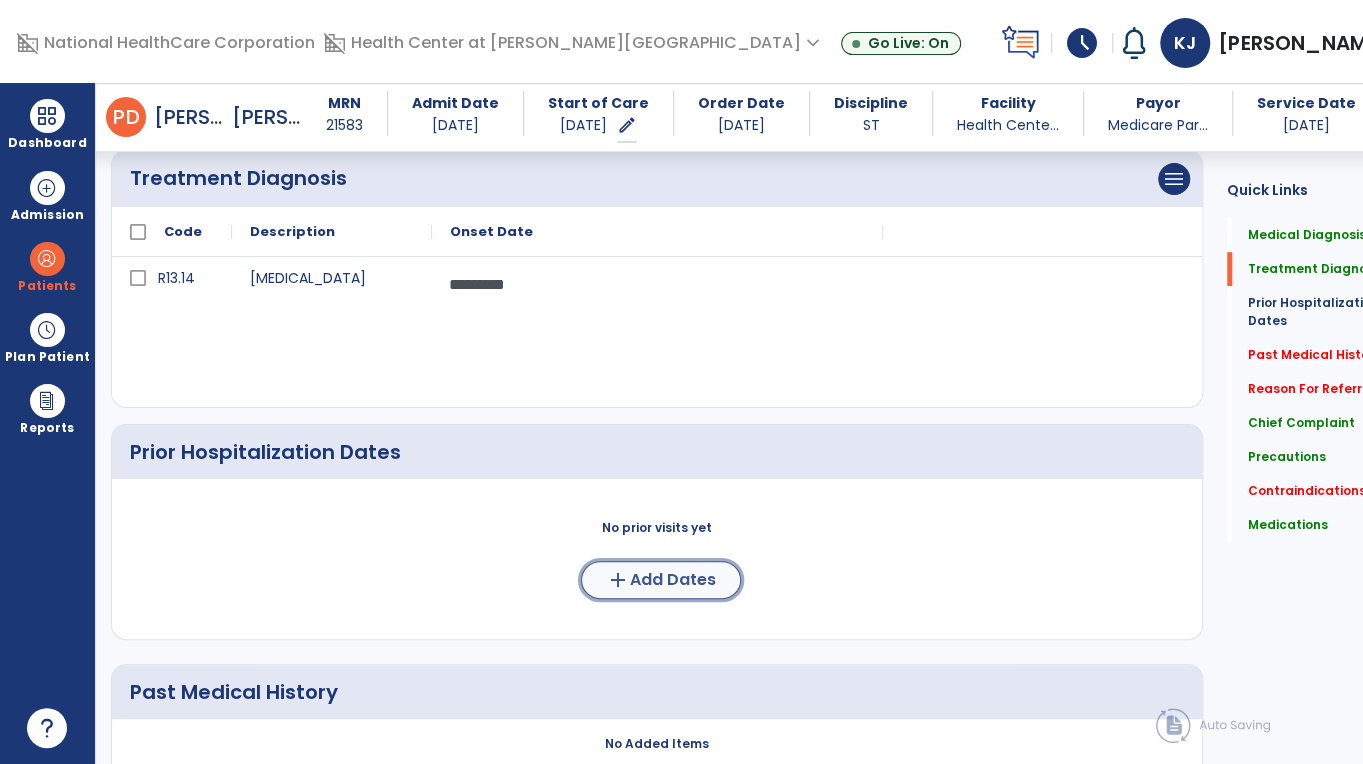 click on "Add Dates" 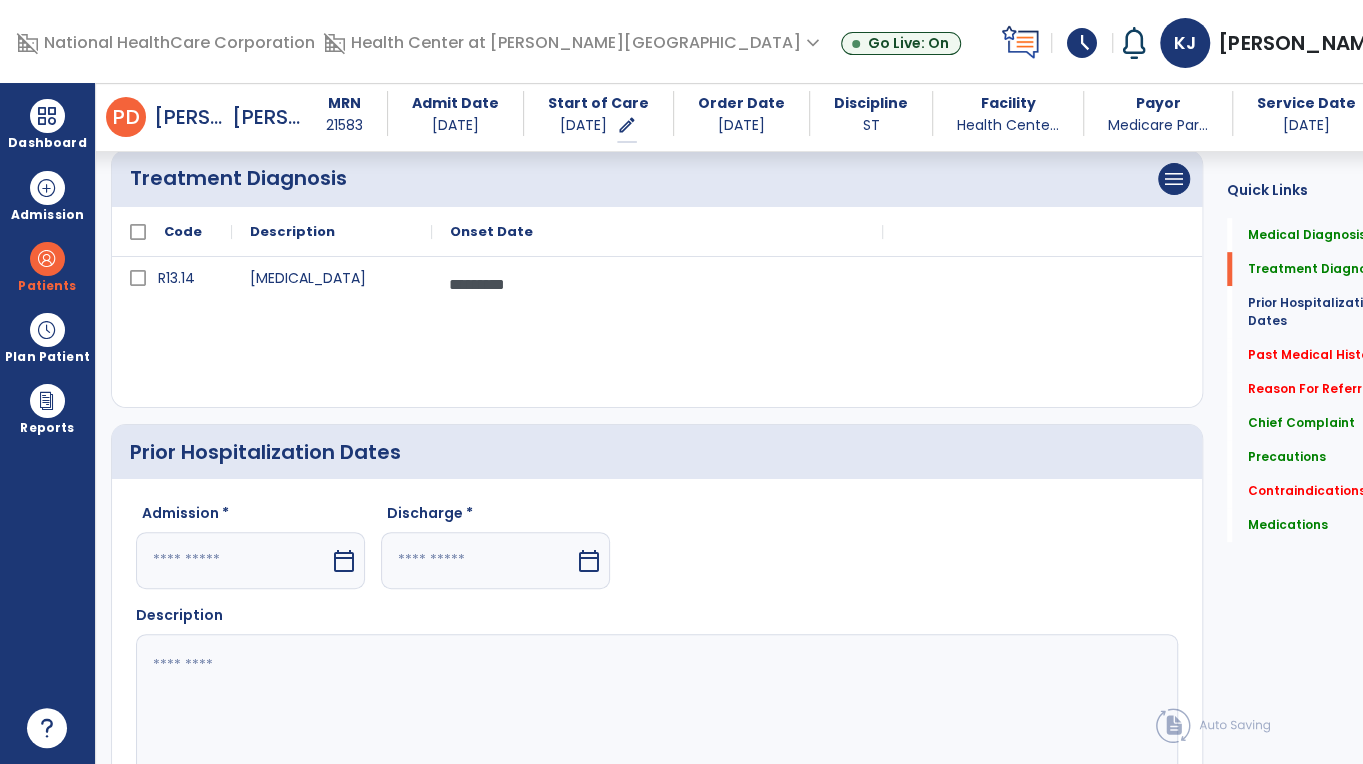 click at bounding box center (233, 560) 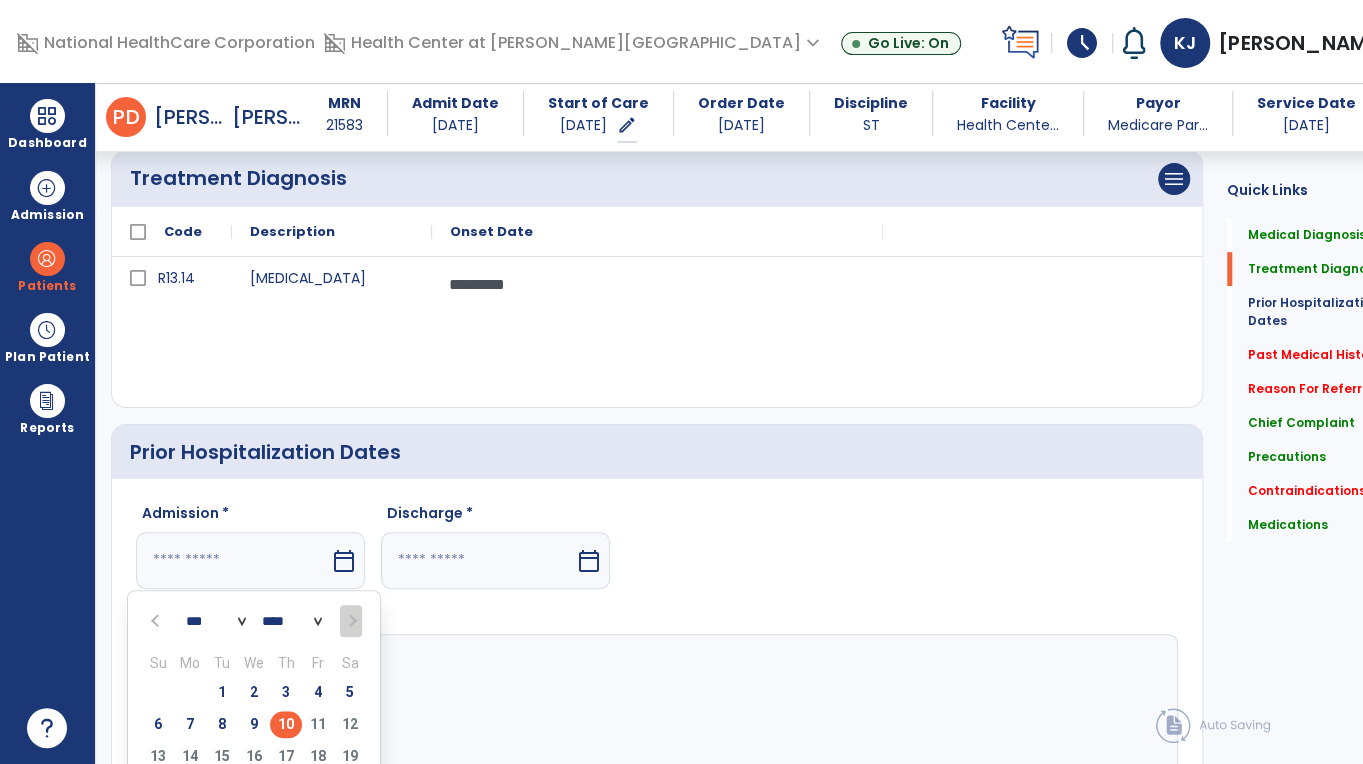 click at bounding box center (157, 621) 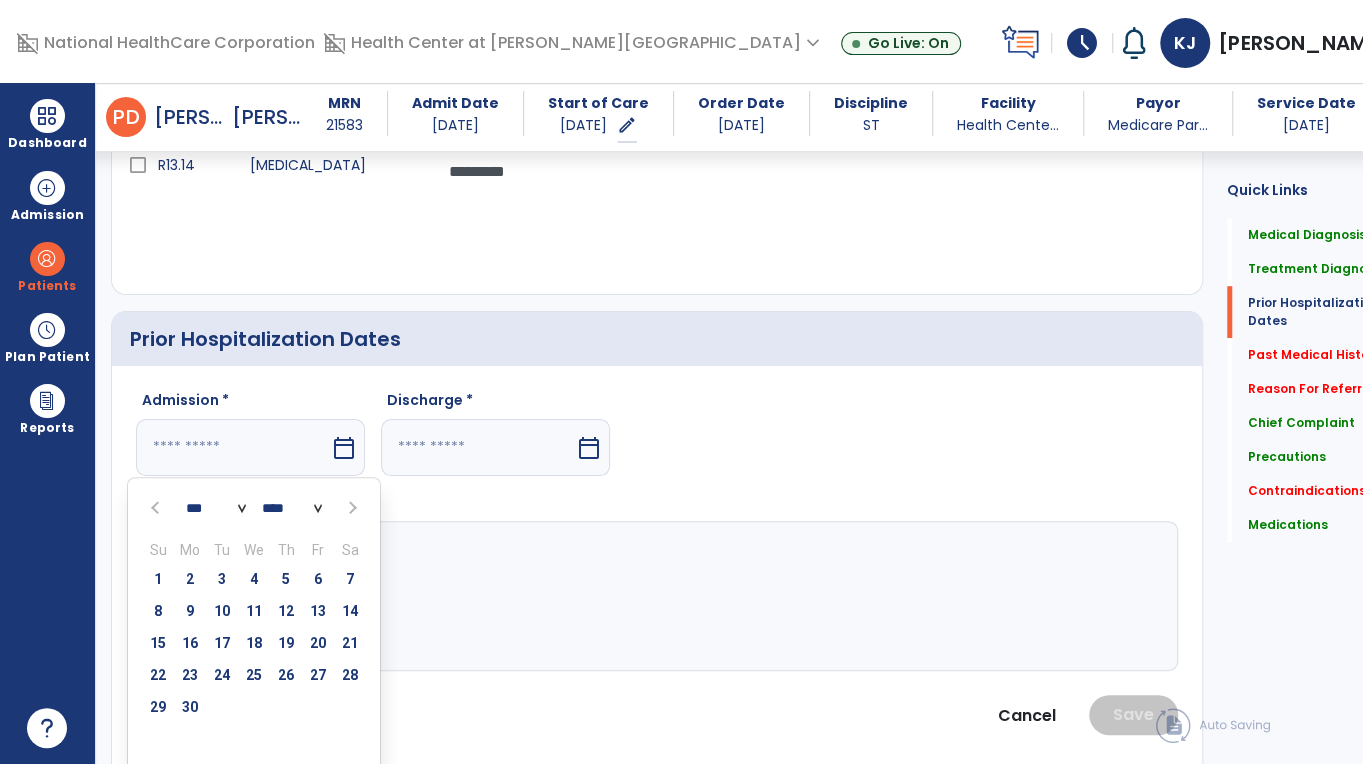 scroll, scrollTop: 584, scrollLeft: 0, axis: vertical 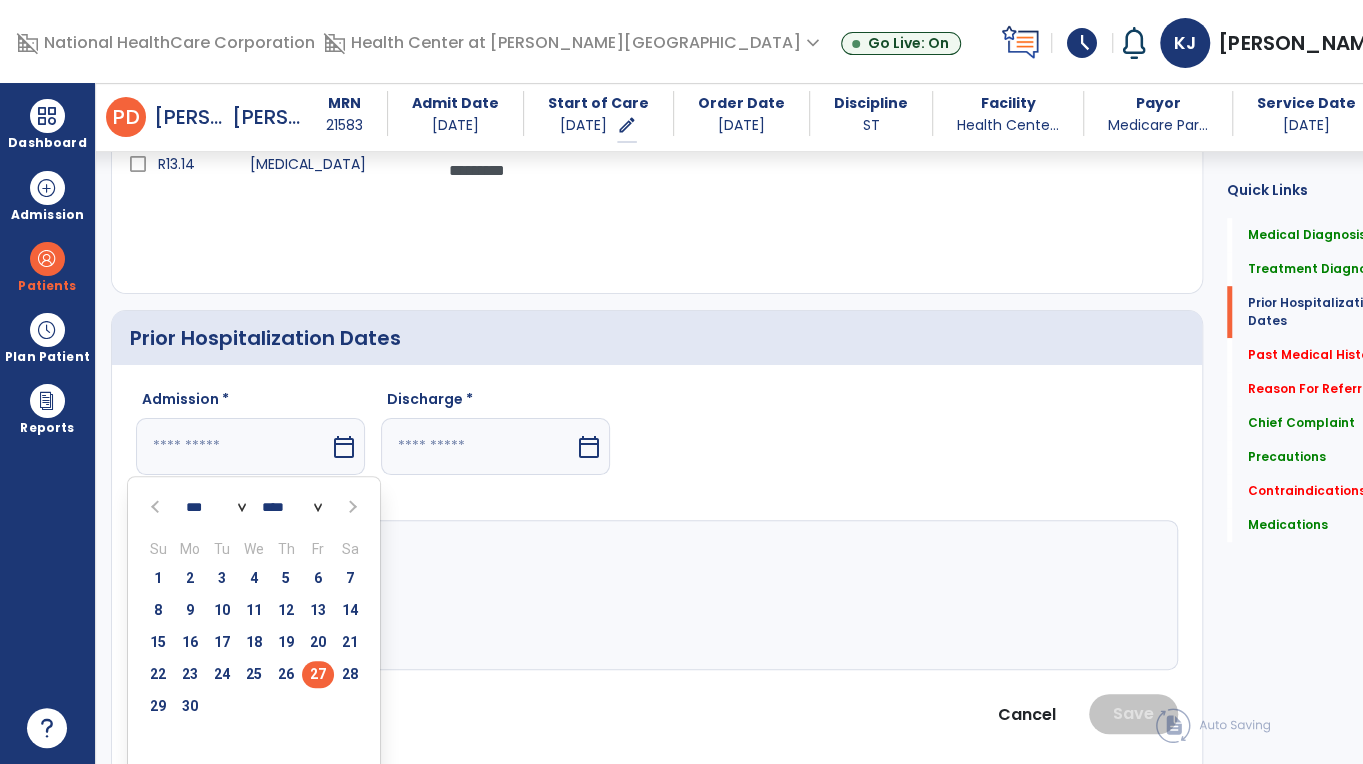 click on "27" at bounding box center (318, 674) 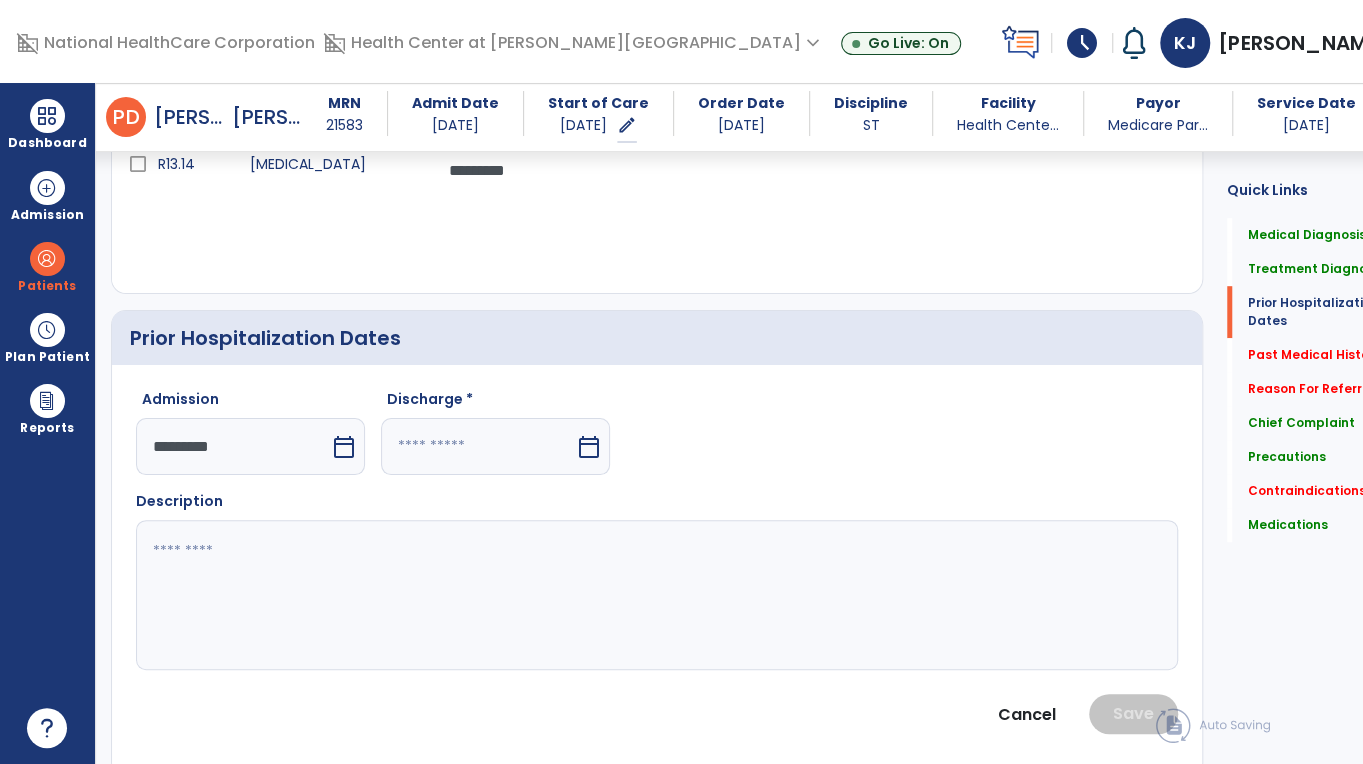 click at bounding box center (478, 446) 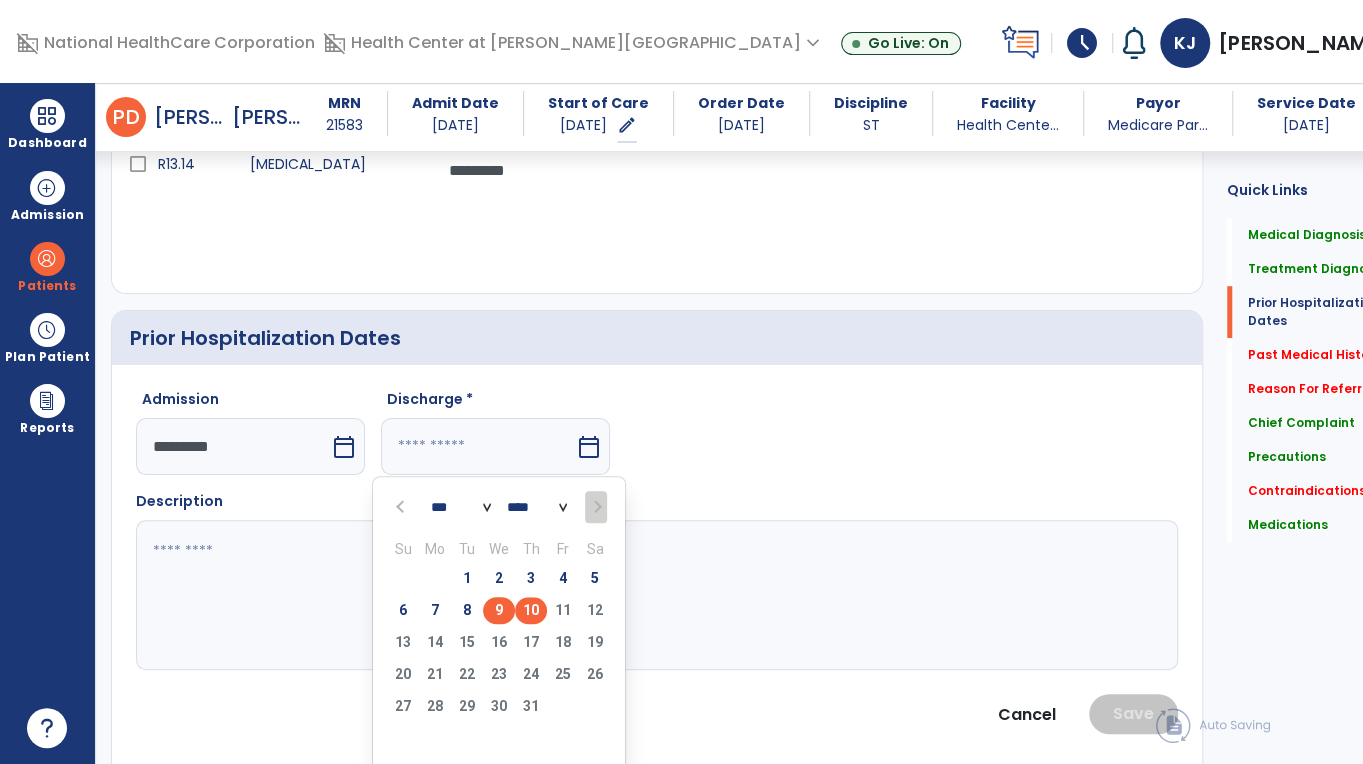 click on "9" at bounding box center (499, 610) 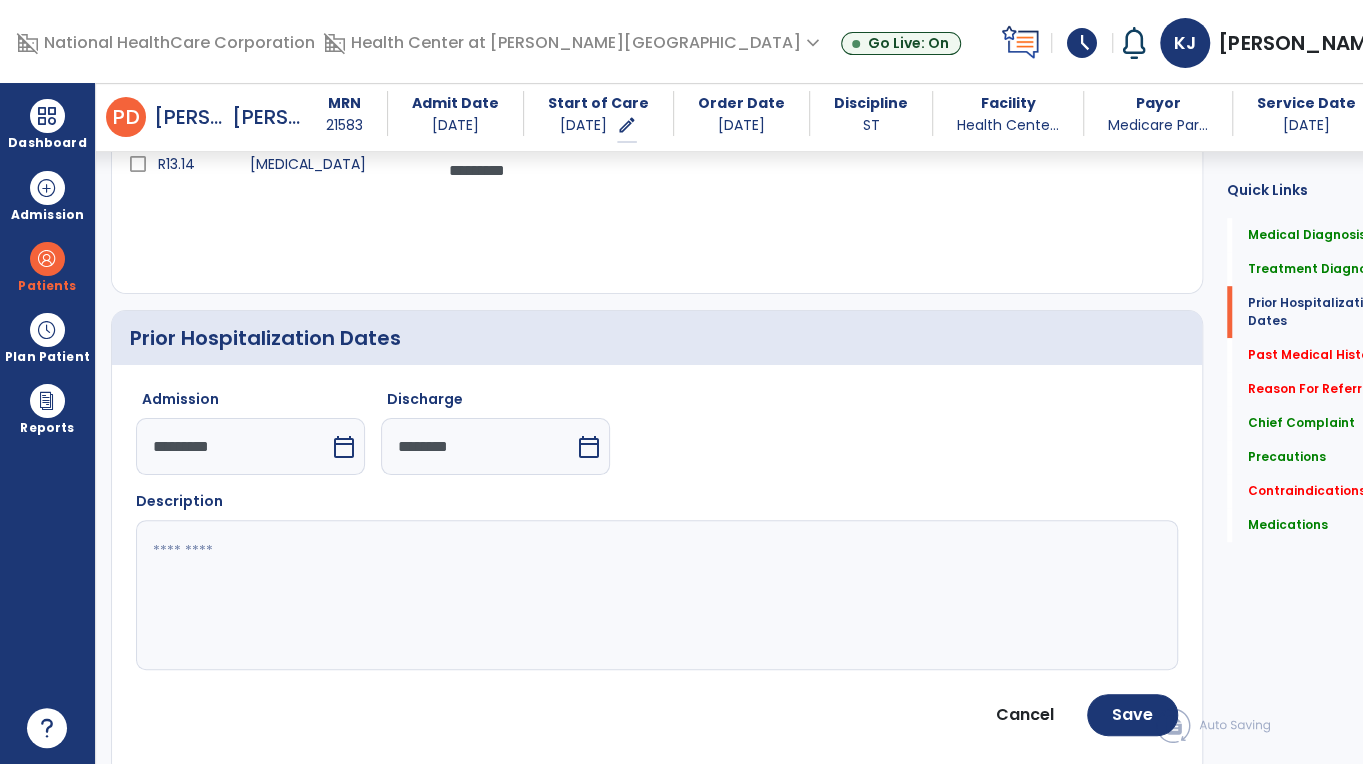 click 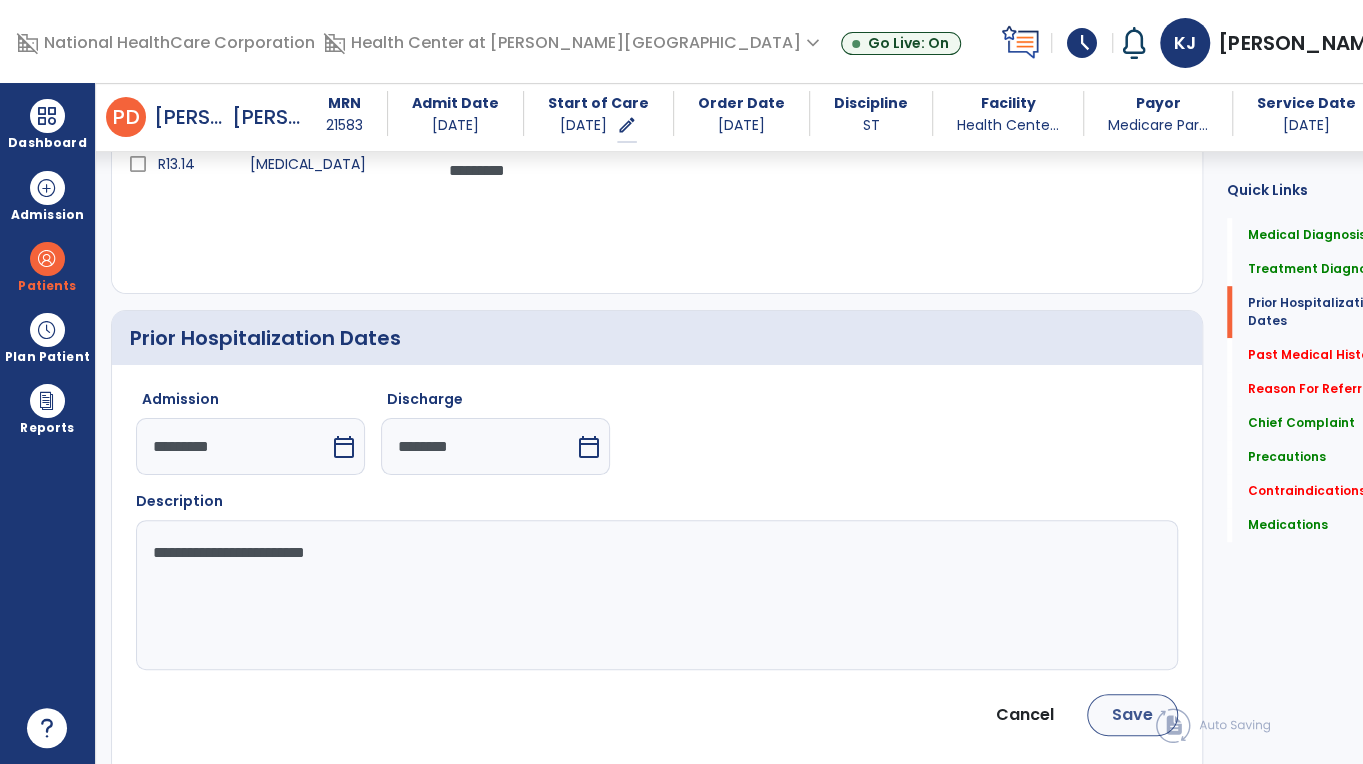 type on "**********" 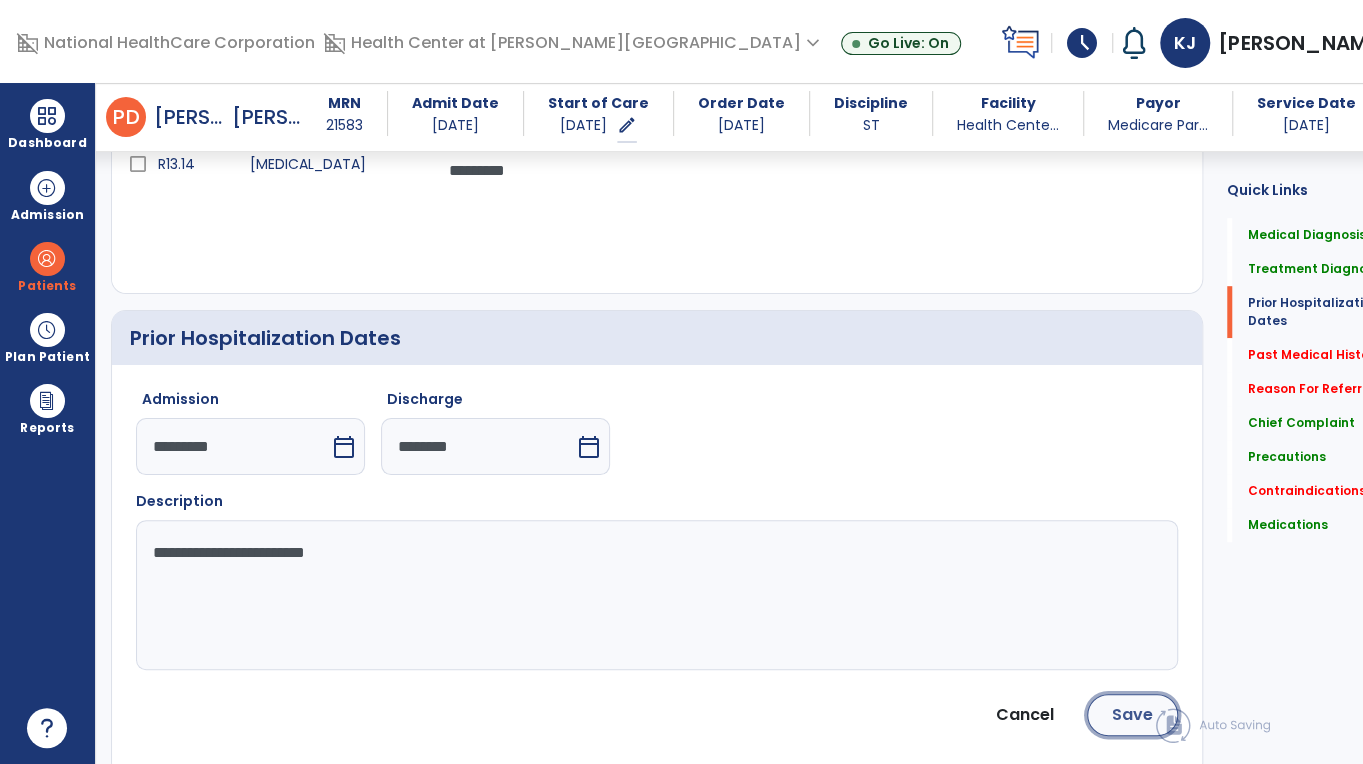 click on "Save" 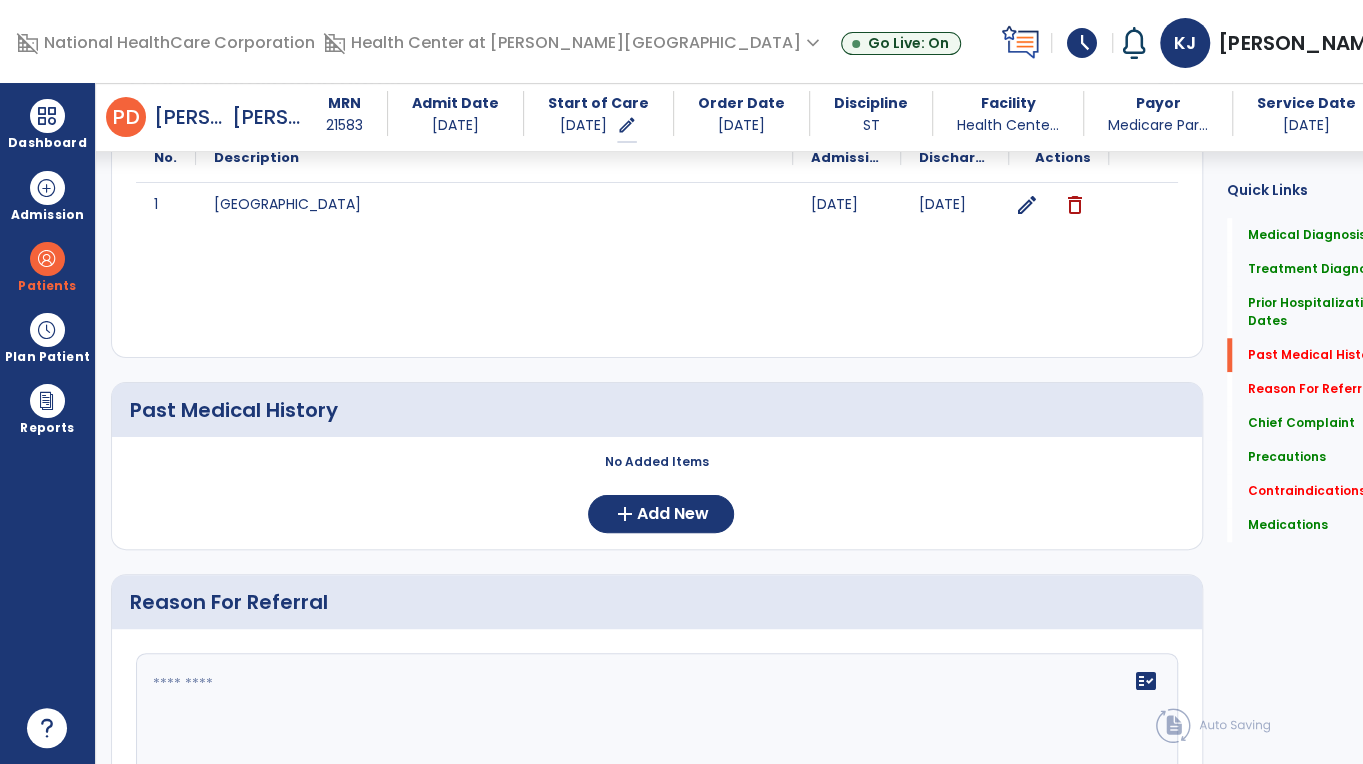 scroll, scrollTop: 843, scrollLeft: 0, axis: vertical 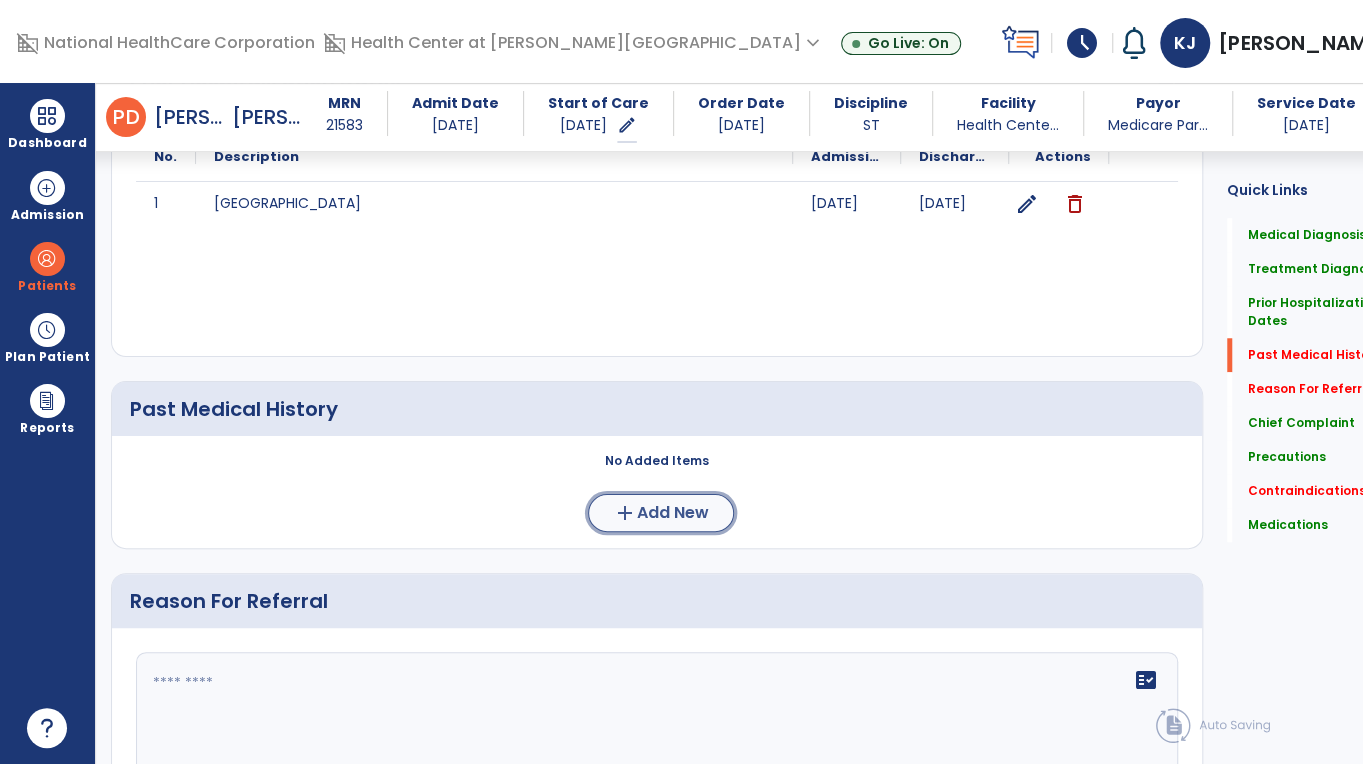 click on "Add New" 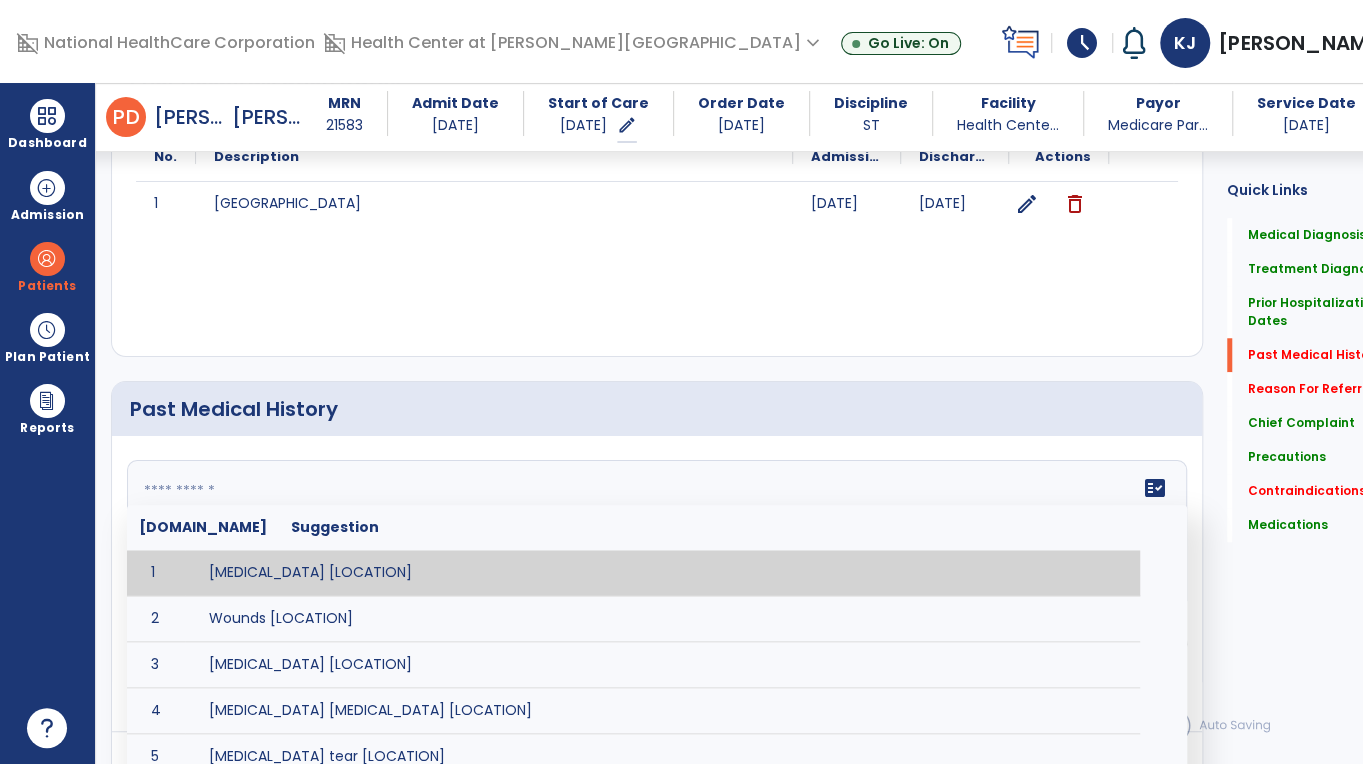 click 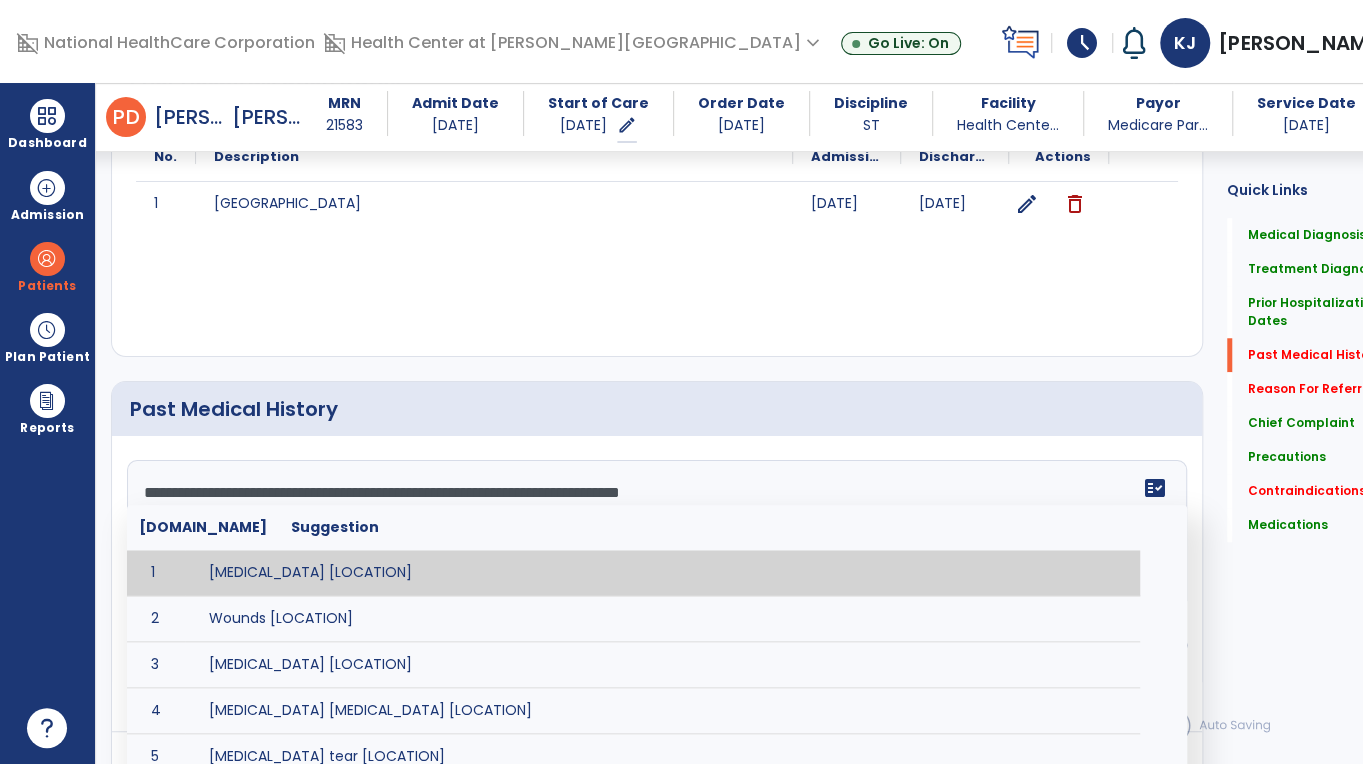 scroll, scrollTop: 39, scrollLeft: 0, axis: vertical 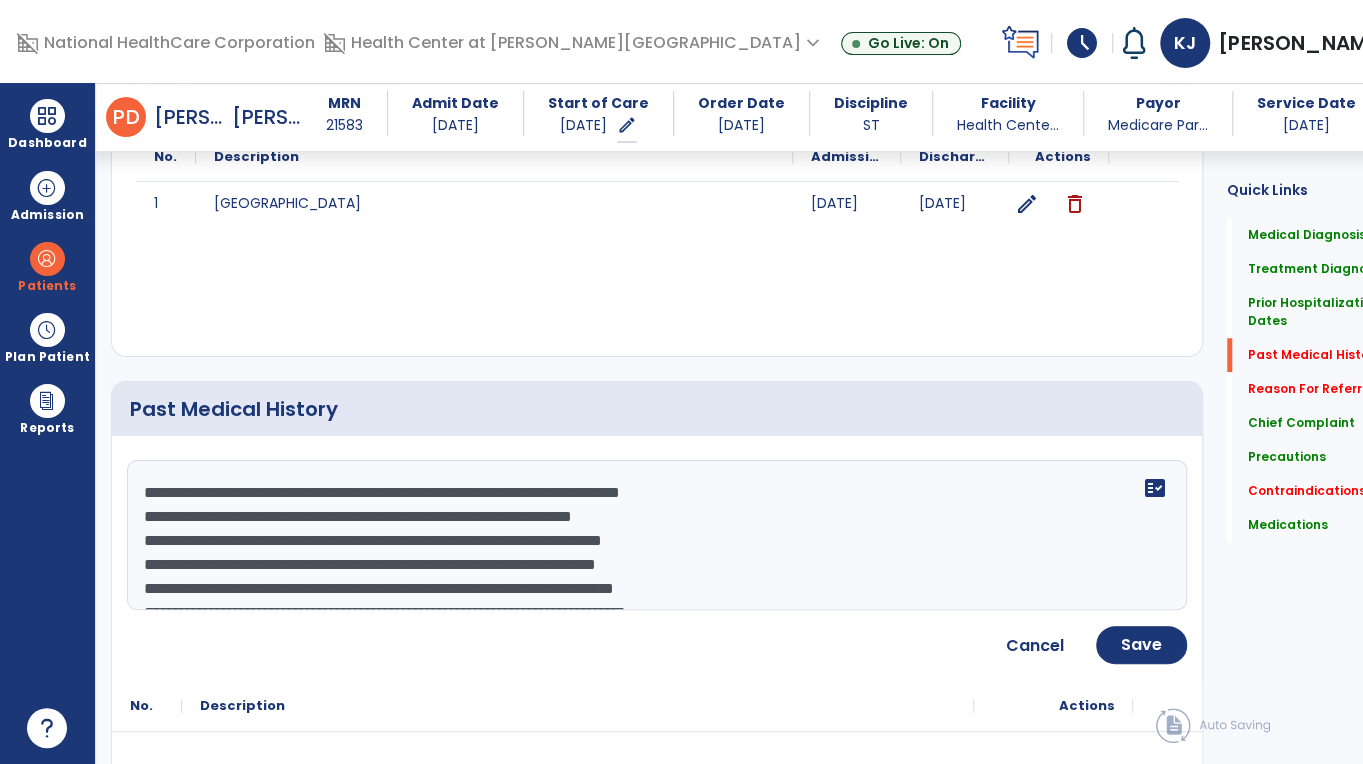 click on "**********" 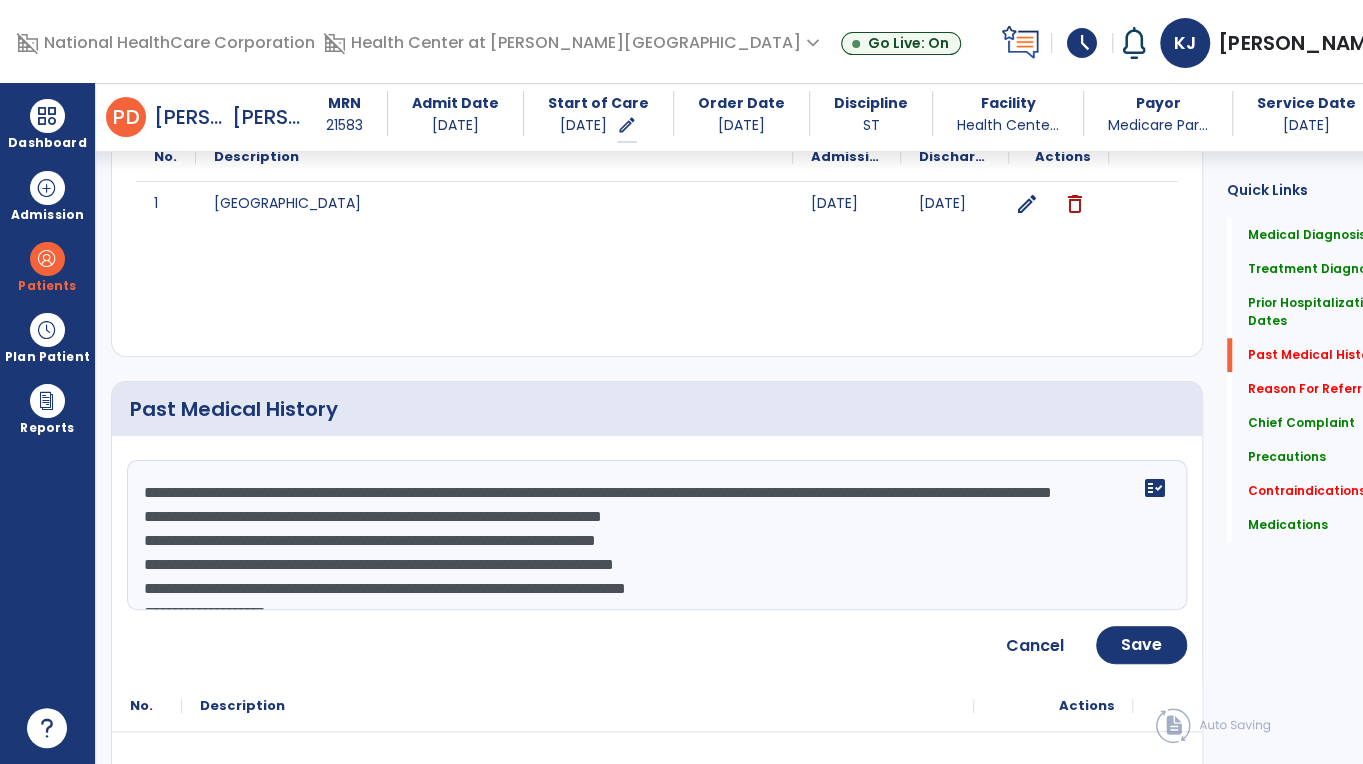drag, startPoint x: 663, startPoint y: 489, endPoint x: 814, endPoint y: 487, distance: 151.01324 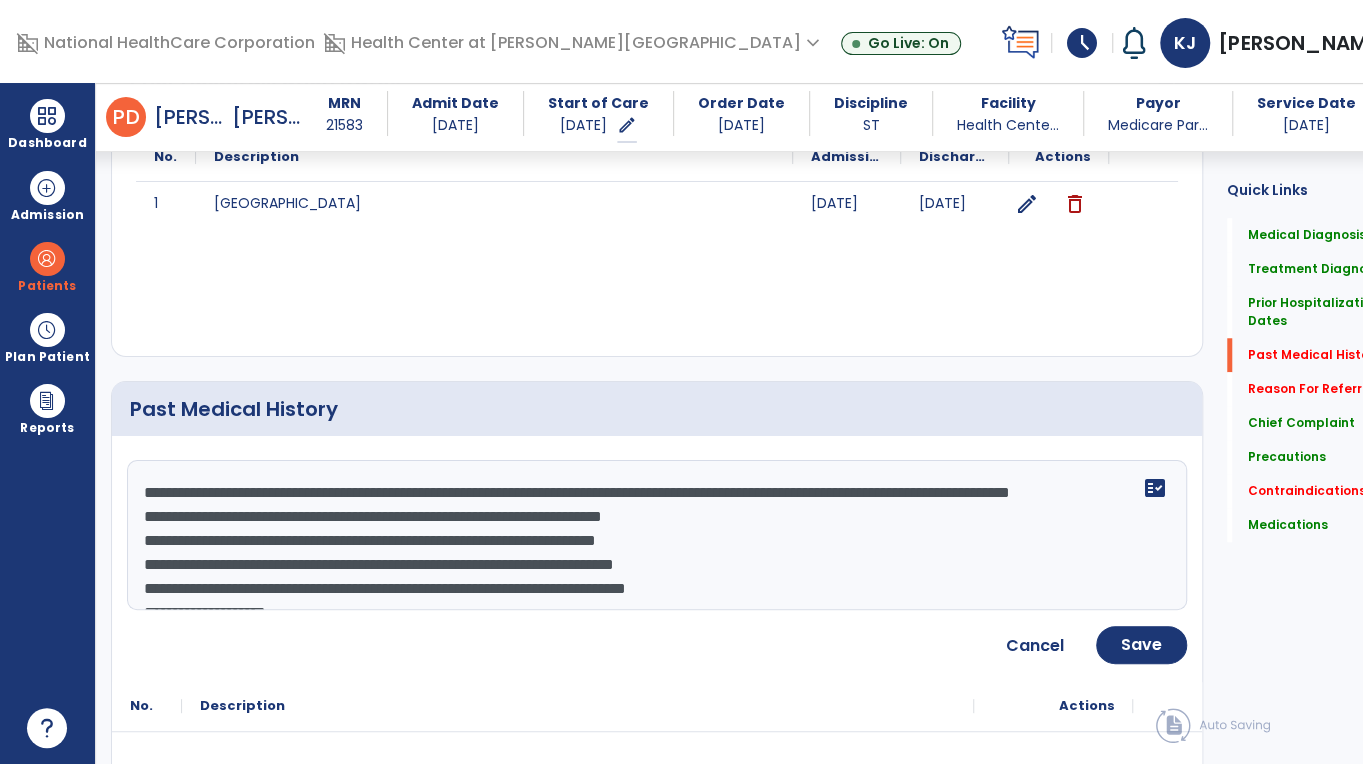 drag, startPoint x: 829, startPoint y: 494, endPoint x: 1035, endPoint y: 498, distance: 206.03883 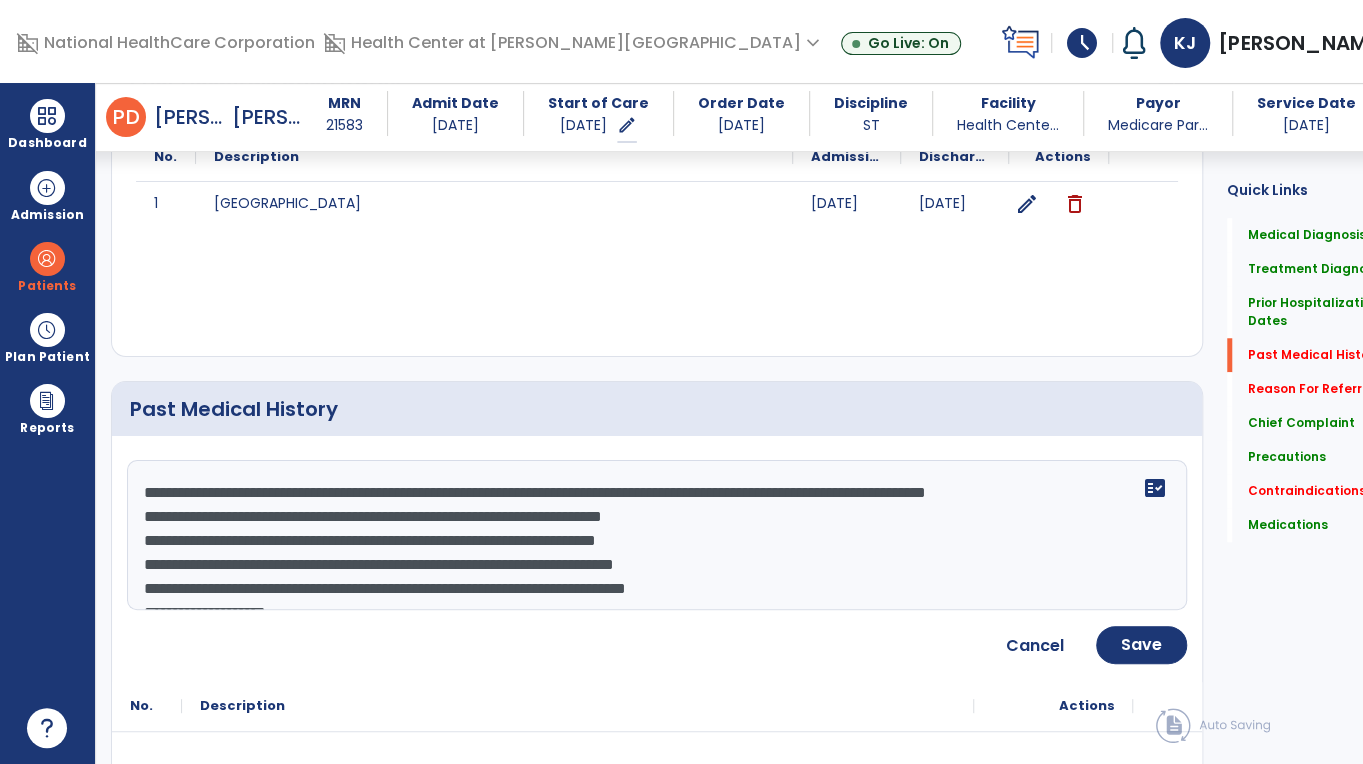 click on "**********" 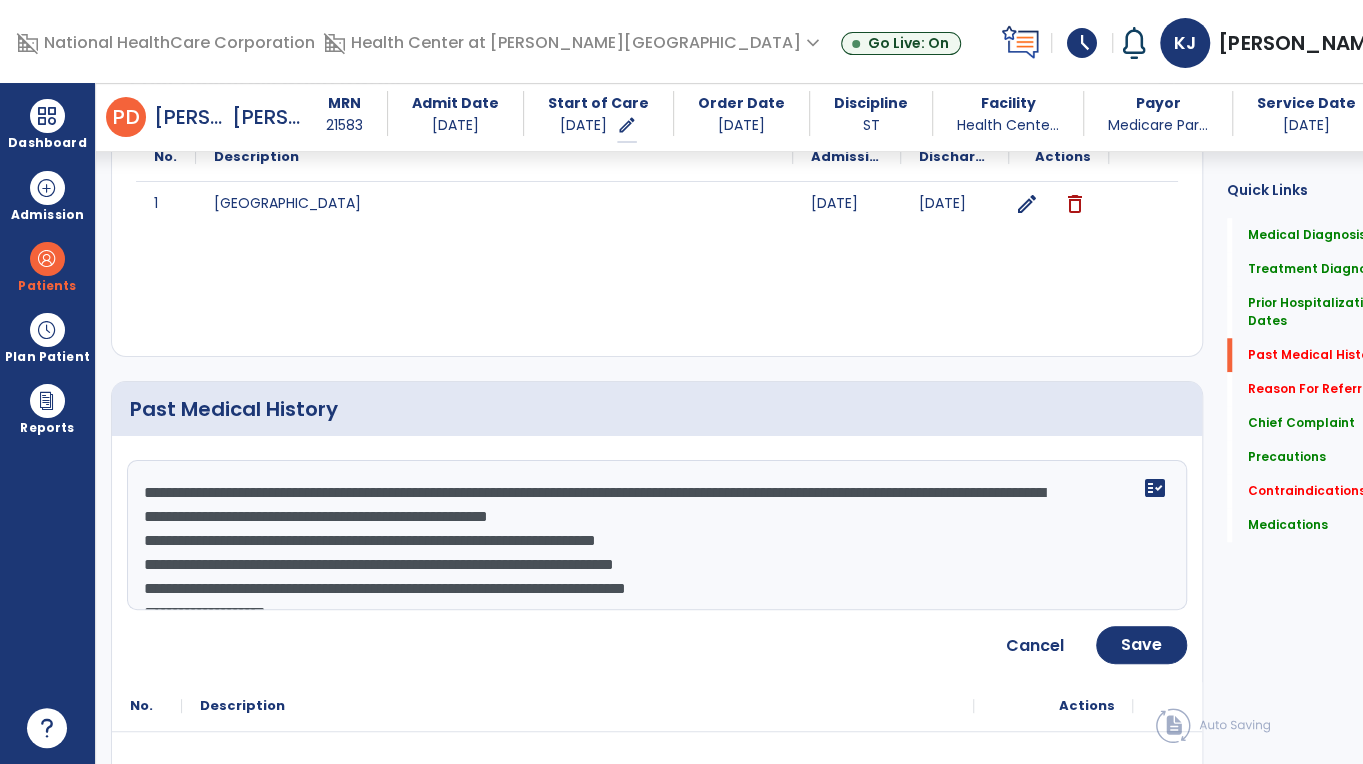 click on "**********" 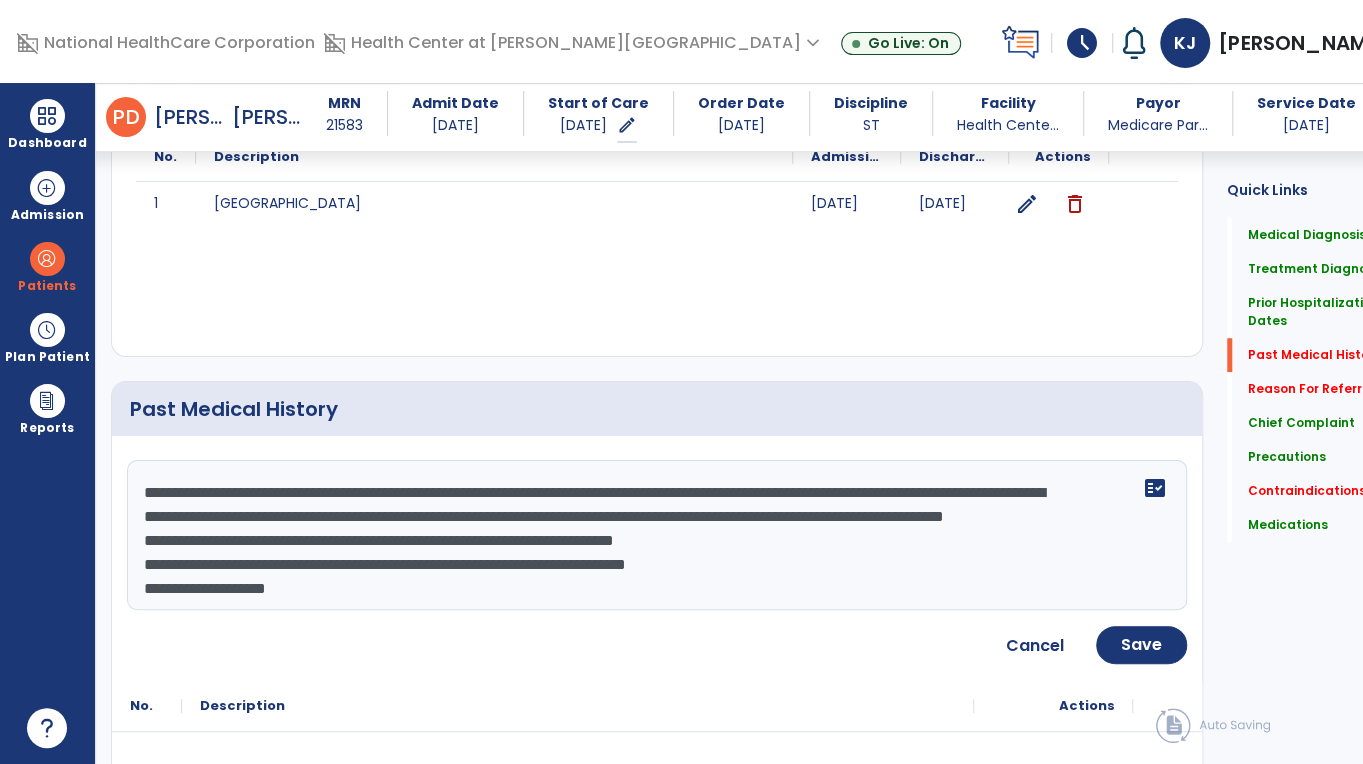click on "**********" 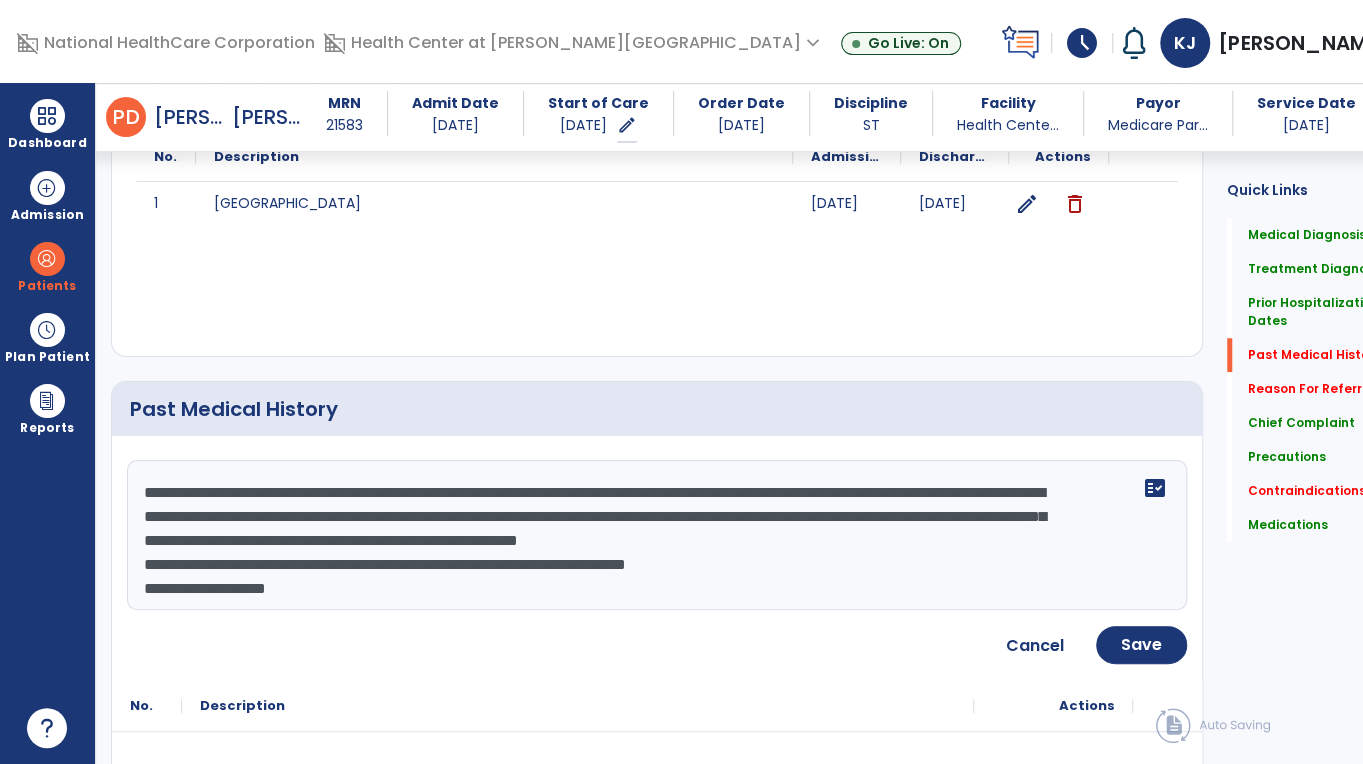 drag, startPoint x: 600, startPoint y: 536, endPoint x: 494, endPoint y: 555, distance: 107.68937 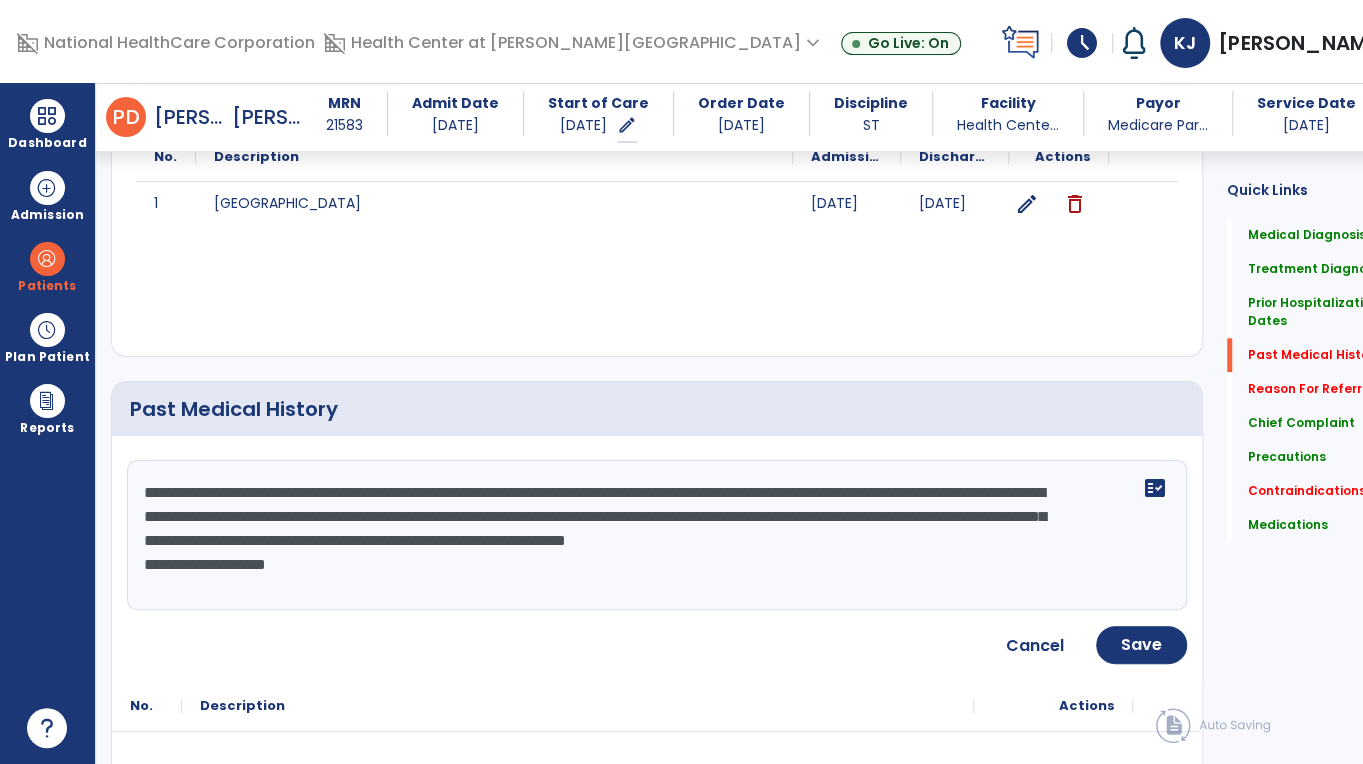 drag, startPoint x: 873, startPoint y: 532, endPoint x: 902, endPoint y: 622, distance: 94.55686 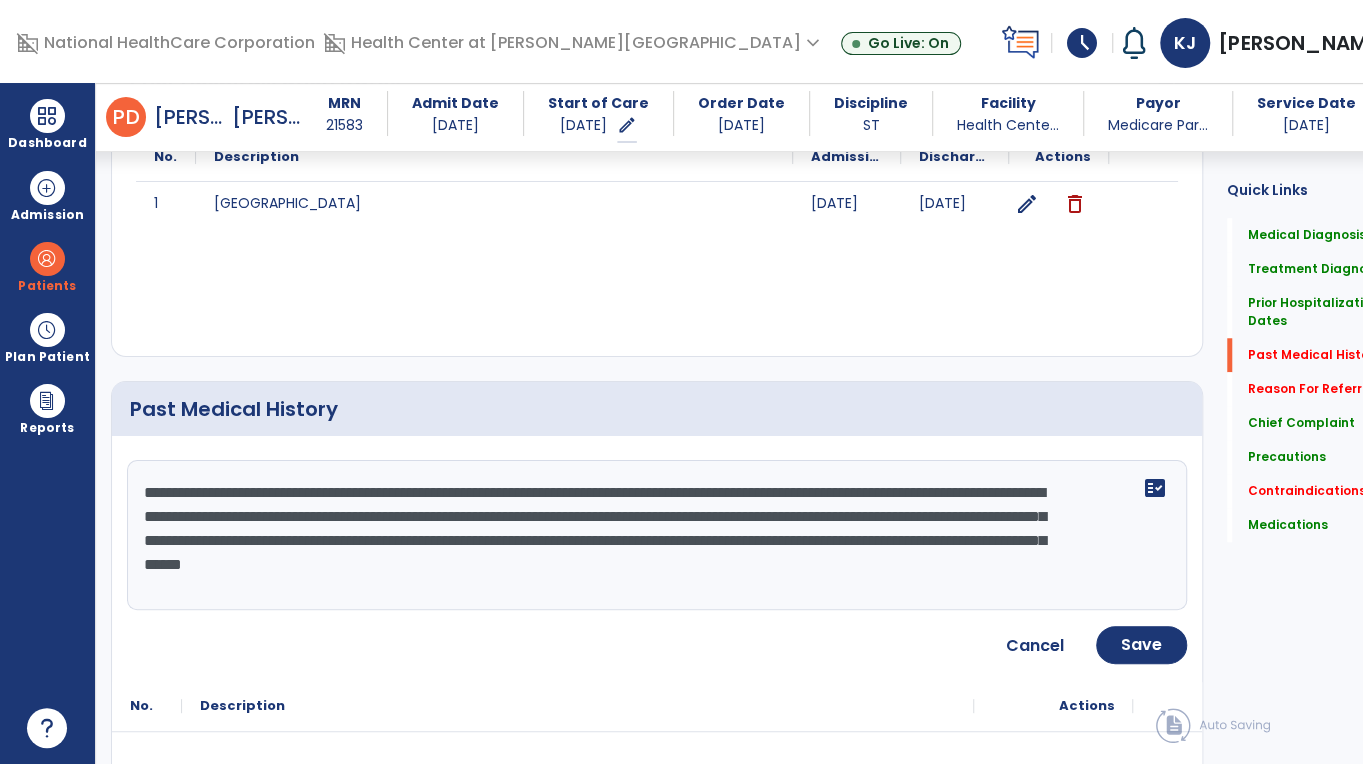 click on "**********" 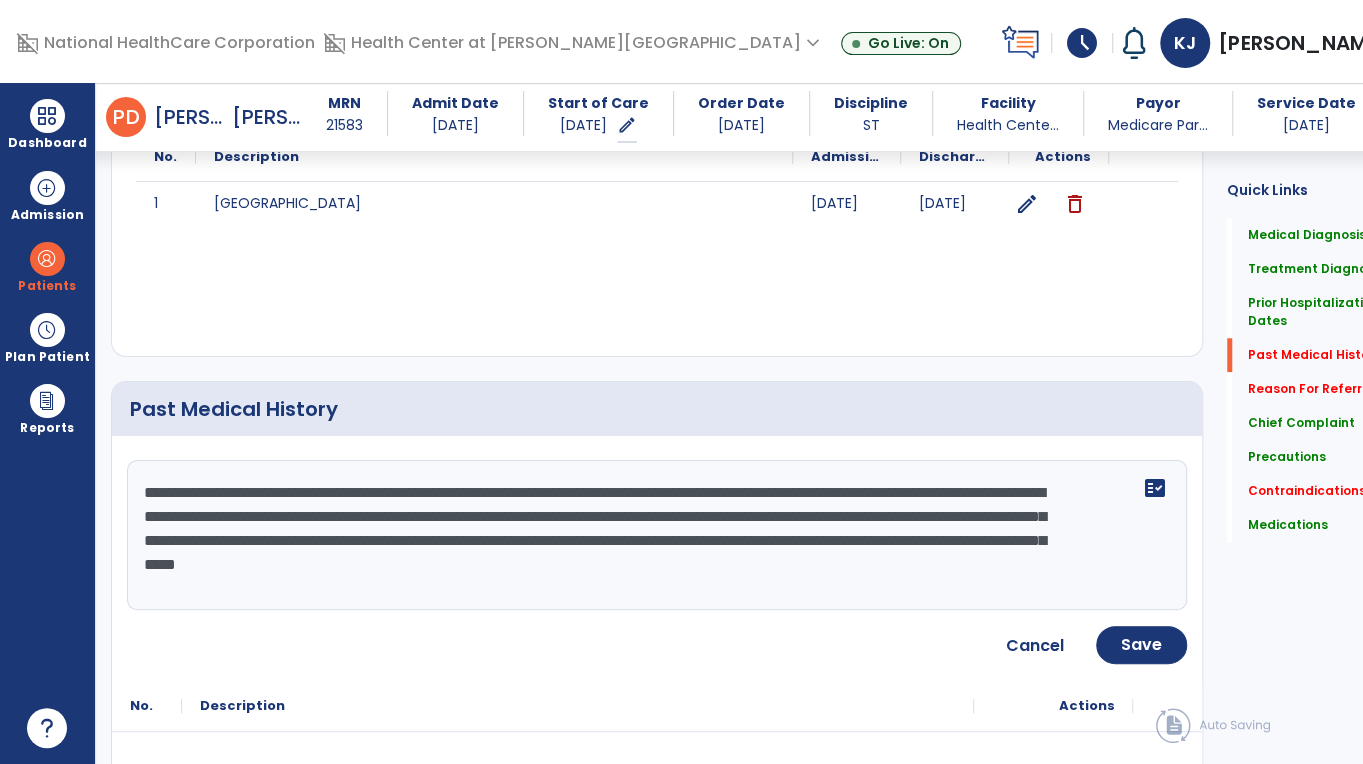 click on "**********" 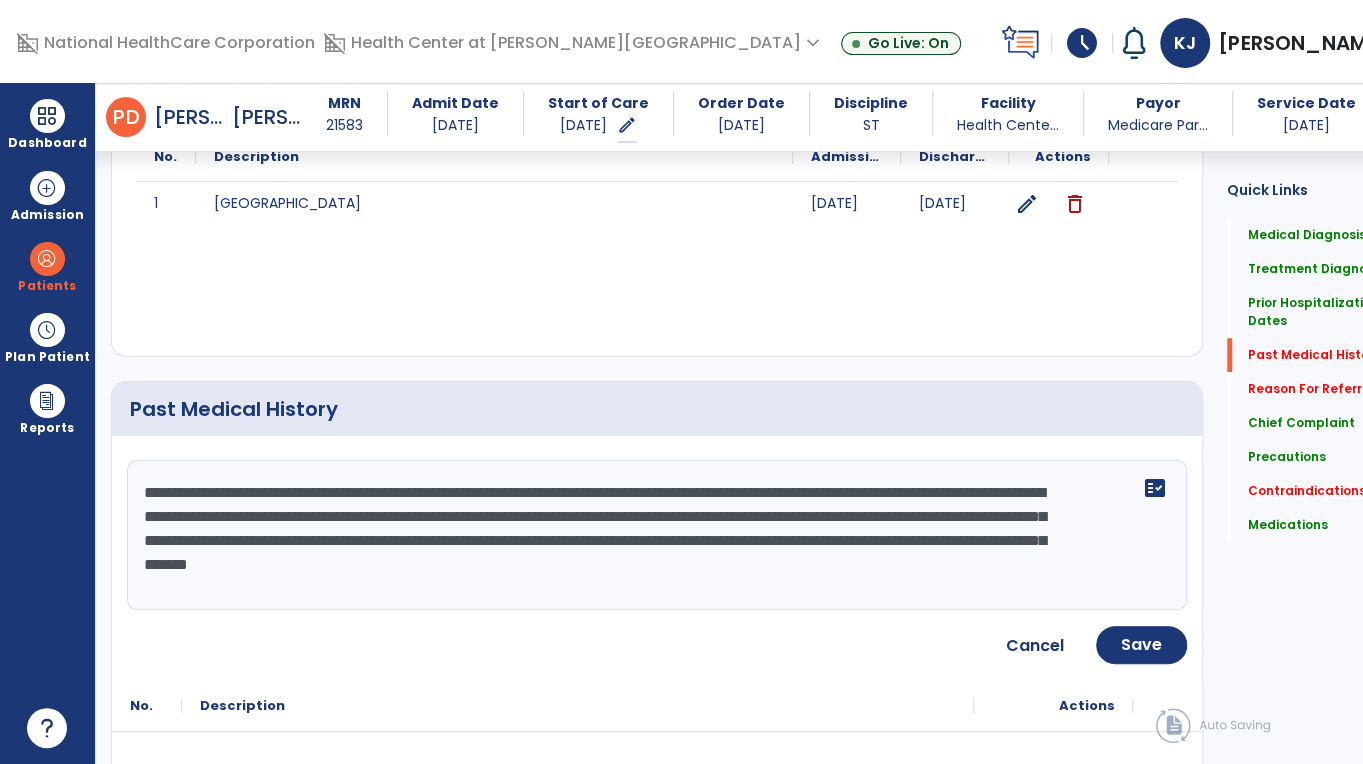 click on "**********" 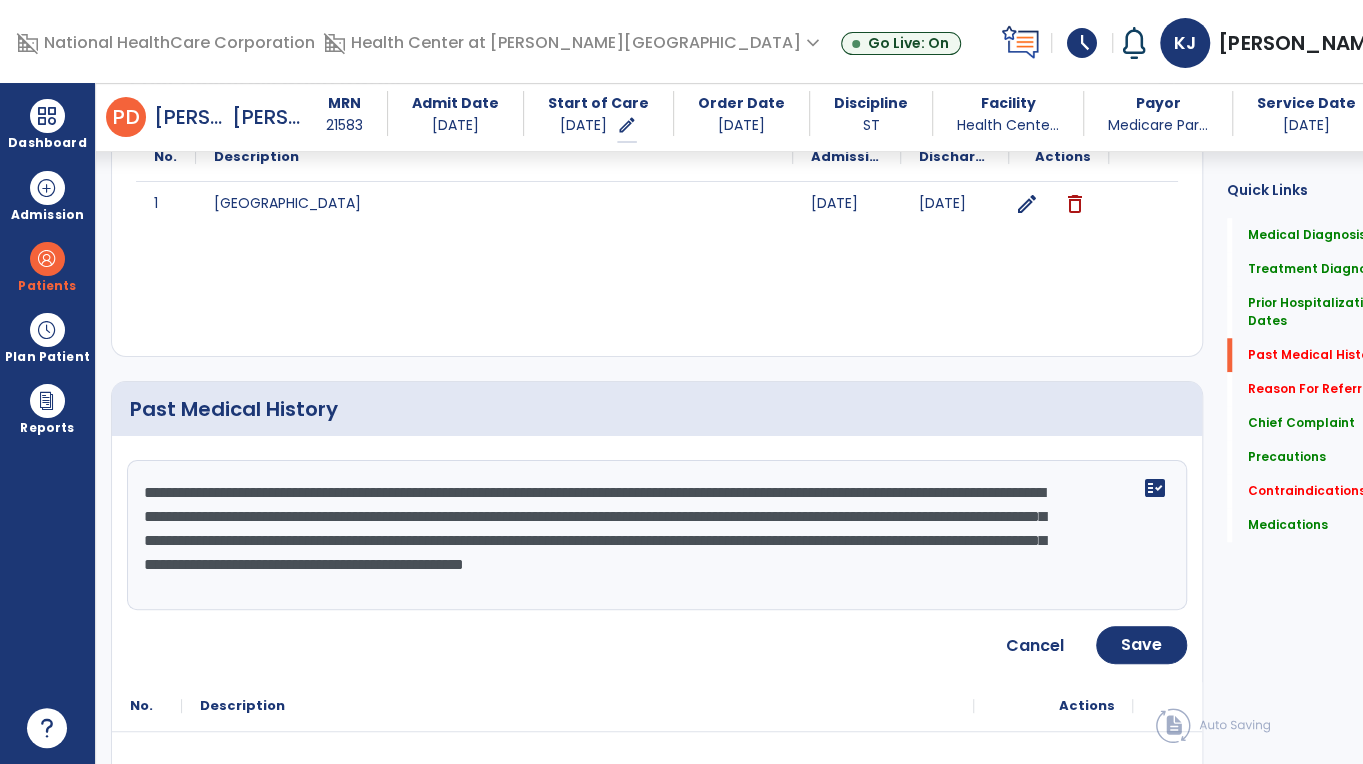 drag, startPoint x: 670, startPoint y: 593, endPoint x: 269, endPoint y: 594, distance: 401.00125 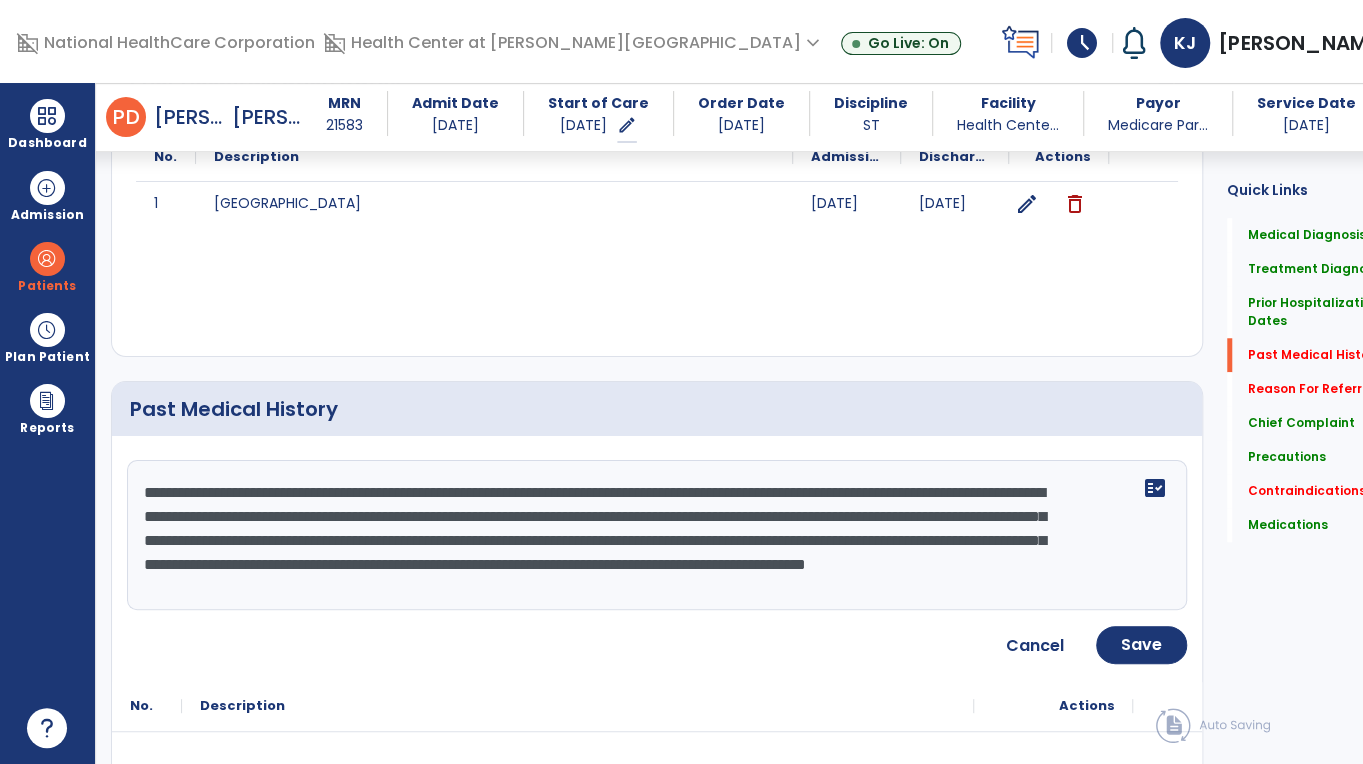 scroll, scrollTop: 15, scrollLeft: 0, axis: vertical 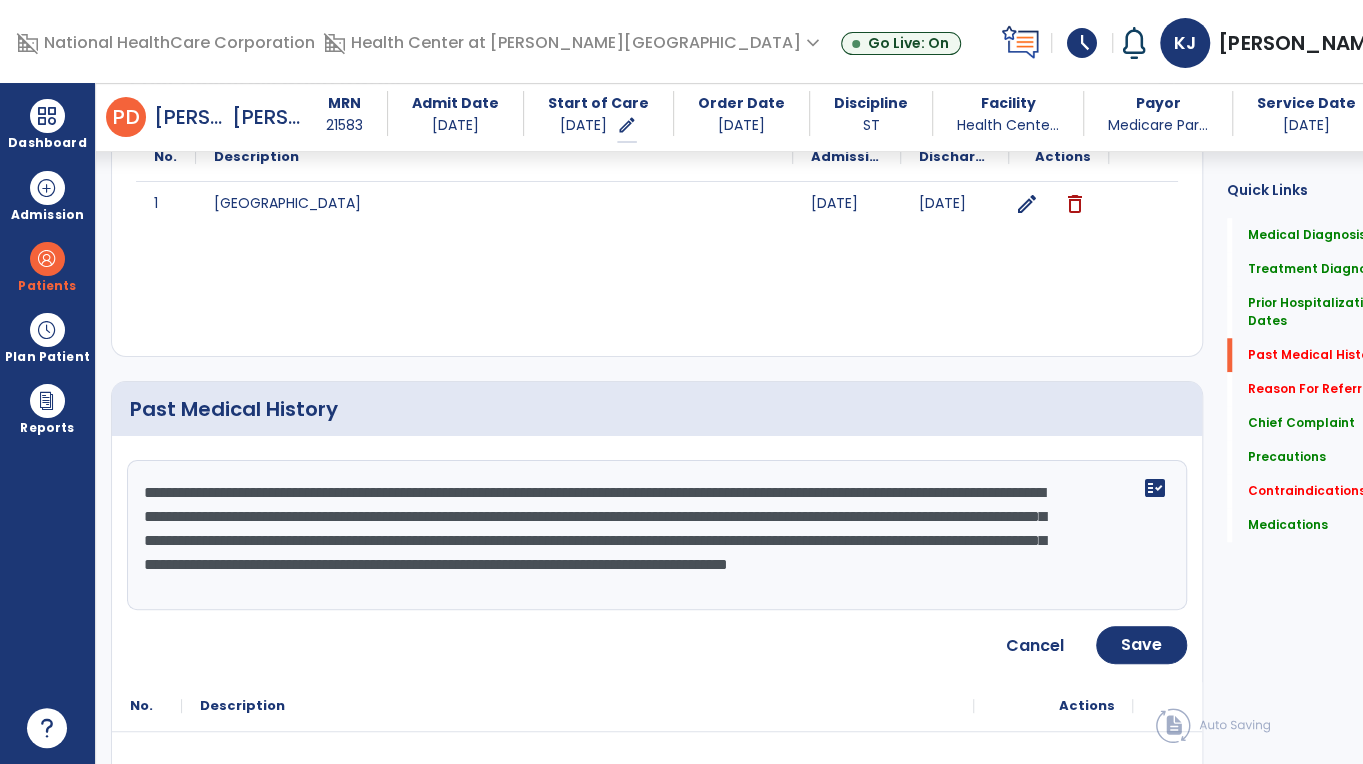 drag, startPoint x: 474, startPoint y: 592, endPoint x: 601, endPoint y: 594, distance: 127.01575 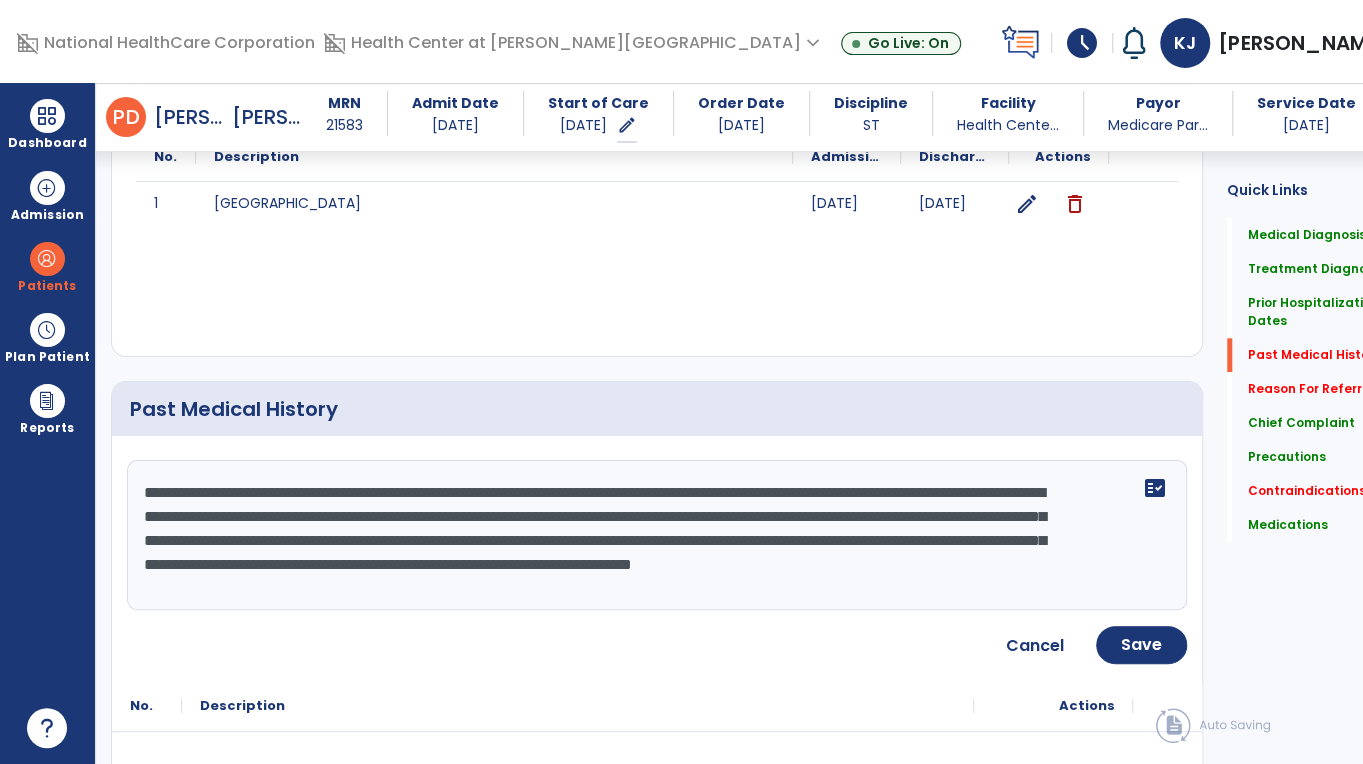 click on "**********" 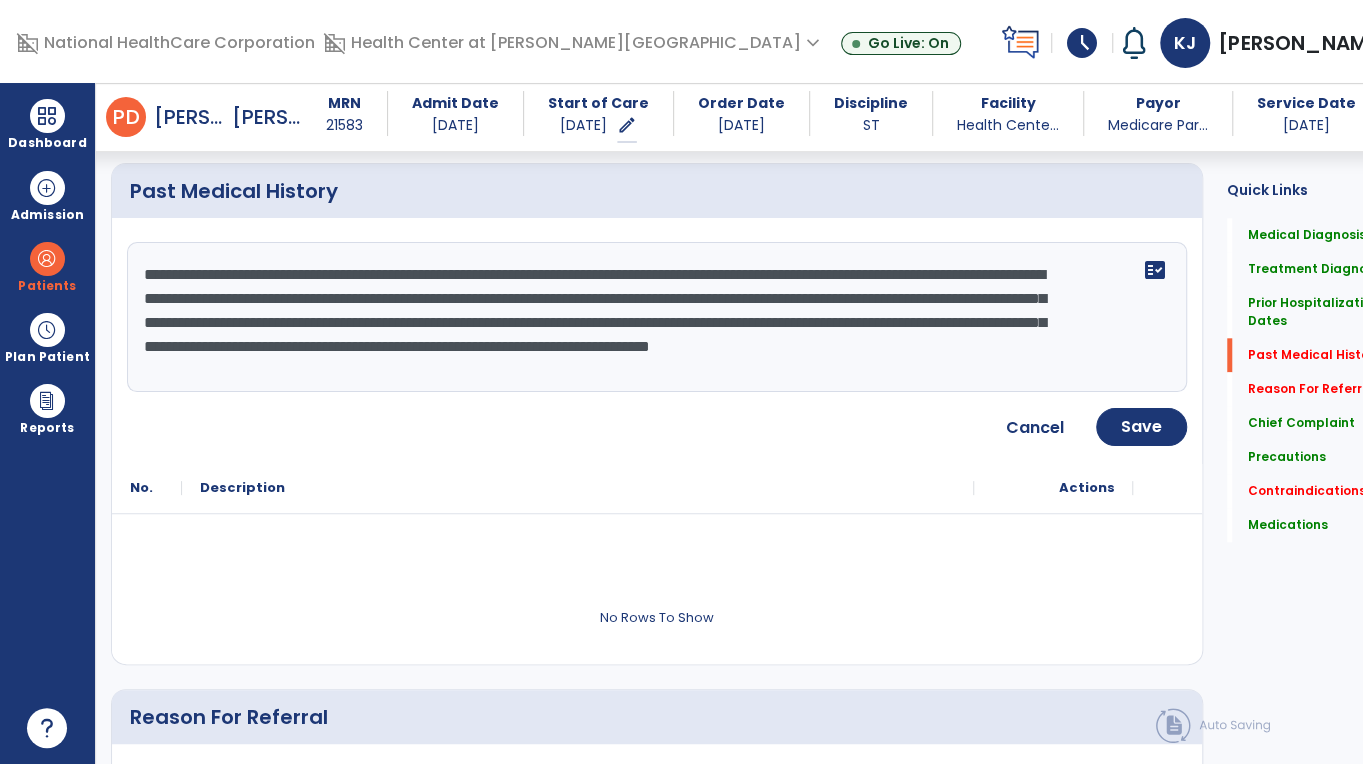 scroll, scrollTop: 1065, scrollLeft: 0, axis: vertical 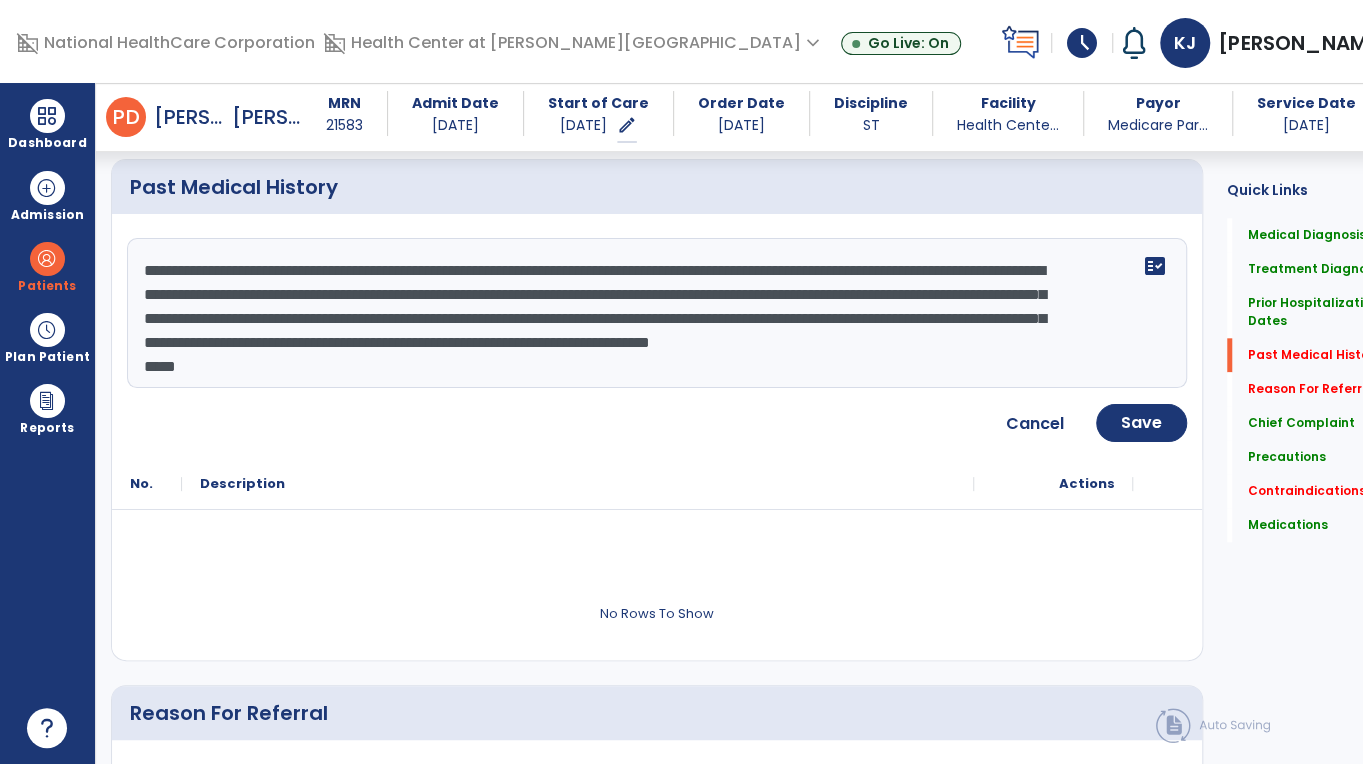 paste on "**********" 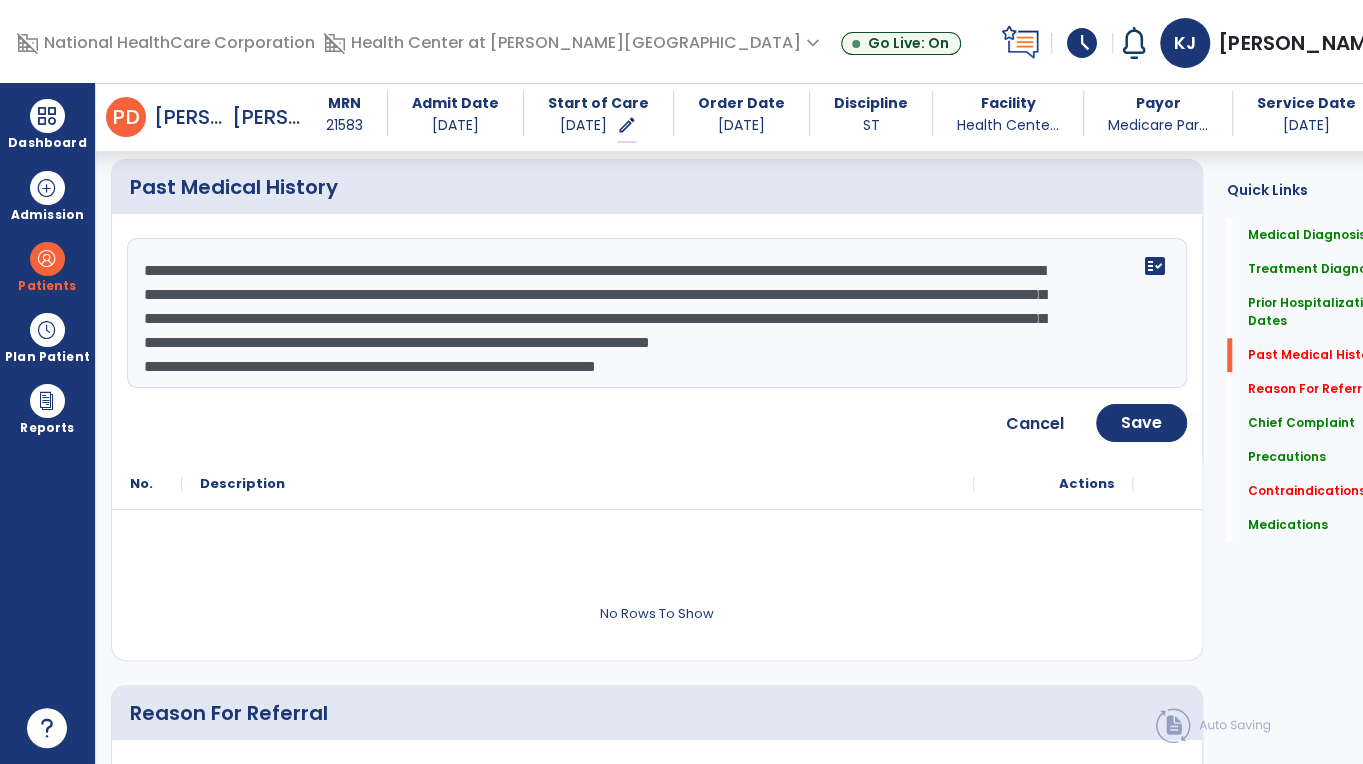 scroll, scrollTop: 39, scrollLeft: 0, axis: vertical 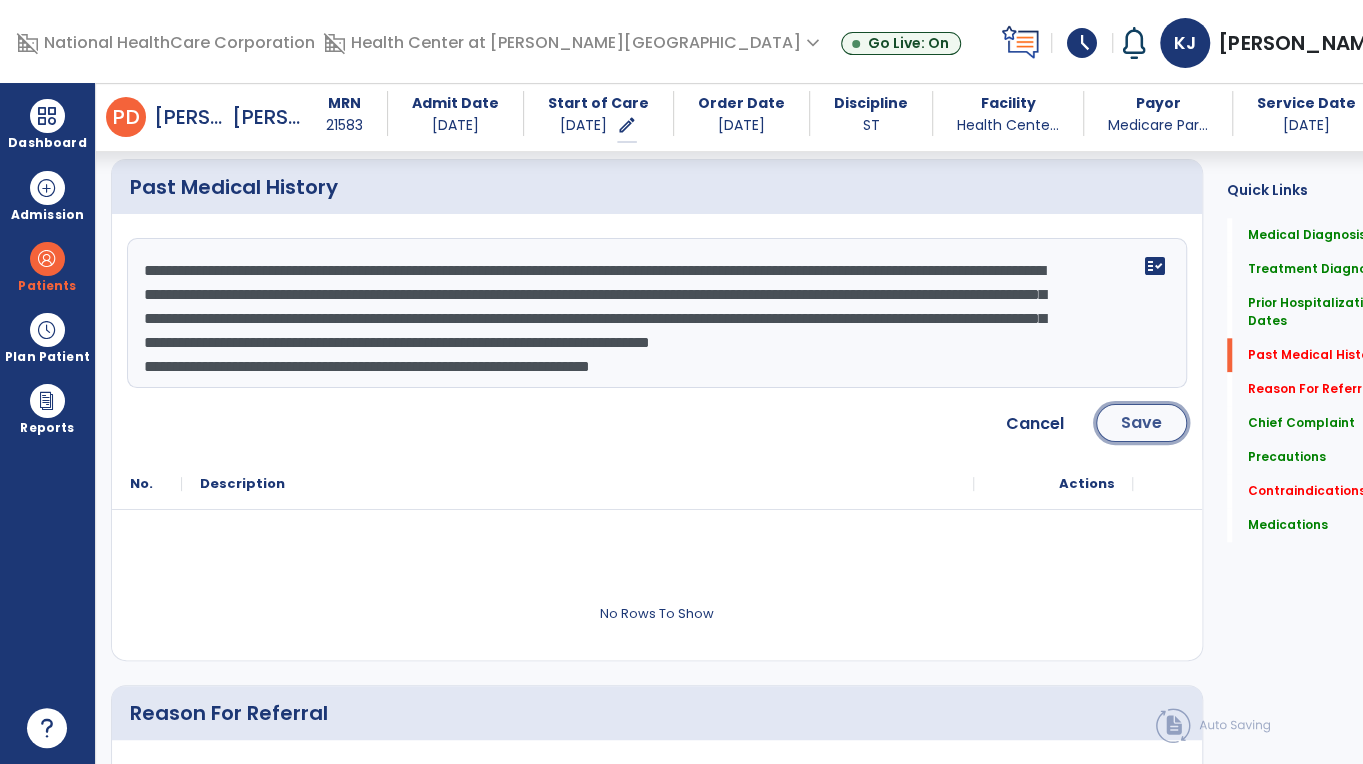 click on "Save" 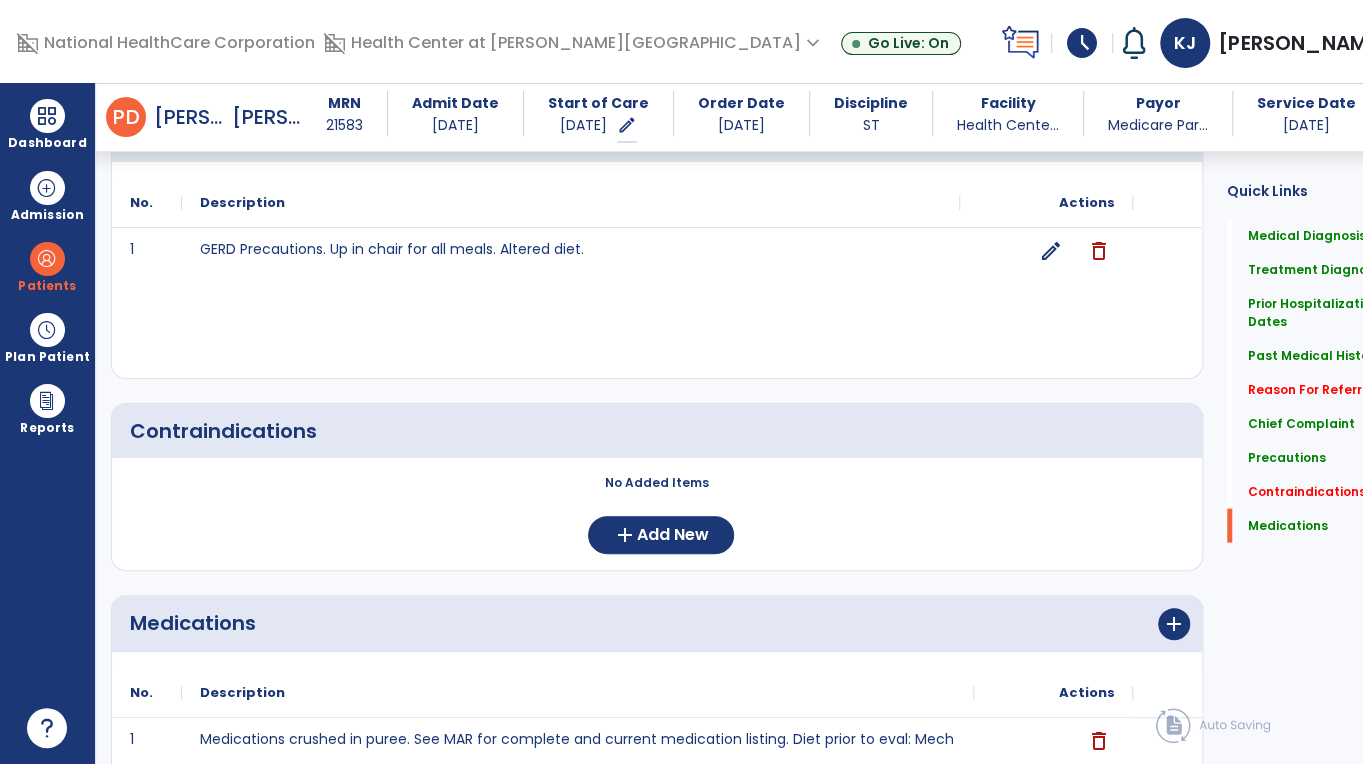 scroll, scrollTop: 2234, scrollLeft: 0, axis: vertical 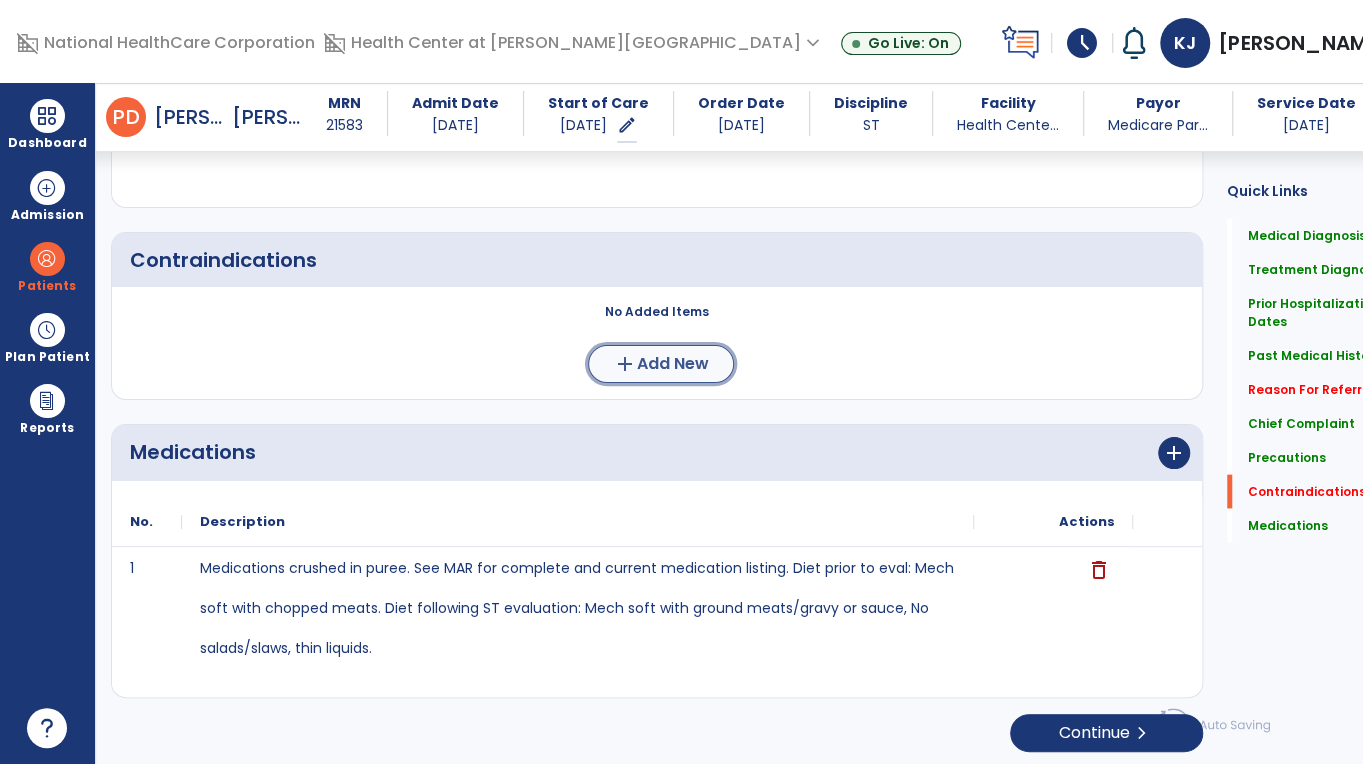 click on "Add New" 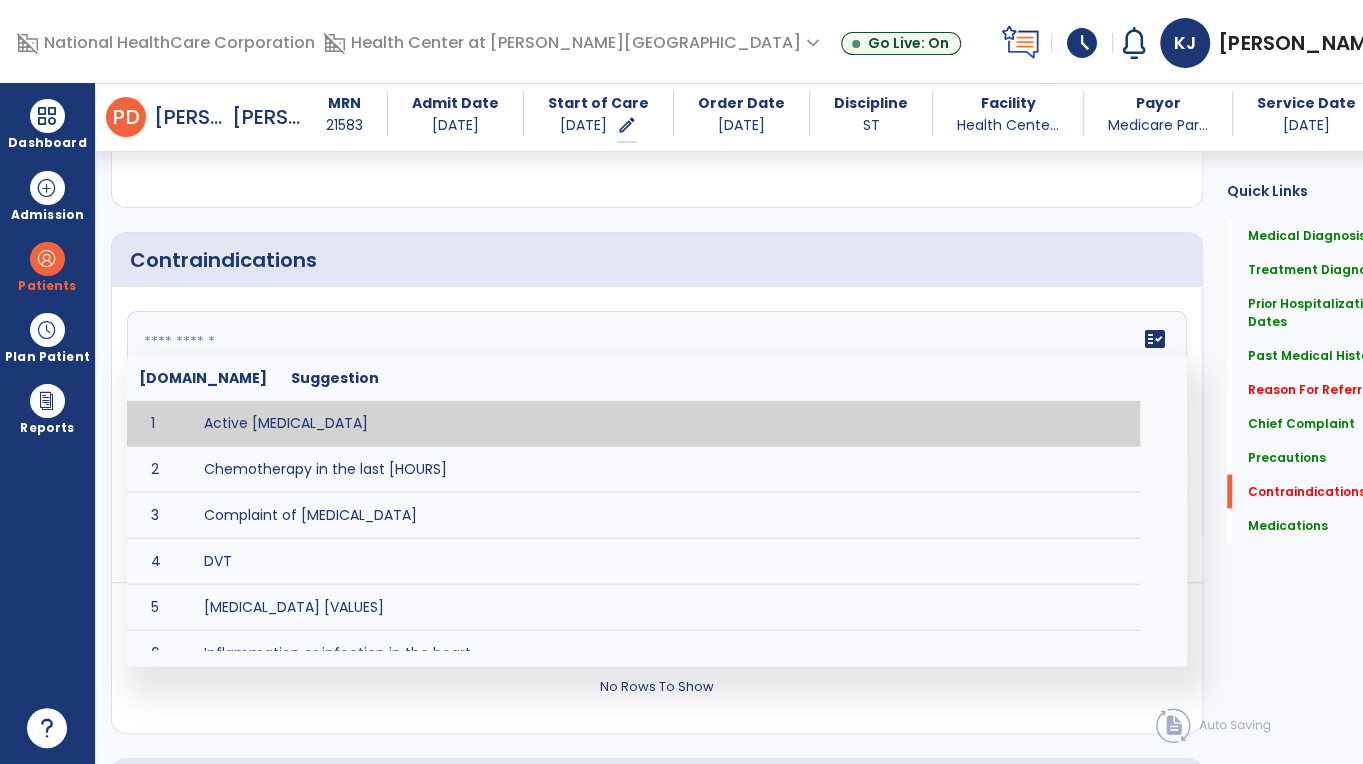 click on "fact_check  [DOMAIN_NAME] Suggestion 1 Active [MEDICAL_DATA] 2 Chemotherapy in the last [HOURS] 3 Complaint of [MEDICAL_DATA] 4 DVT 5 [MEDICAL_DATA] [VALUES] 6 Inflammation or infection in the heart. 7 [MEDICAL_DATA] lower than [VALUE] 8 [MEDICAL_DATA] 9 Pulmonary [MEDICAL_DATA] 10 Recent changes in EKG 11 Severe [MEDICAL_DATA] 12 Severe dehydration 13 Severe diaphoresis 14 Severe [MEDICAL_DATA] 15 Severe shortness of breath/dyspnea 16 Significantly elevated potassium levels 17 Significantly [MEDICAL_DATA] levels 18 Suspected or known [MEDICAL_DATA] 19 [MEDICAL_DATA] 20 Uncontrolled [MEDICAL_DATA] with blood sugar levels greater than [VALUE] or less than [Value]  21 [MEDICAL_DATA] 22 Untreated [MEDICAL_DATA]" 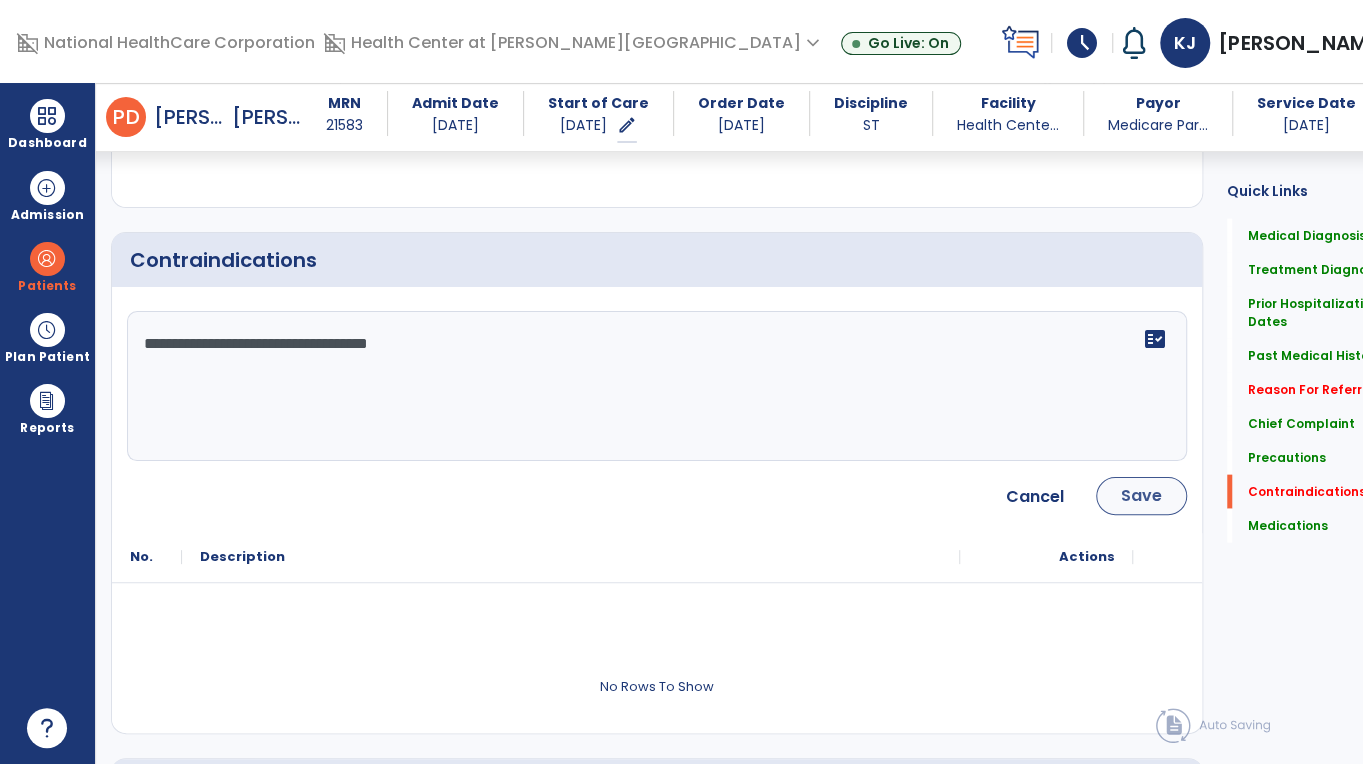 type on "**********" 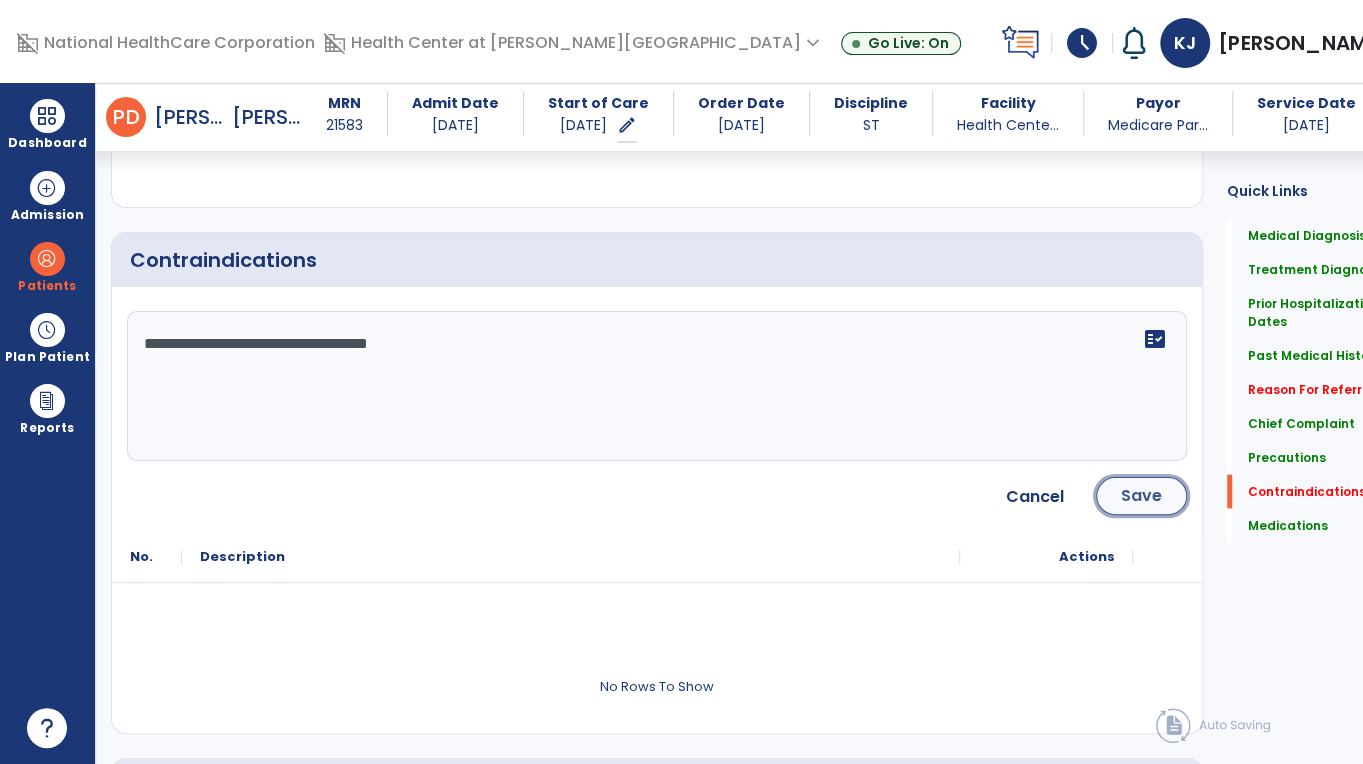 click on "Save" 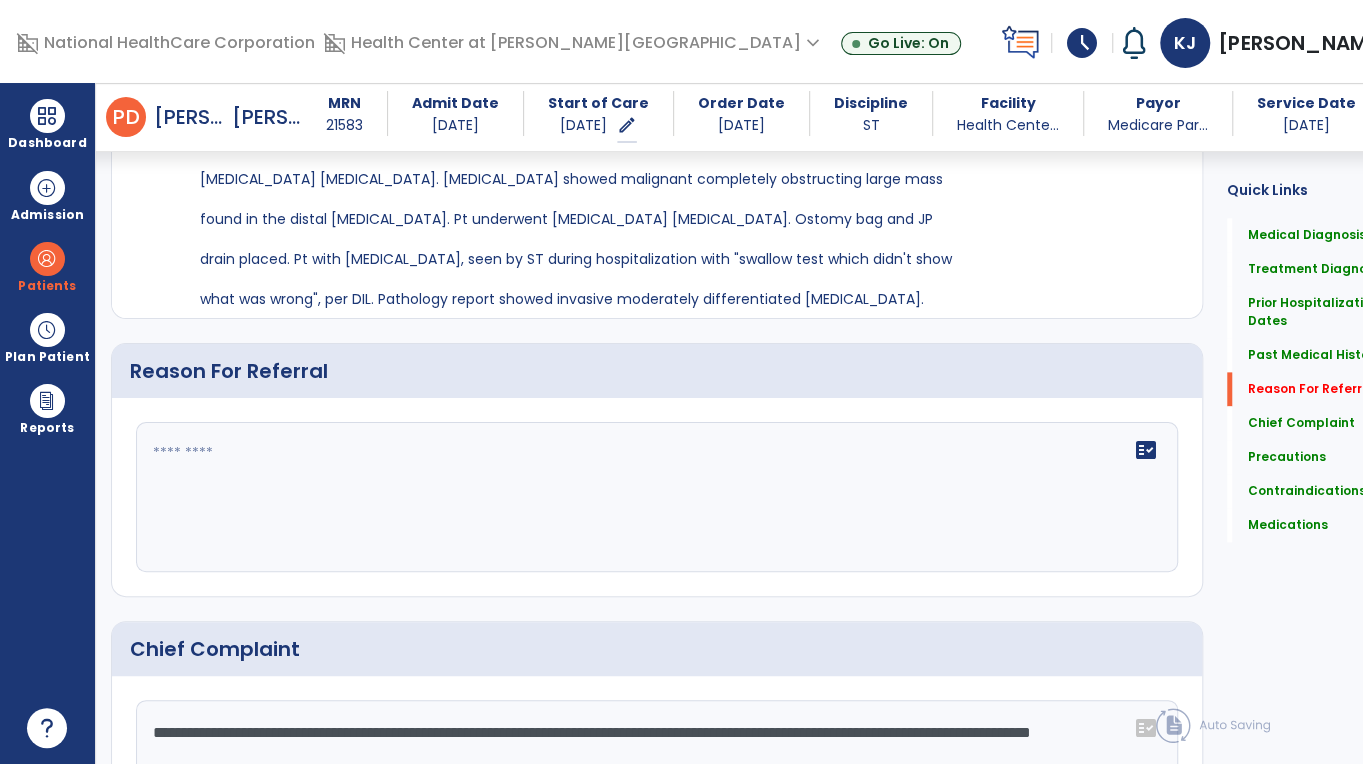 scroll, scrollTop: 1237, scrollLeft: 0, axis: vertical 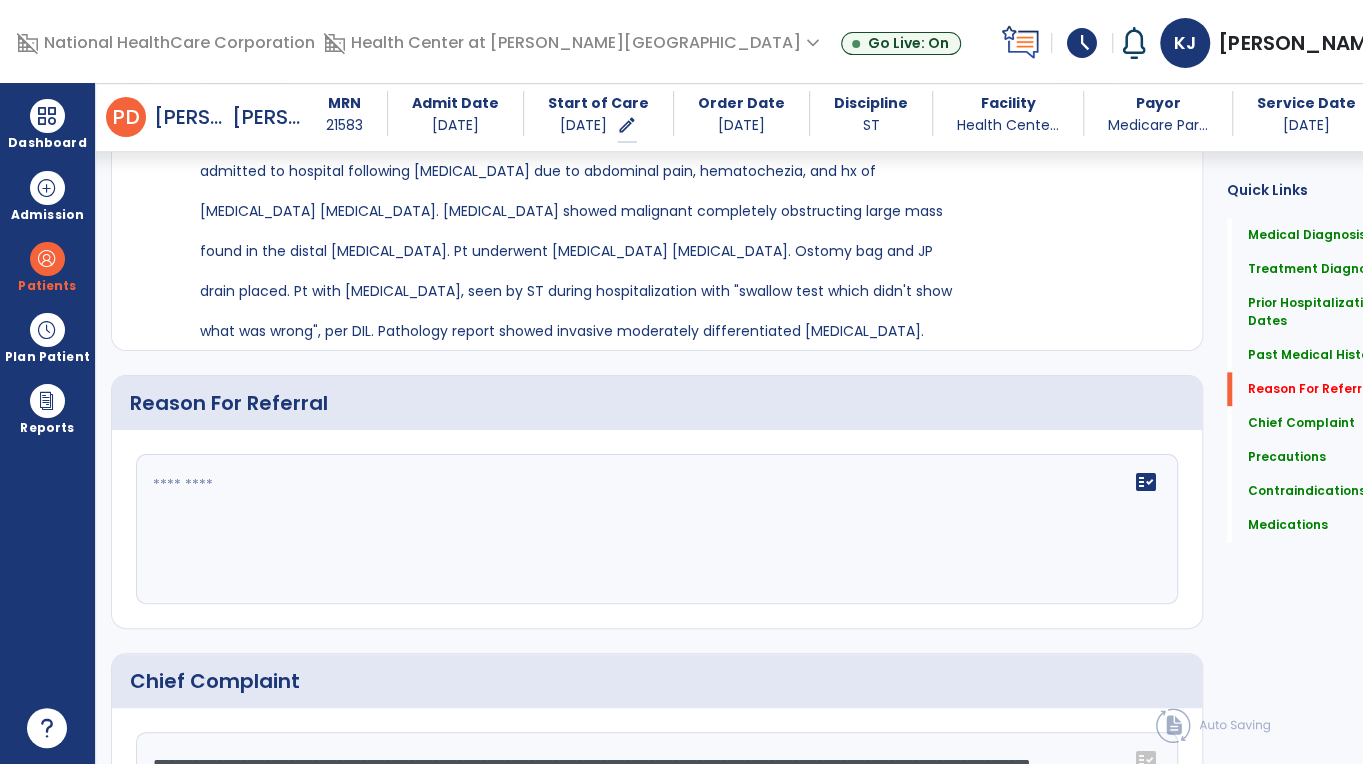 click 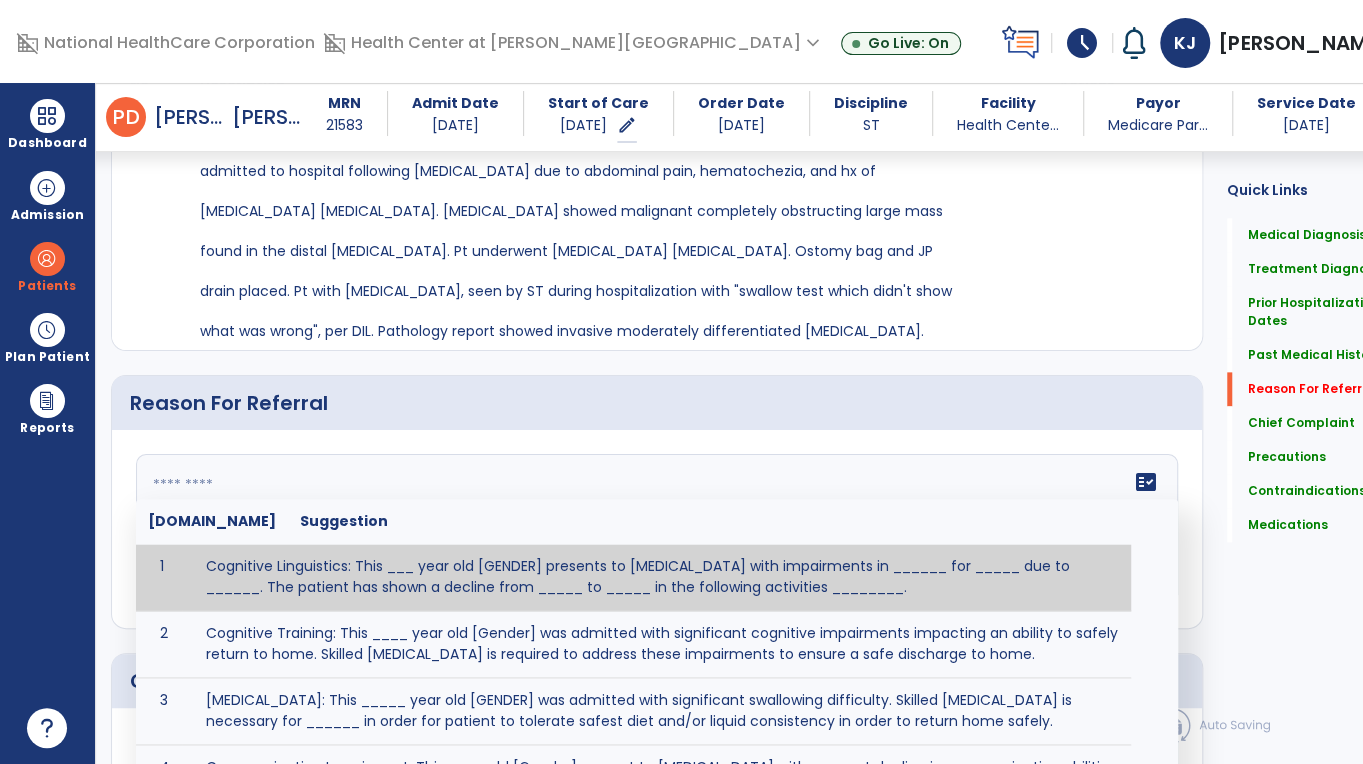 paste on "**********" 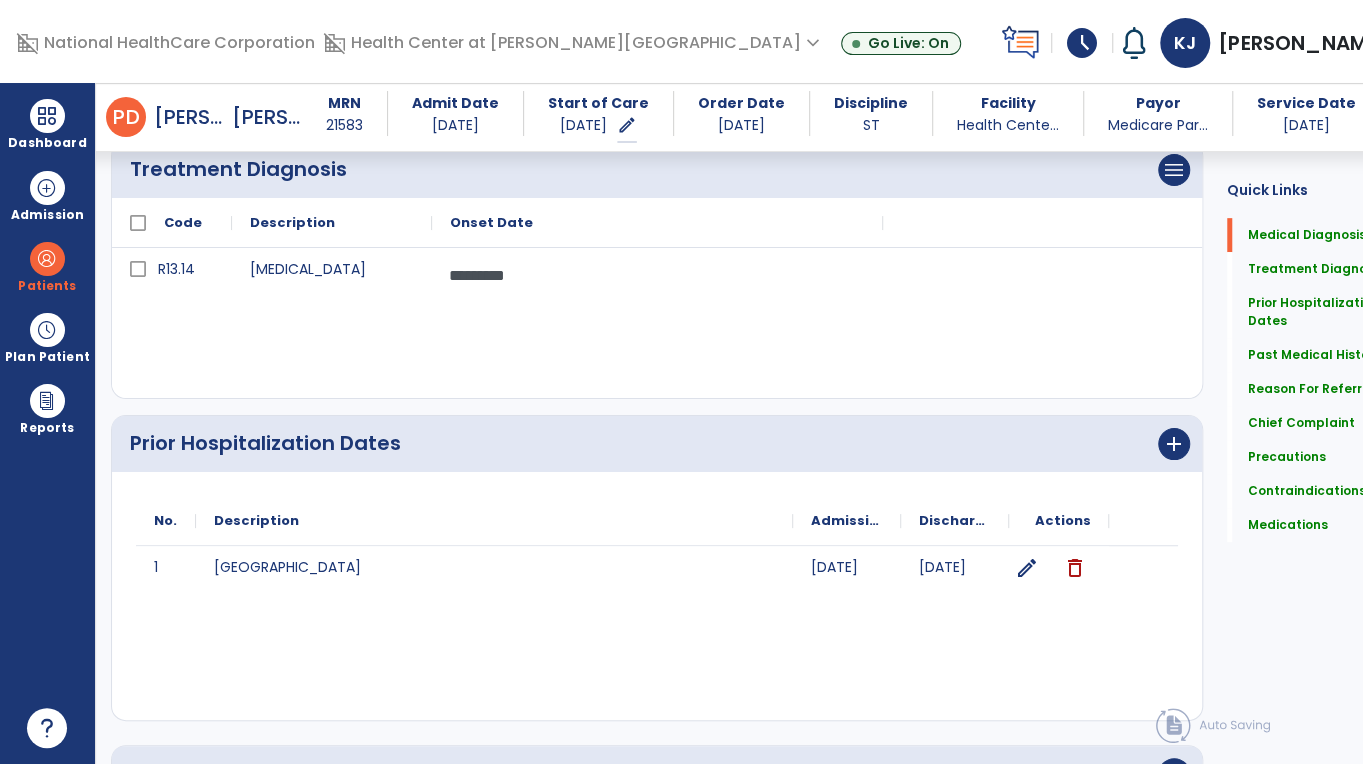 scroll, scrollTop: 0, scrollLeft: 0, axis: both 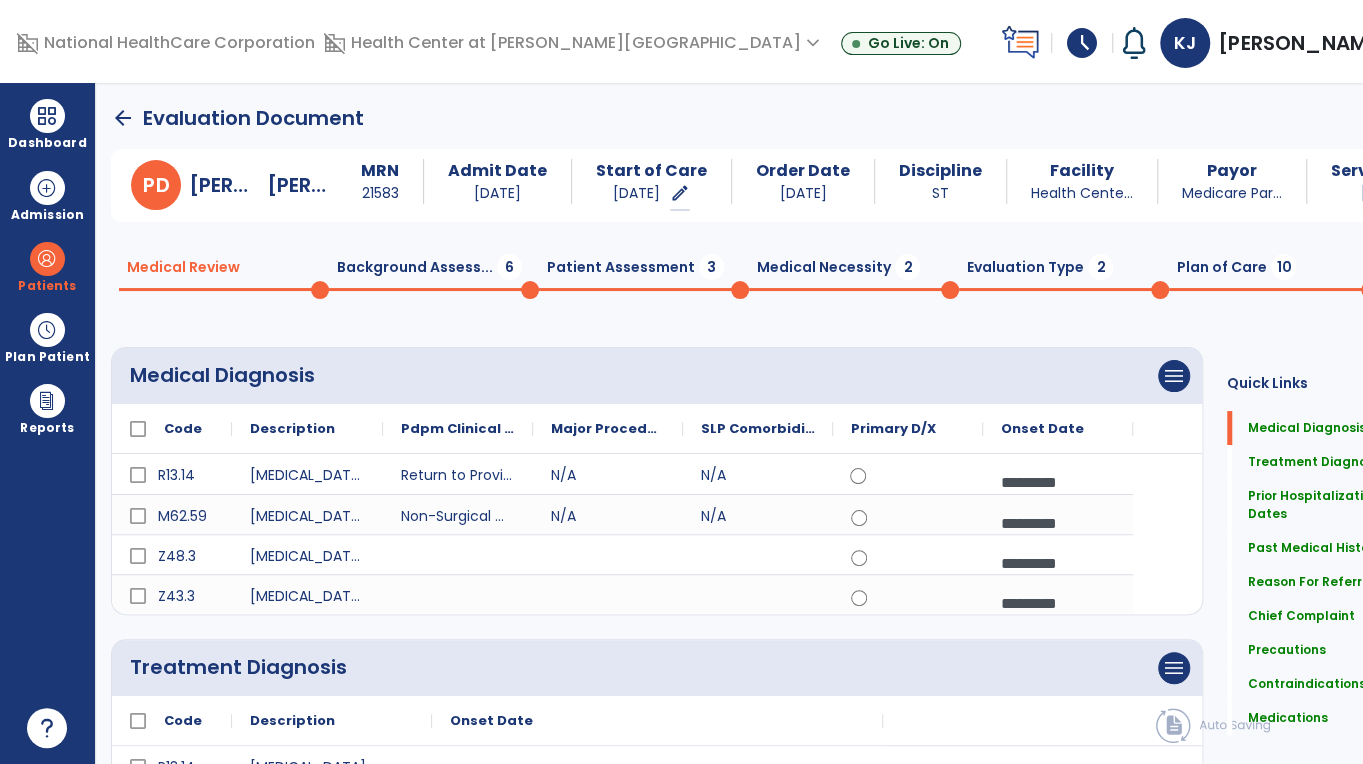 type on "**********" 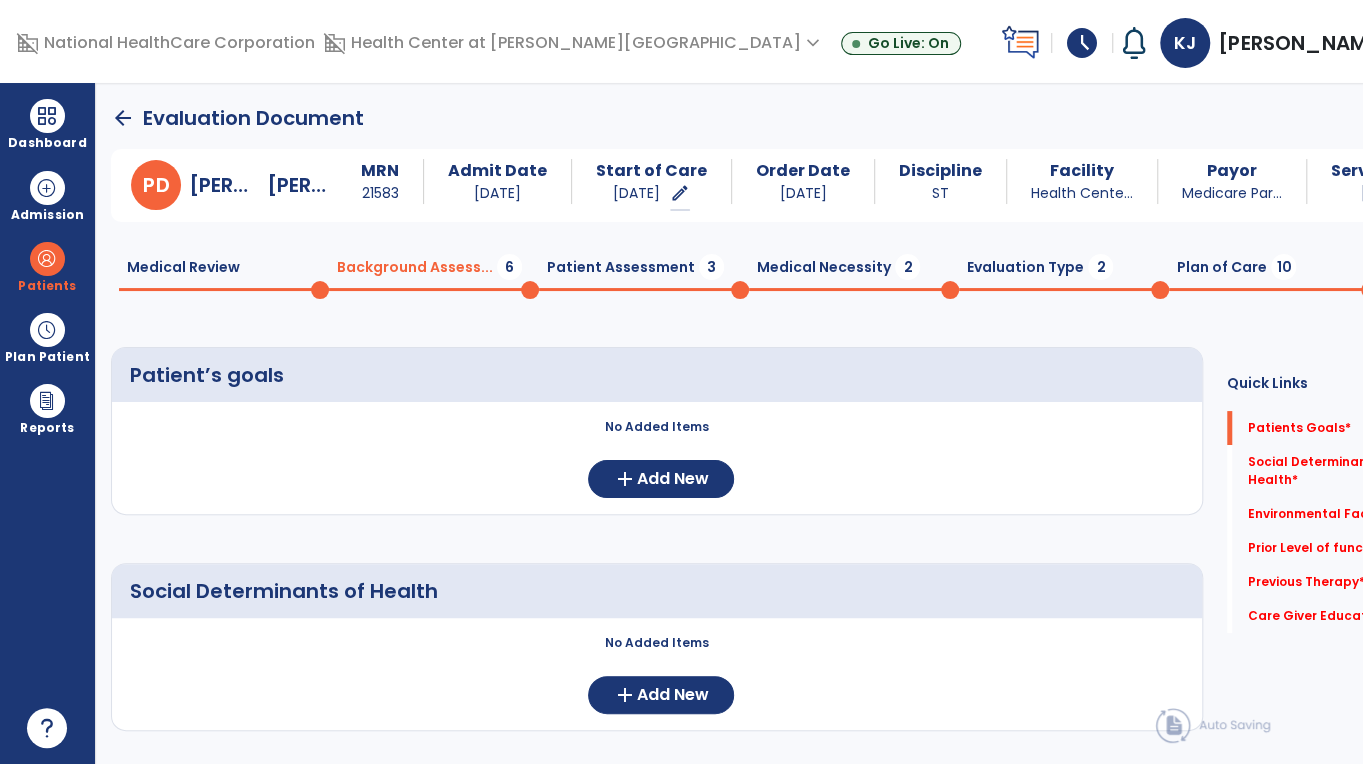 click on "Medical Review  0" 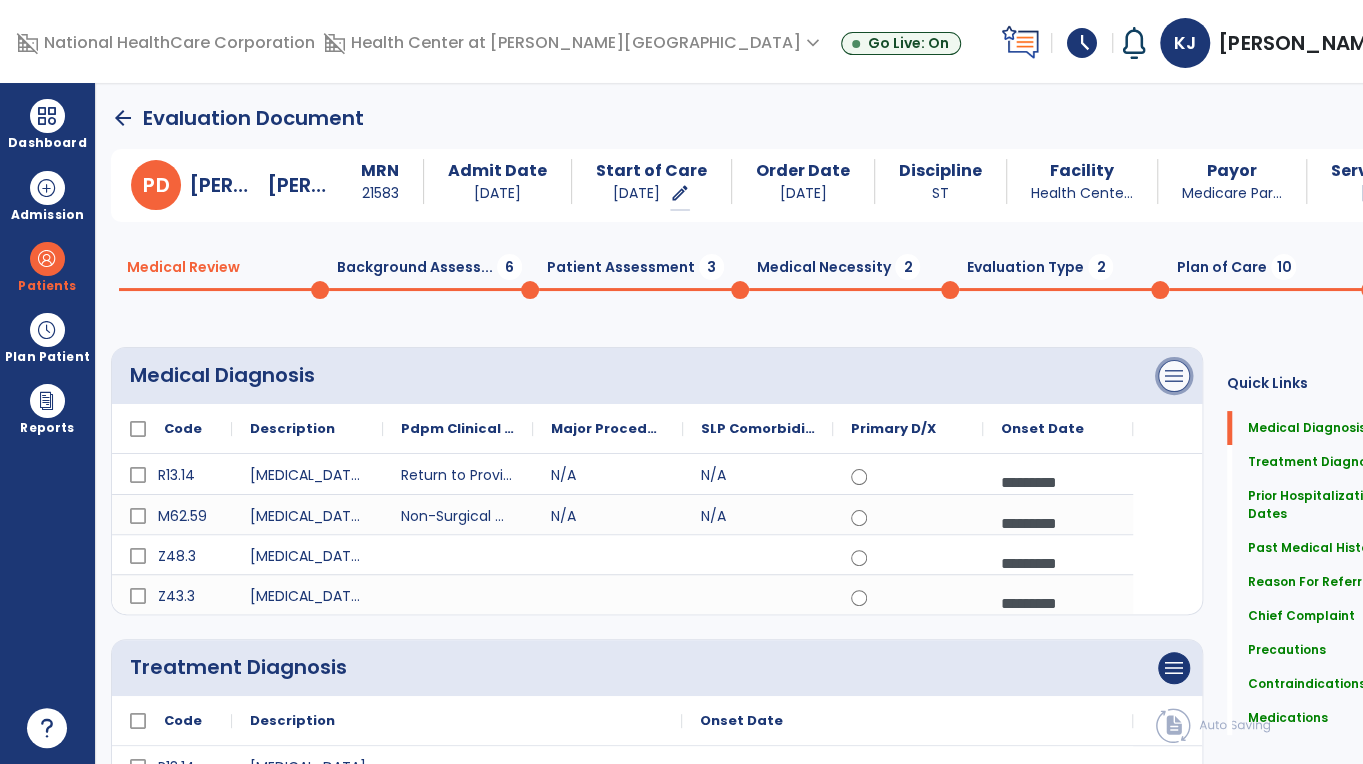 click on "menu" at bounding box center (1174, 376) 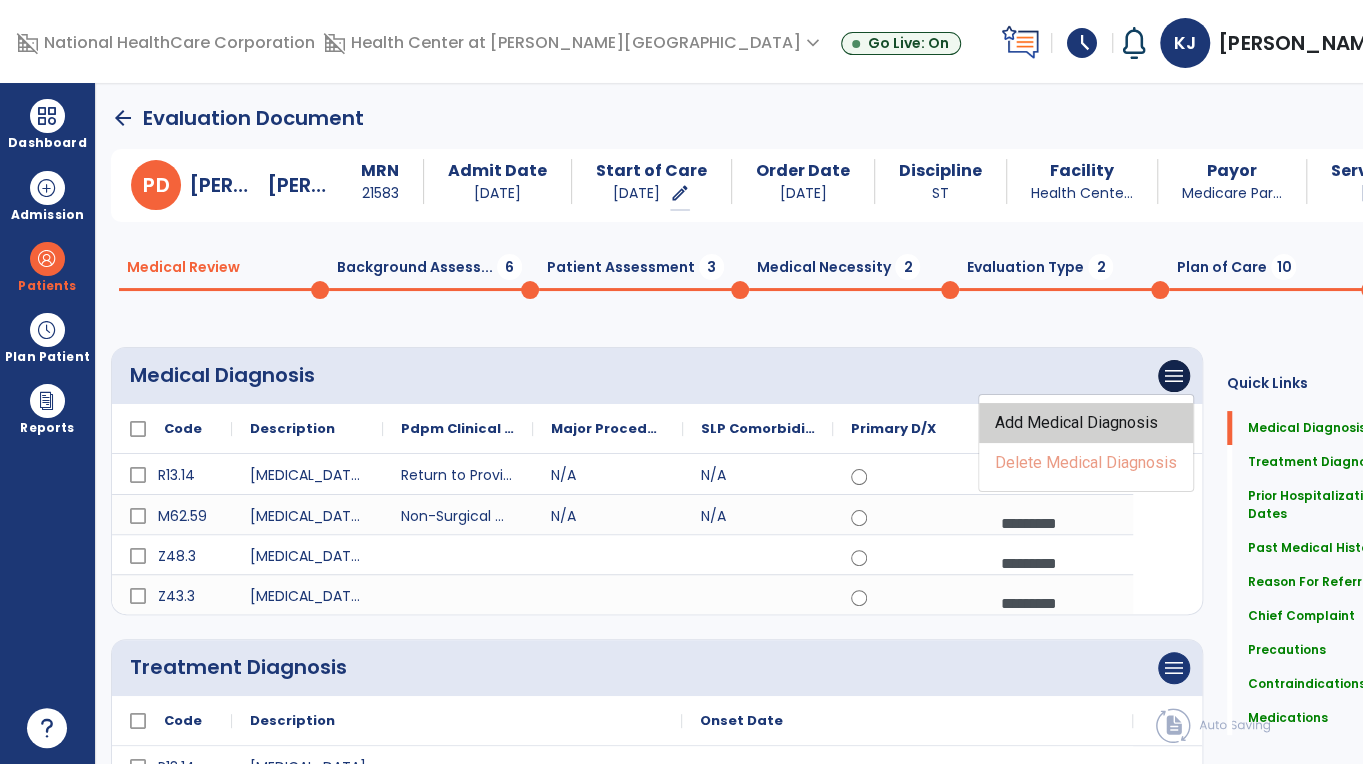 click on "Add Medical Diagnosis" 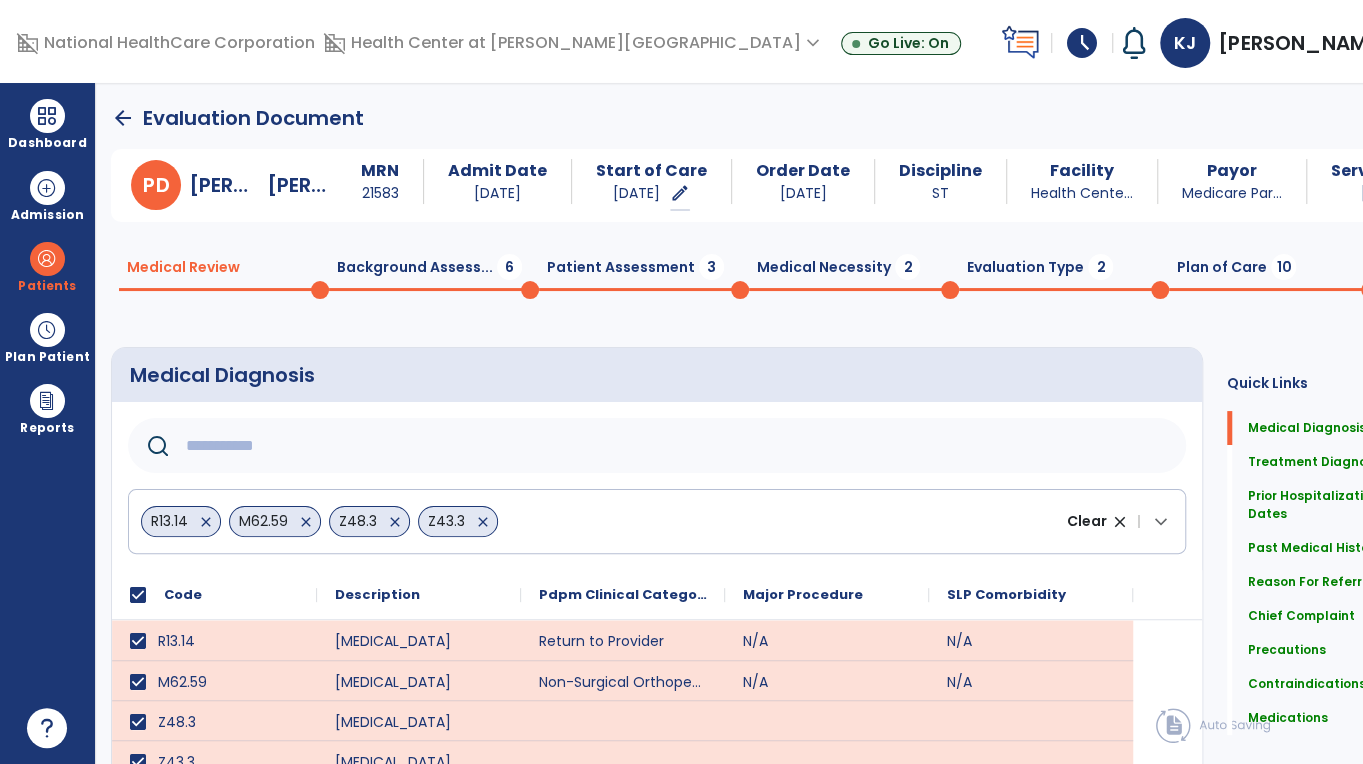 click 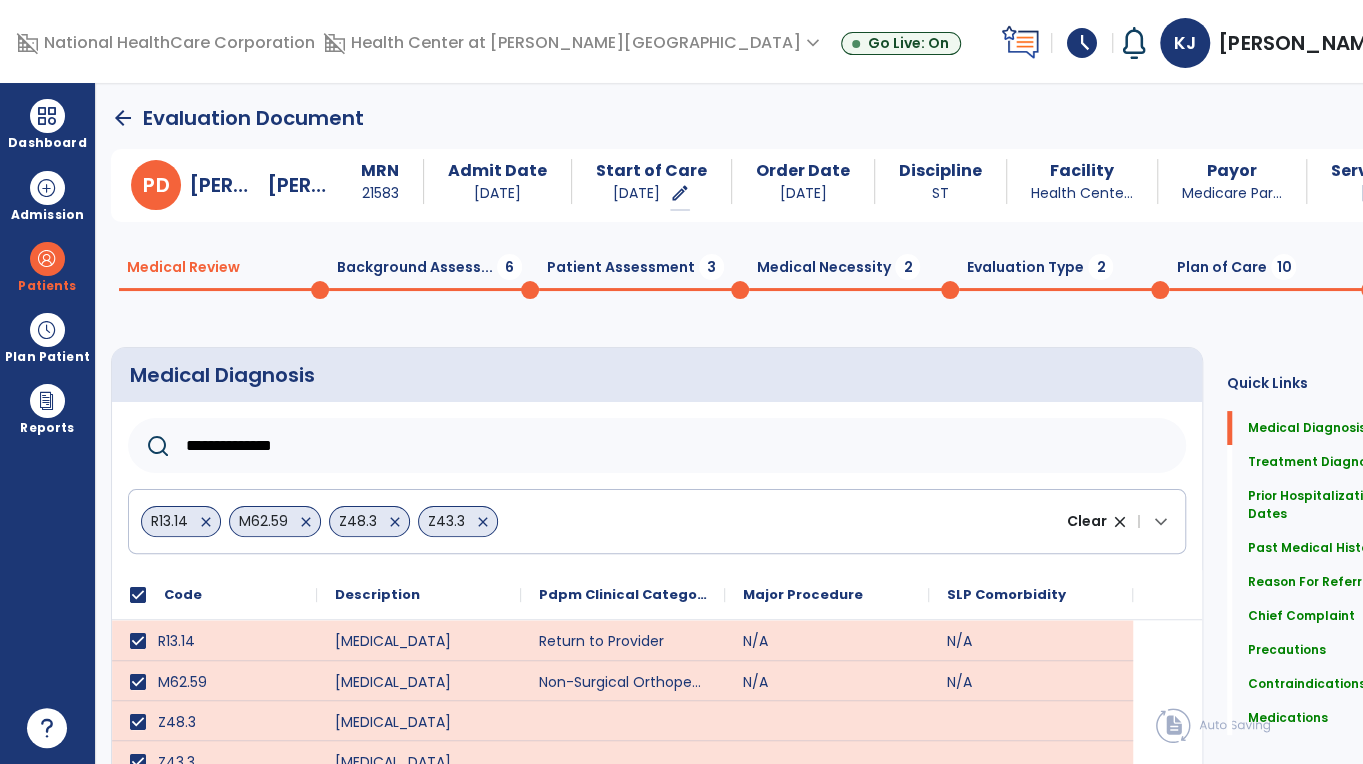 type on "**********" 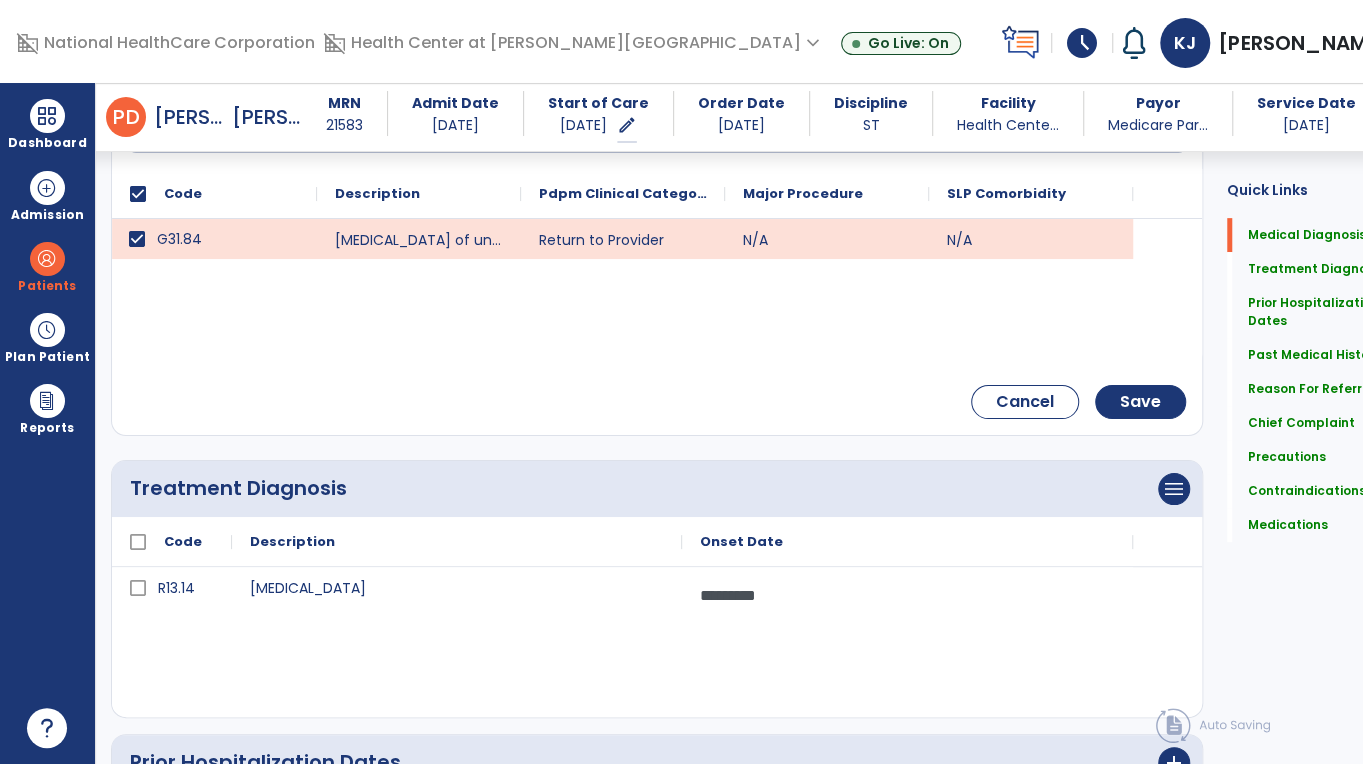 scroll, scrollTop: 391, scrollLeft: 0, axis: vertical 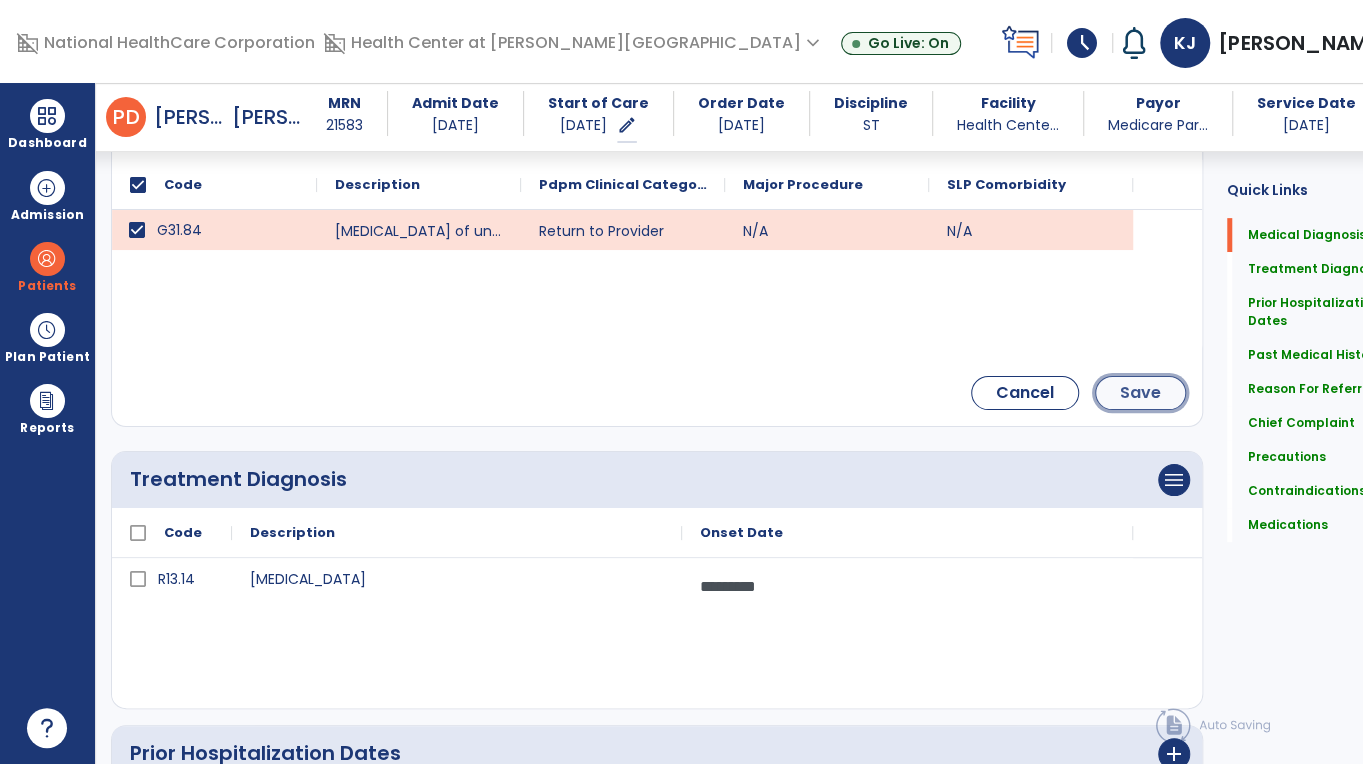 click on "Save" 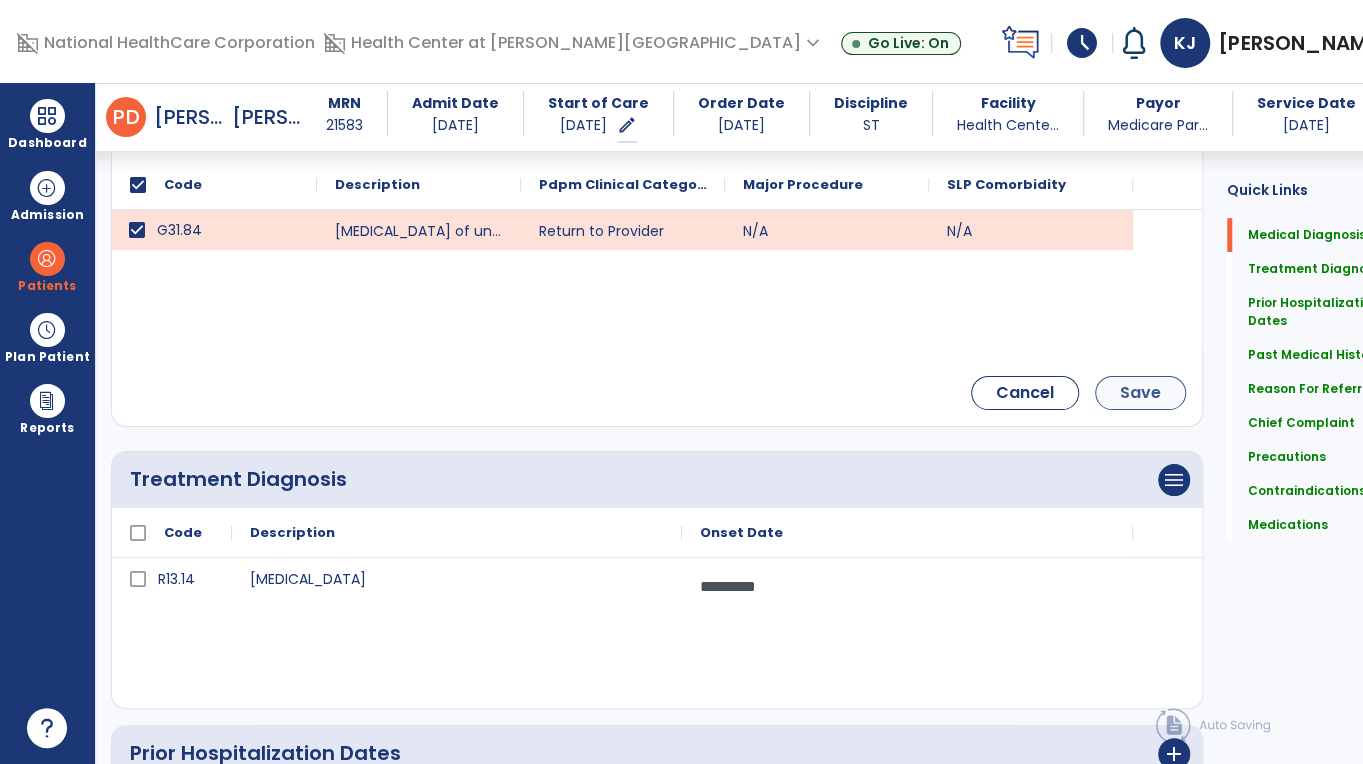 scroll, scrollTop: 224, scrollLeft: 0, axis: vertical 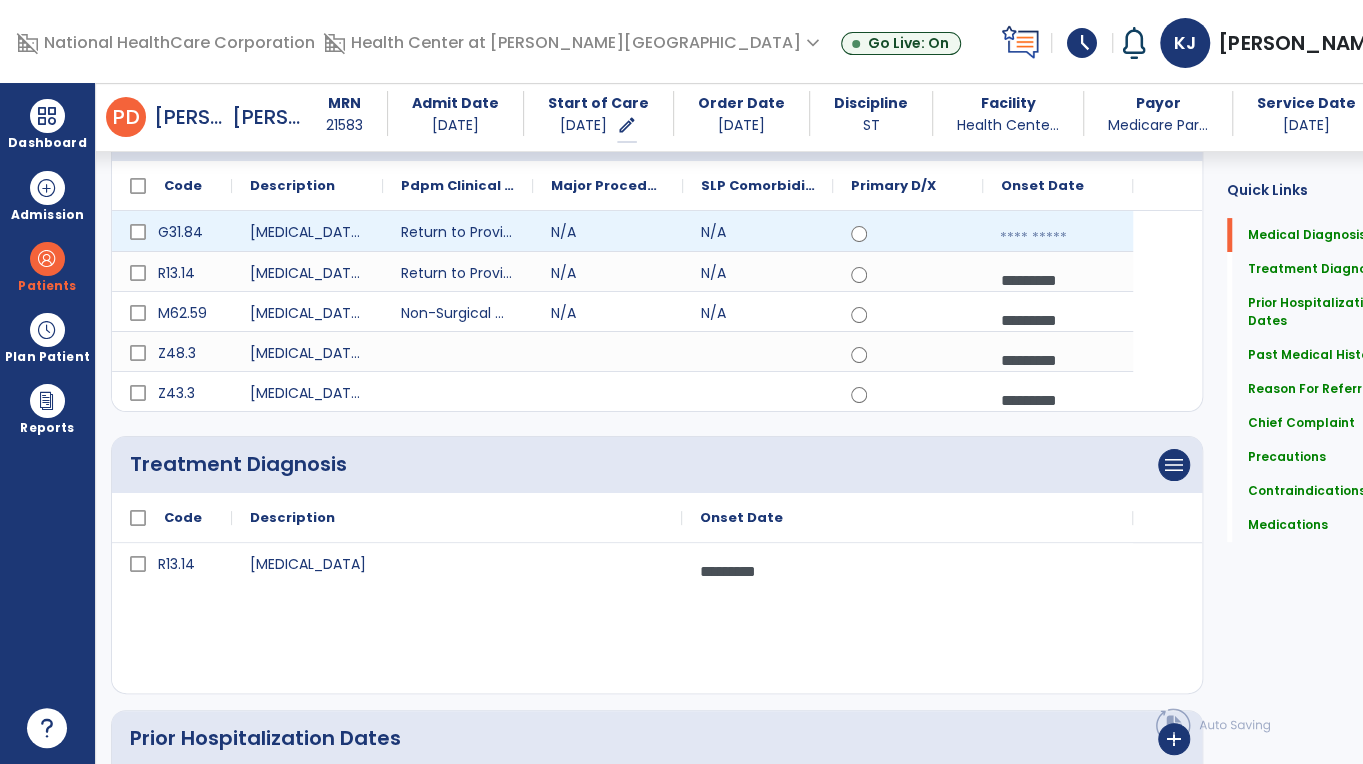 click at bounding box center (1058, 238) 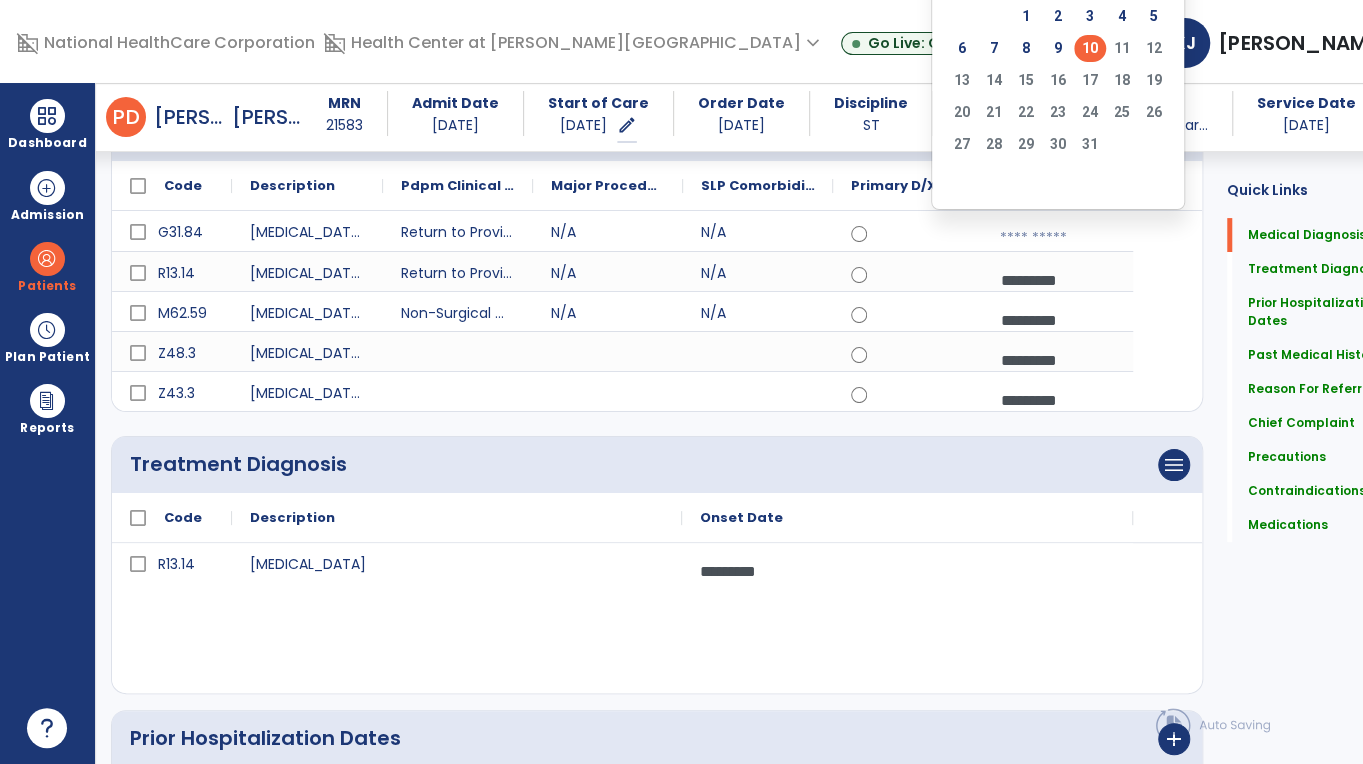 click on "10" 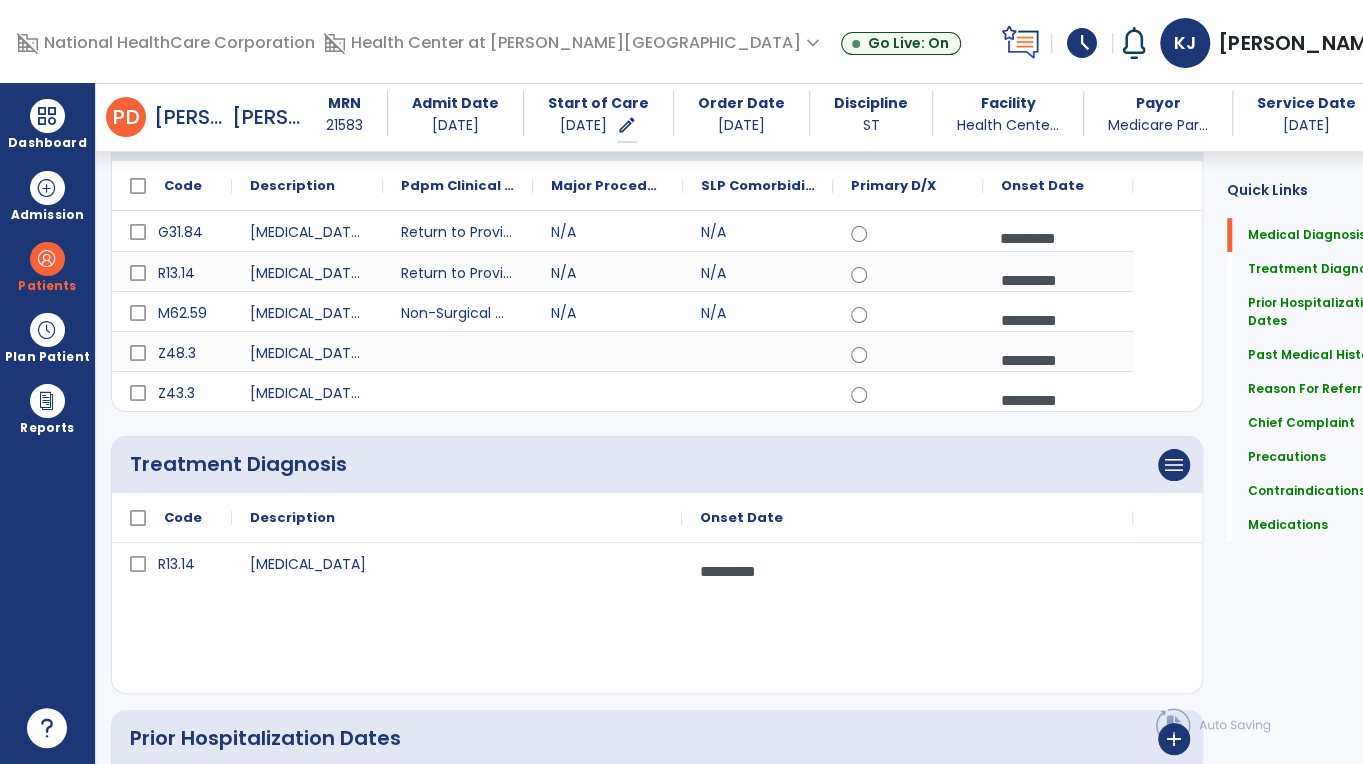 scroll, scrollTop: 229, scrollLeft: 0, axis: vertical 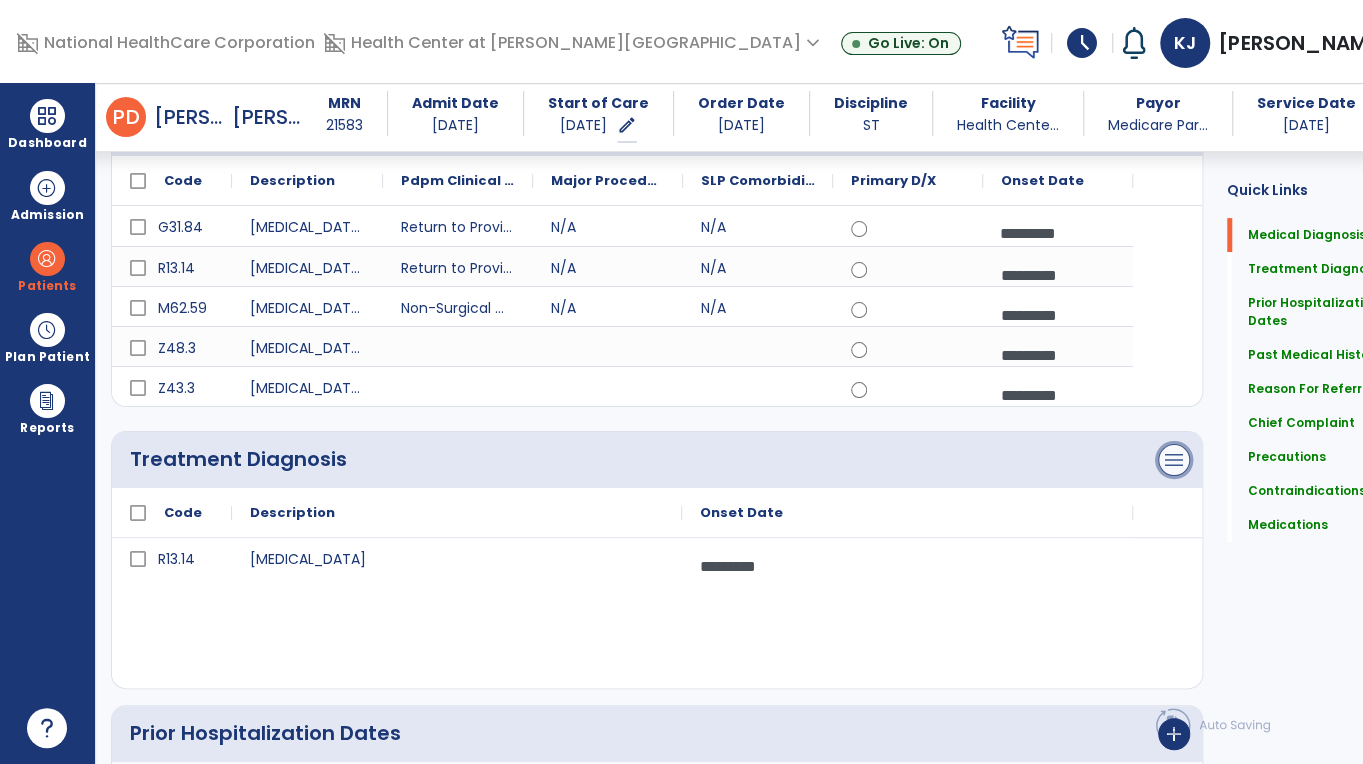 click on "menu" at bounding box center [1174, 128] 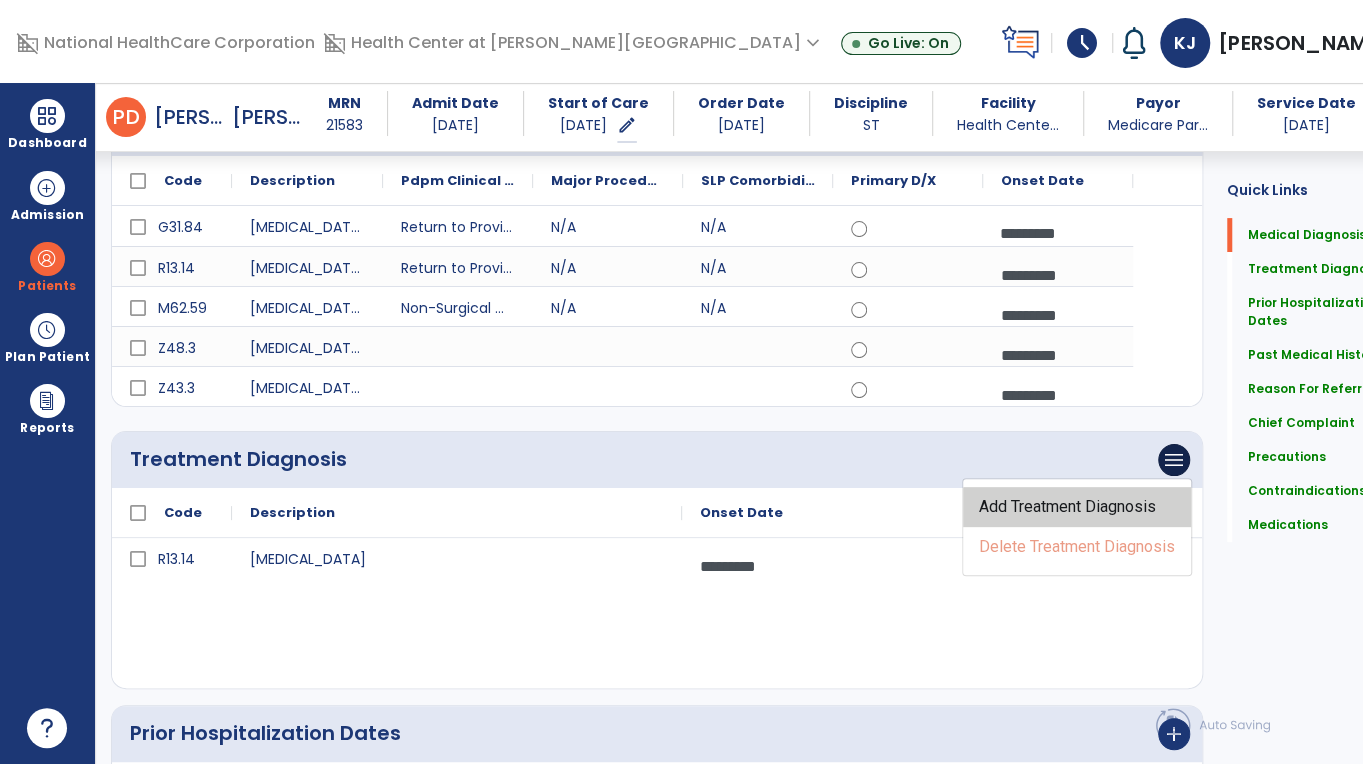 click on "Add Treatment Diagnosis" 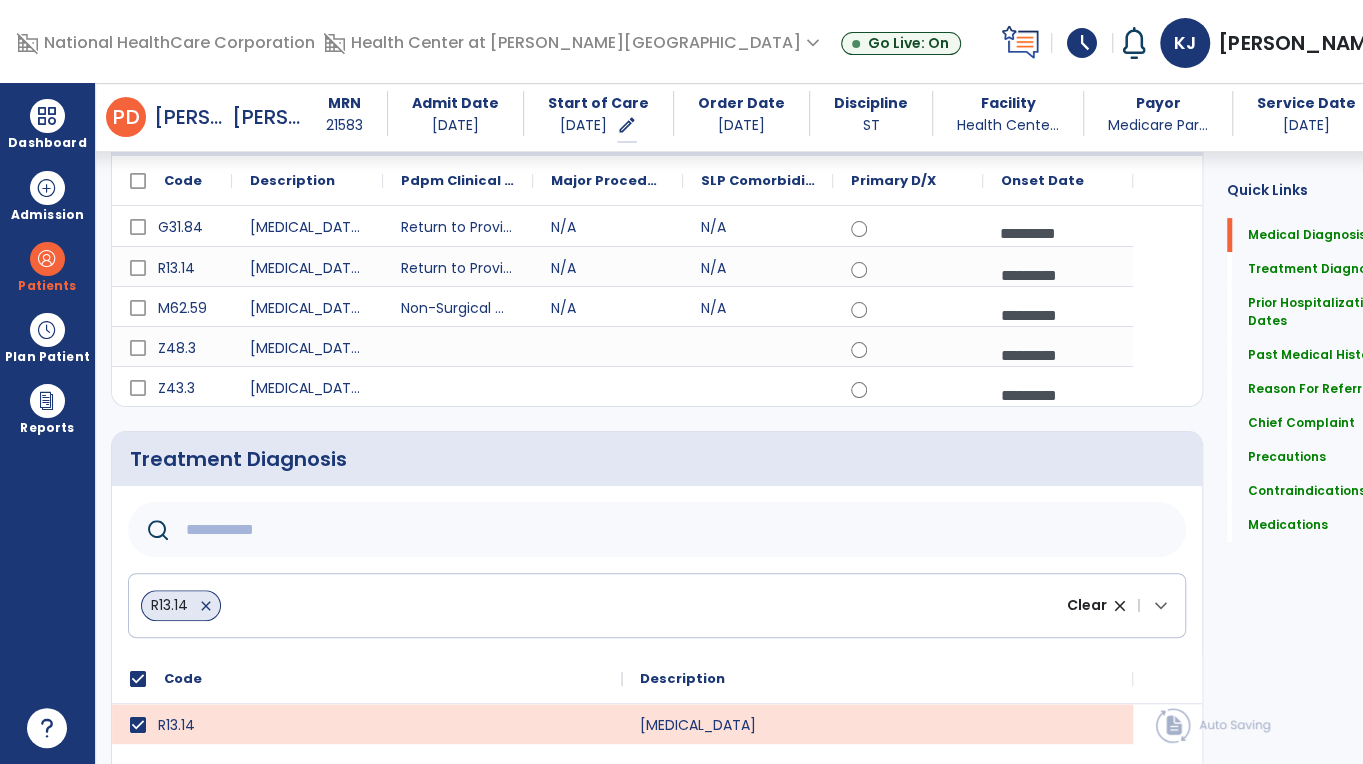 click 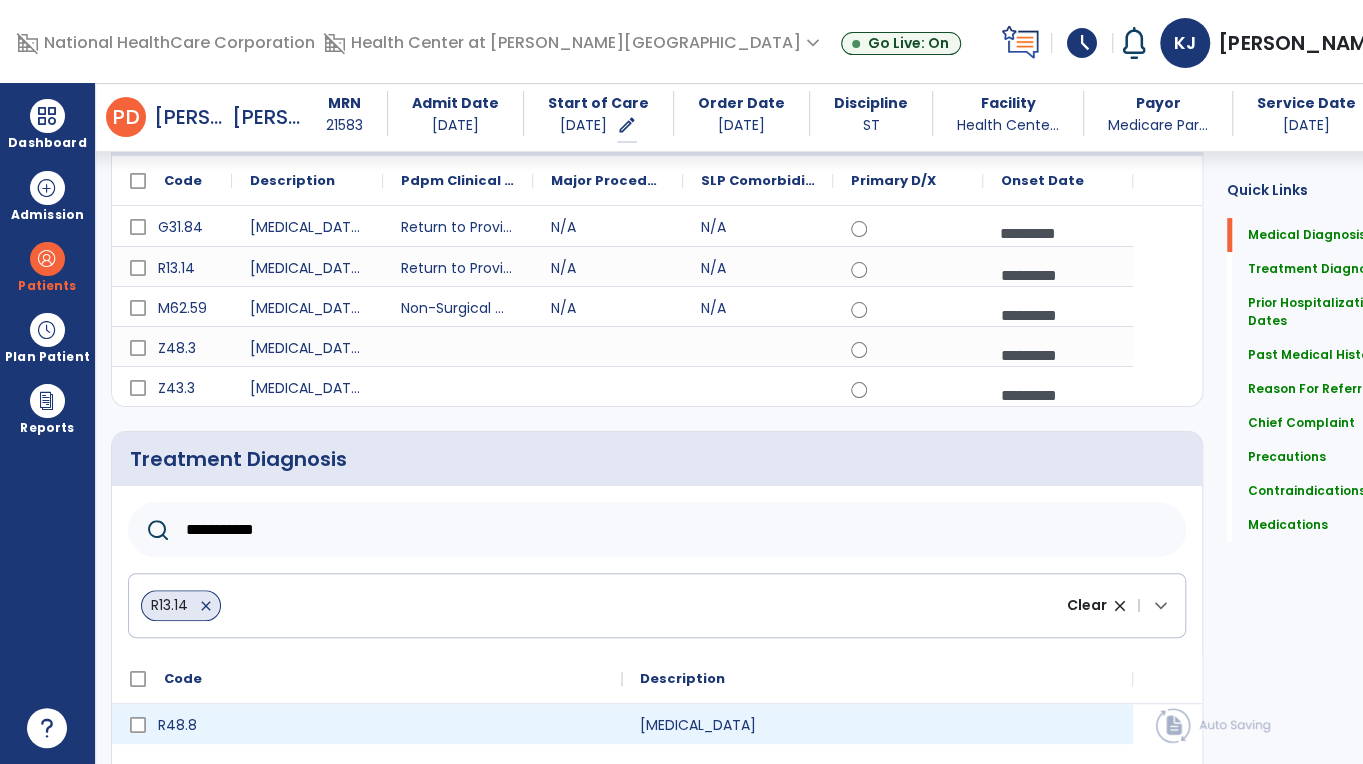 type on "**********" 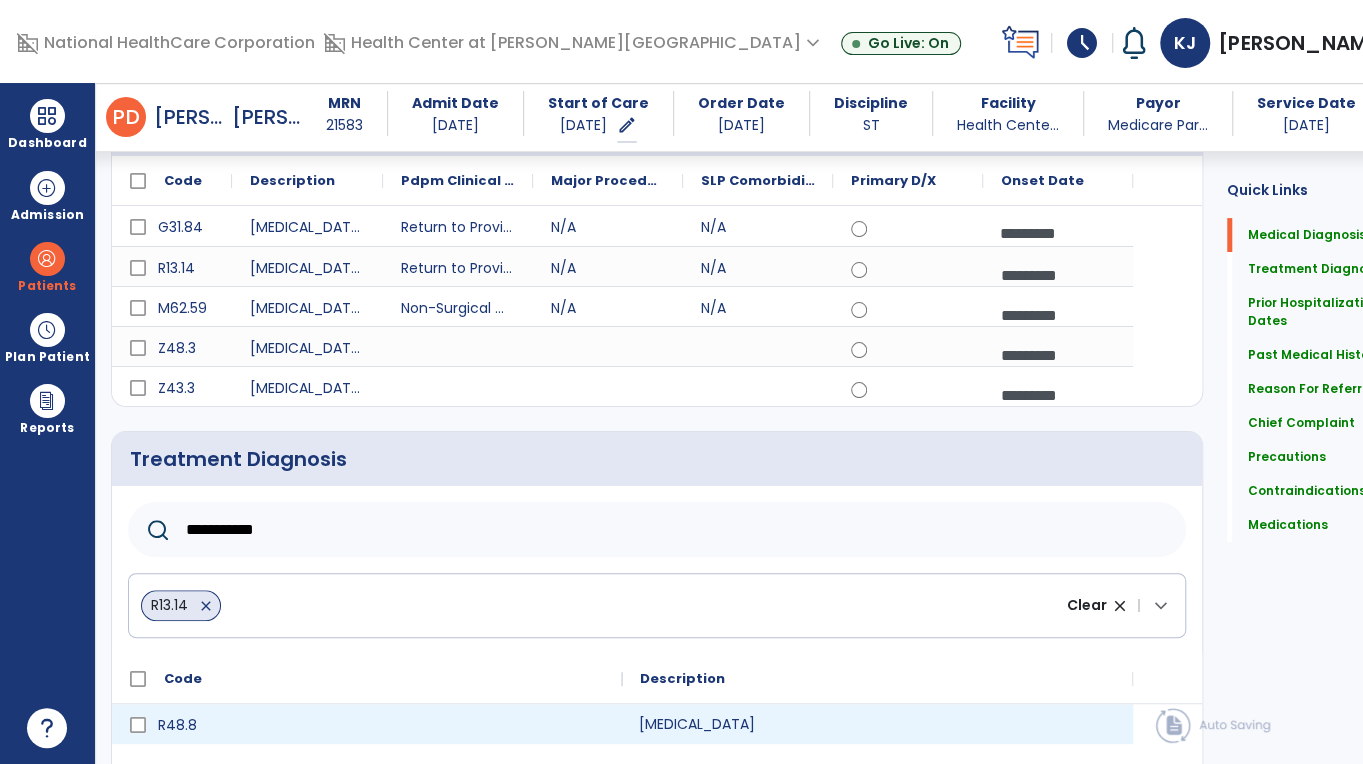 click on "[MEDICAL_DATA]" 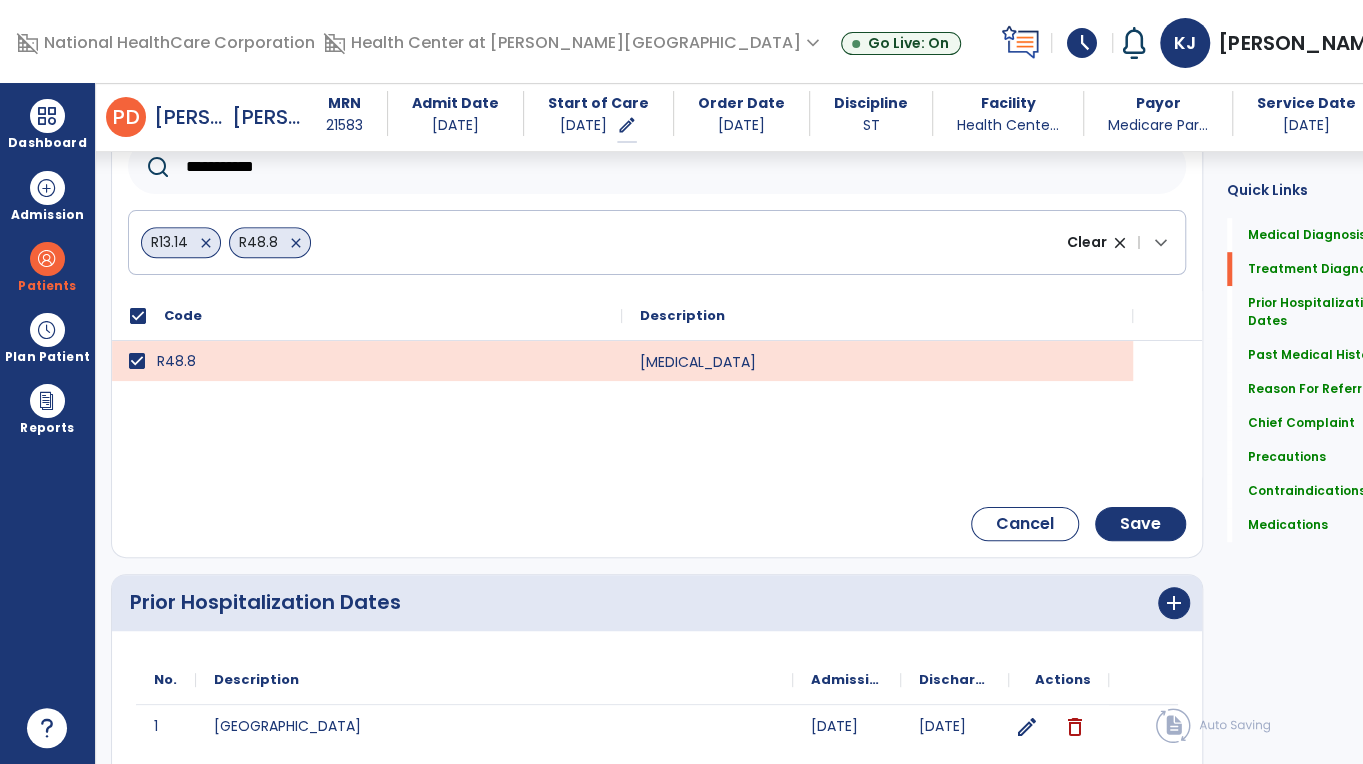 scroll, scrollTop: 593, scrollLeft: 0, axis: vertical 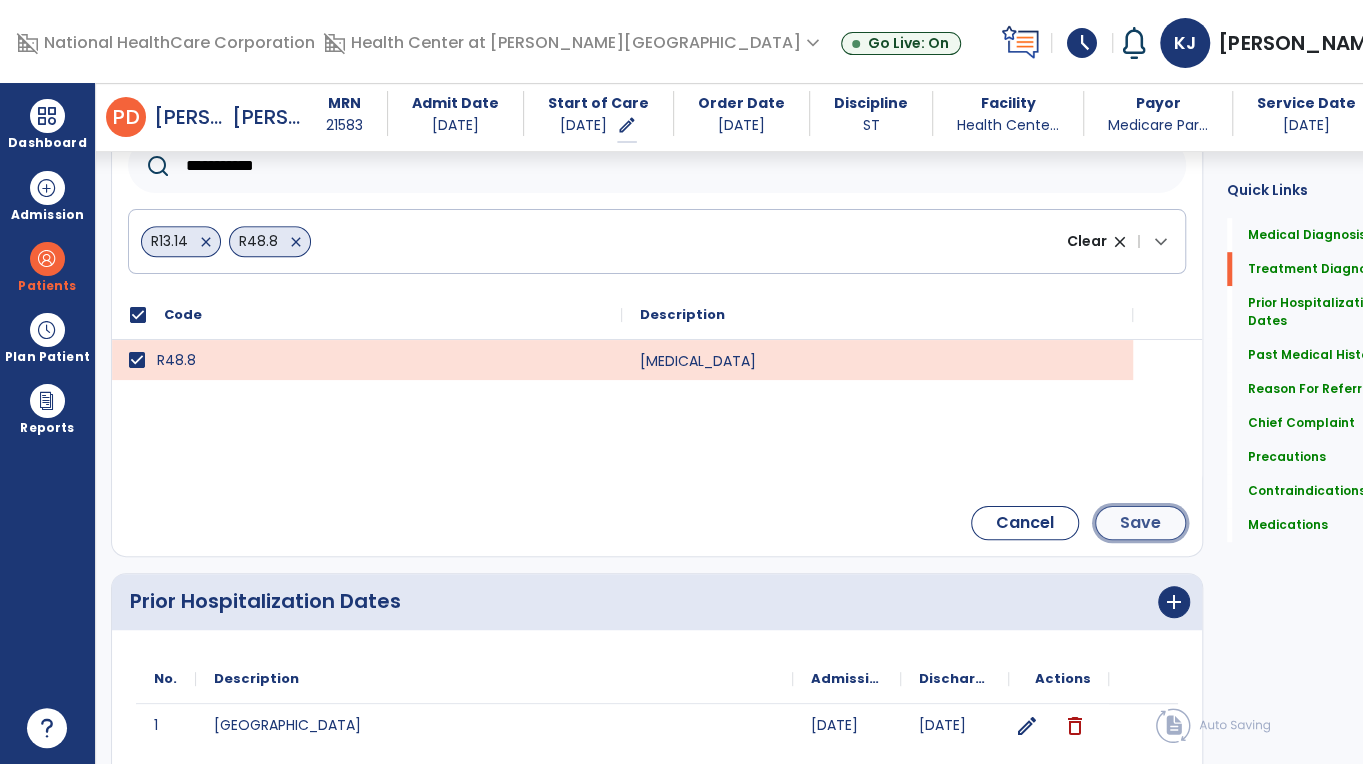 click on "Save" 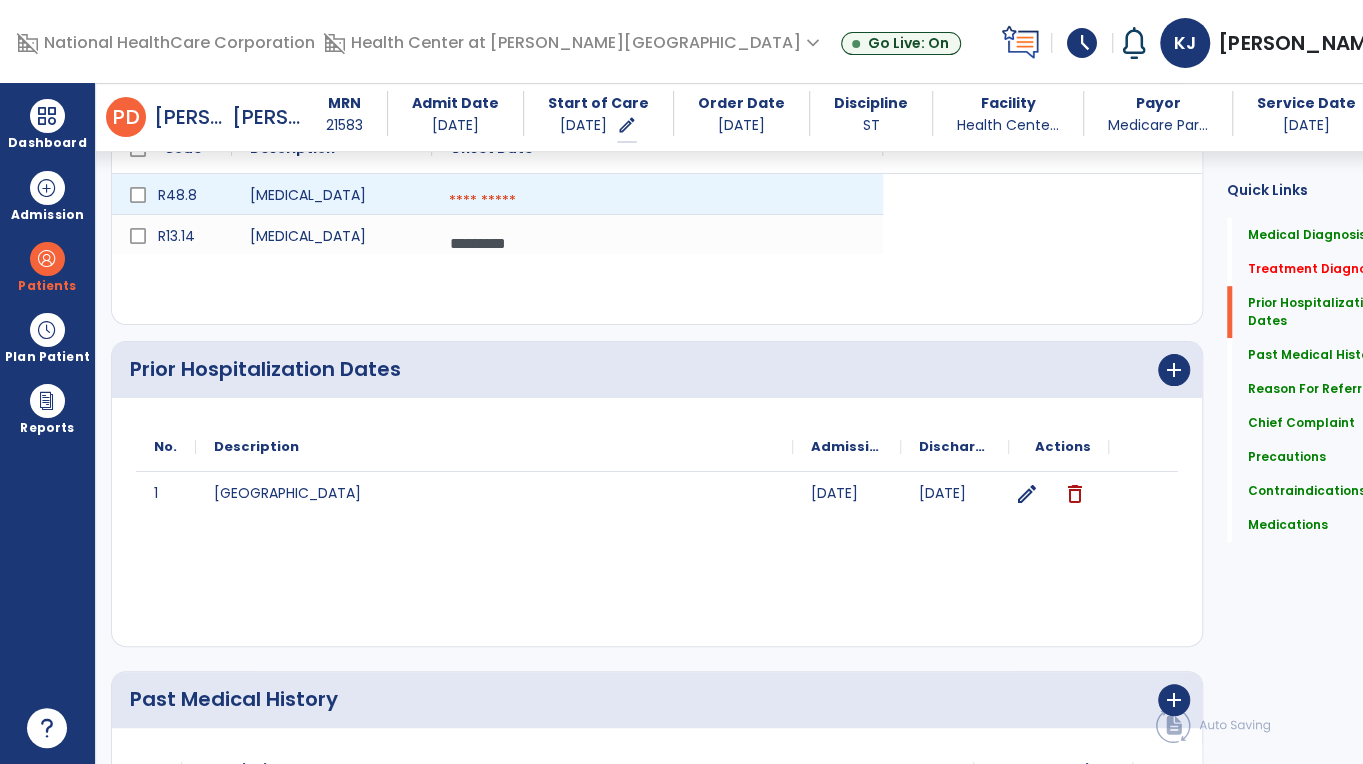 click at bounding box center (657, 201) 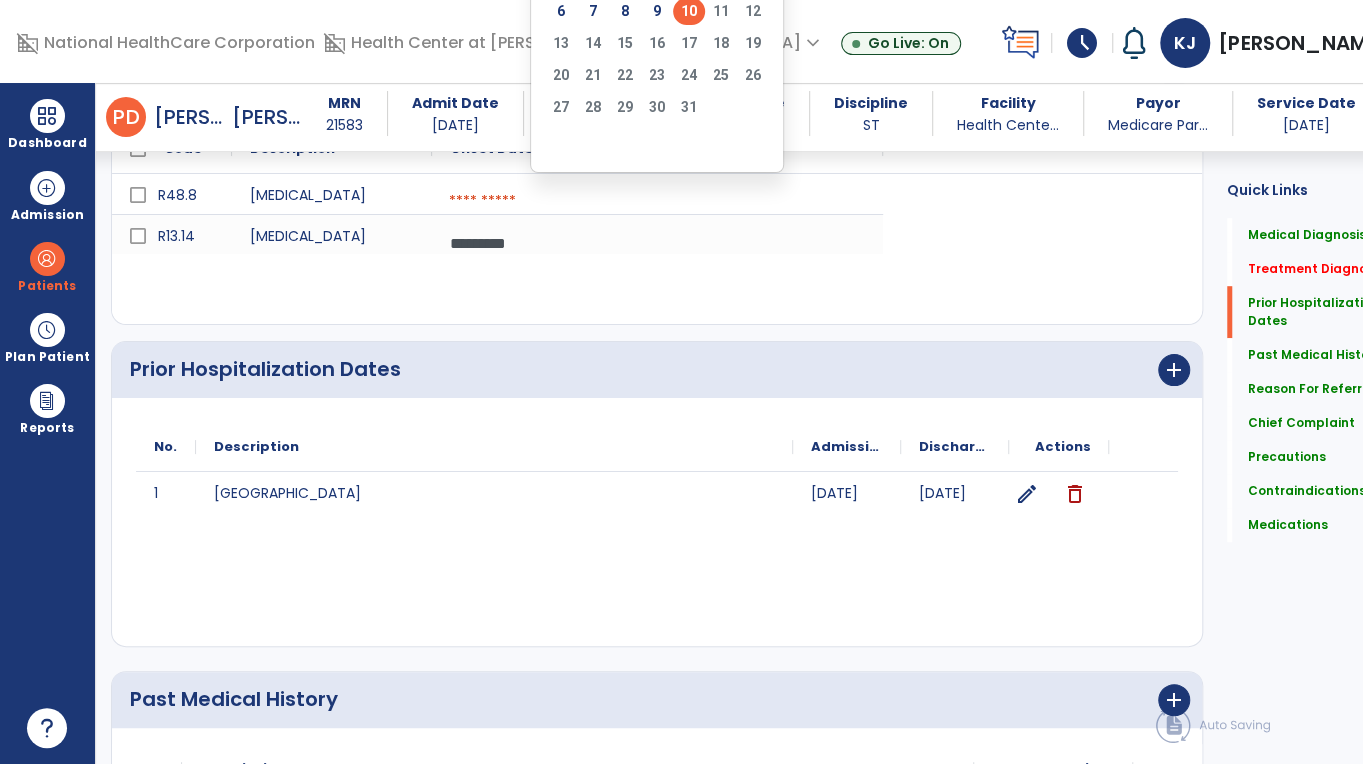 click on "10" 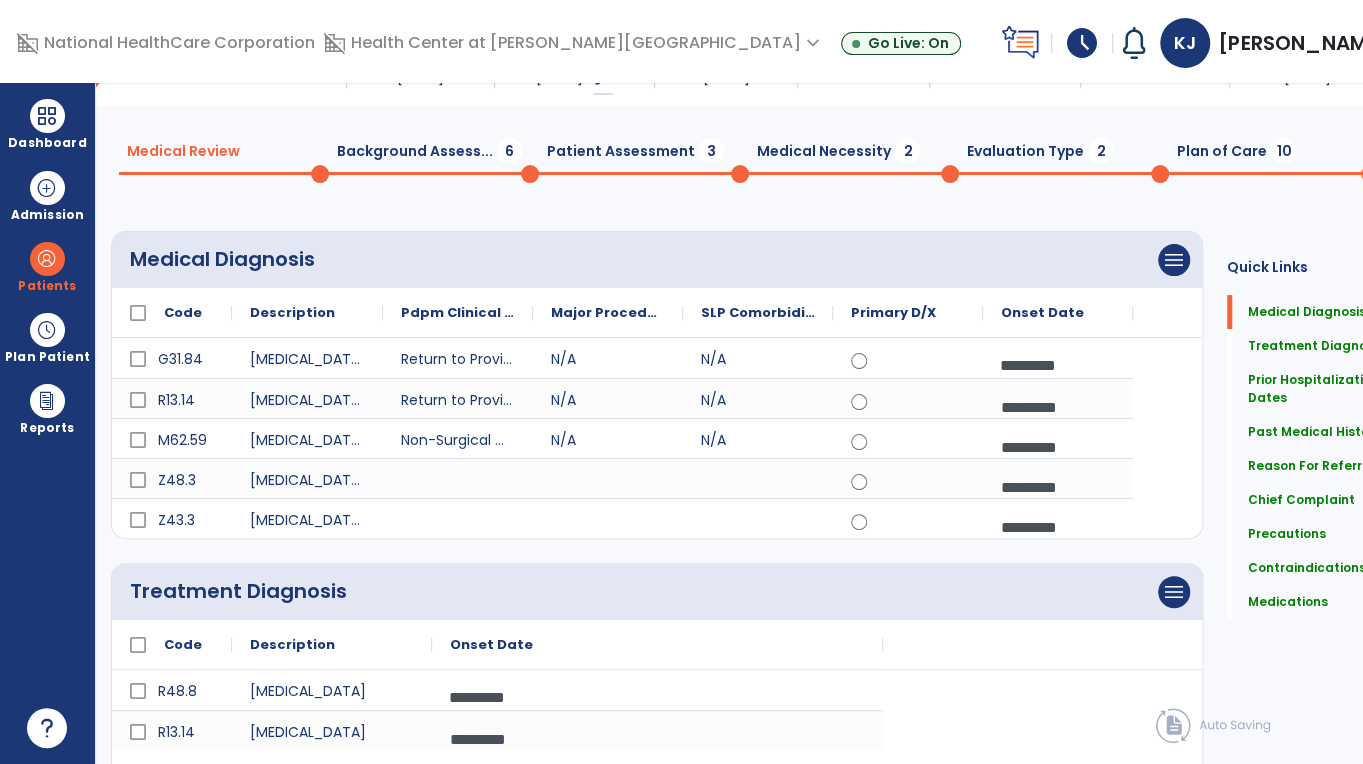 scroll, scrollTop: 0, scrollLeft: 0, axis: both 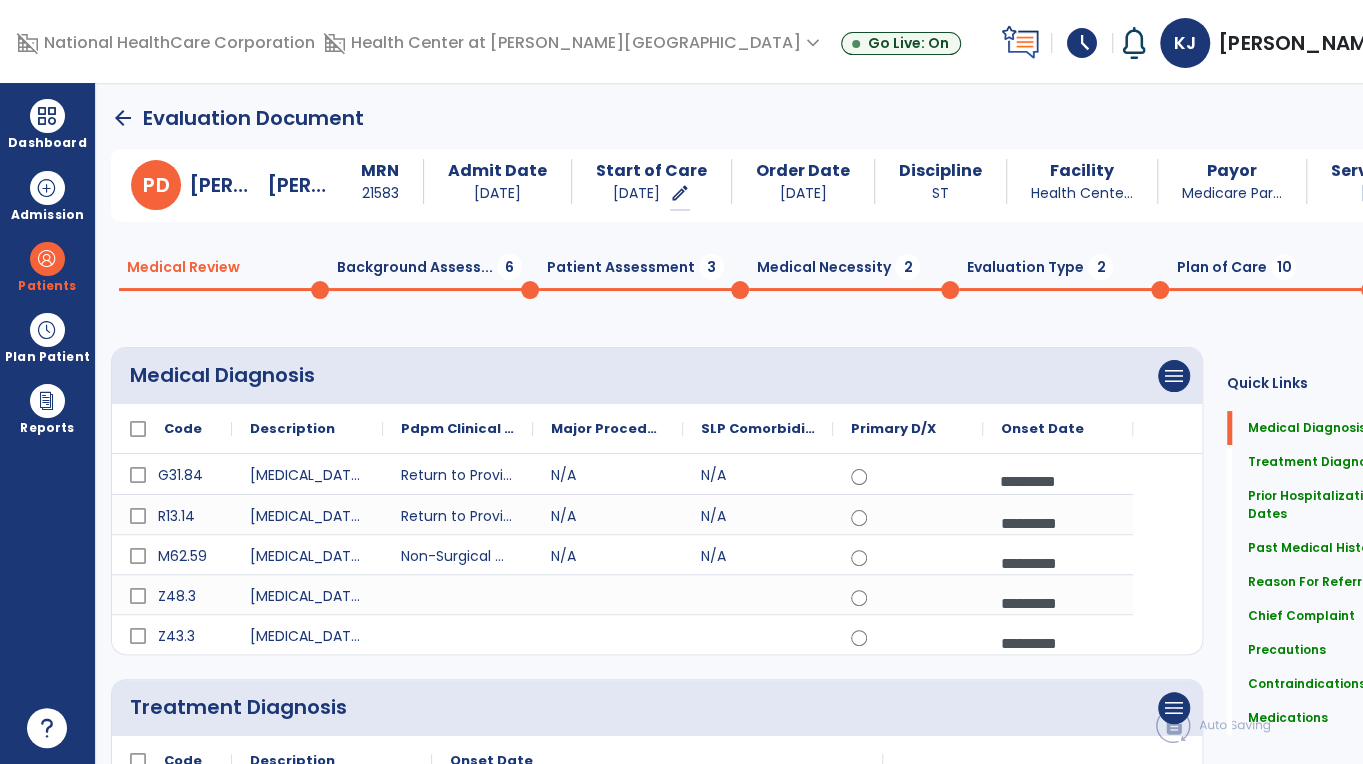 click on "Background Assess...  6" 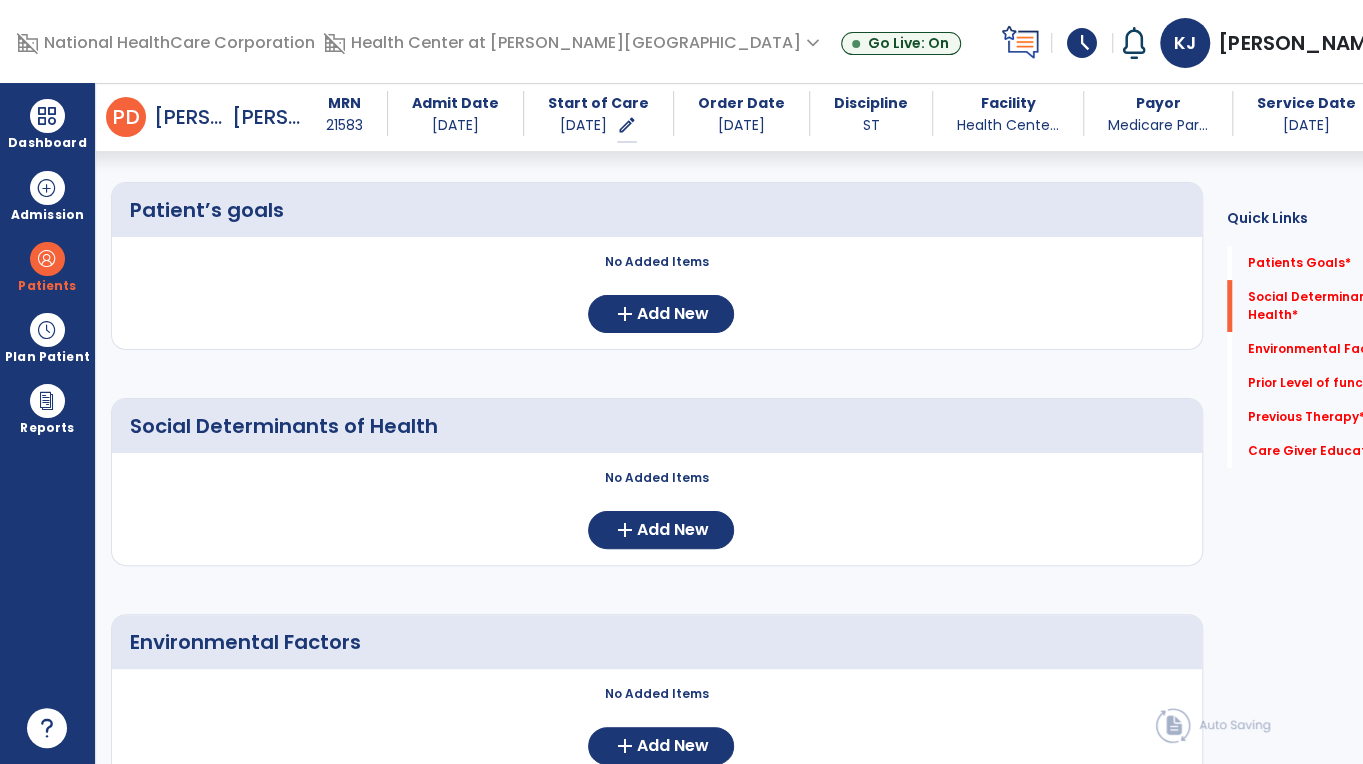 scroll, scrollTop: 147, scrollLeft: 0, axis: vertical 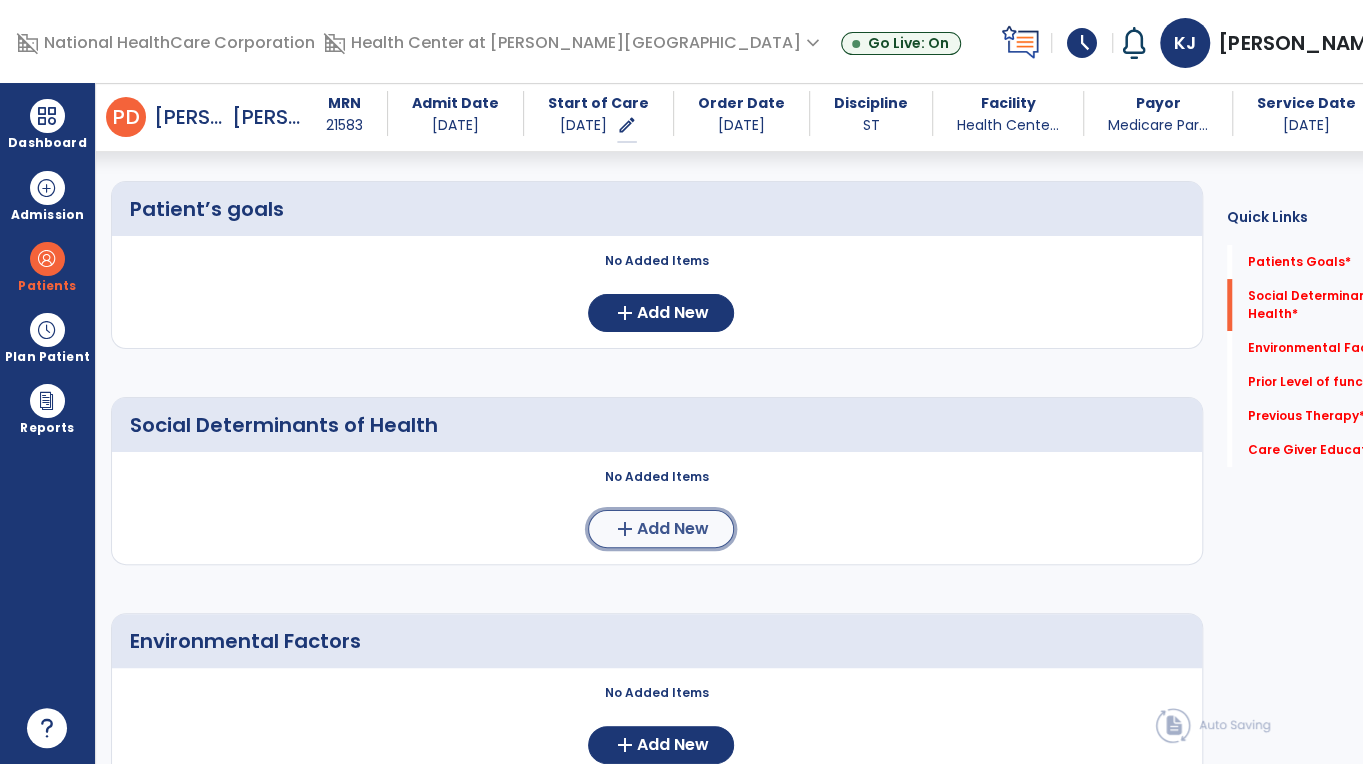 click on "add  Add New" 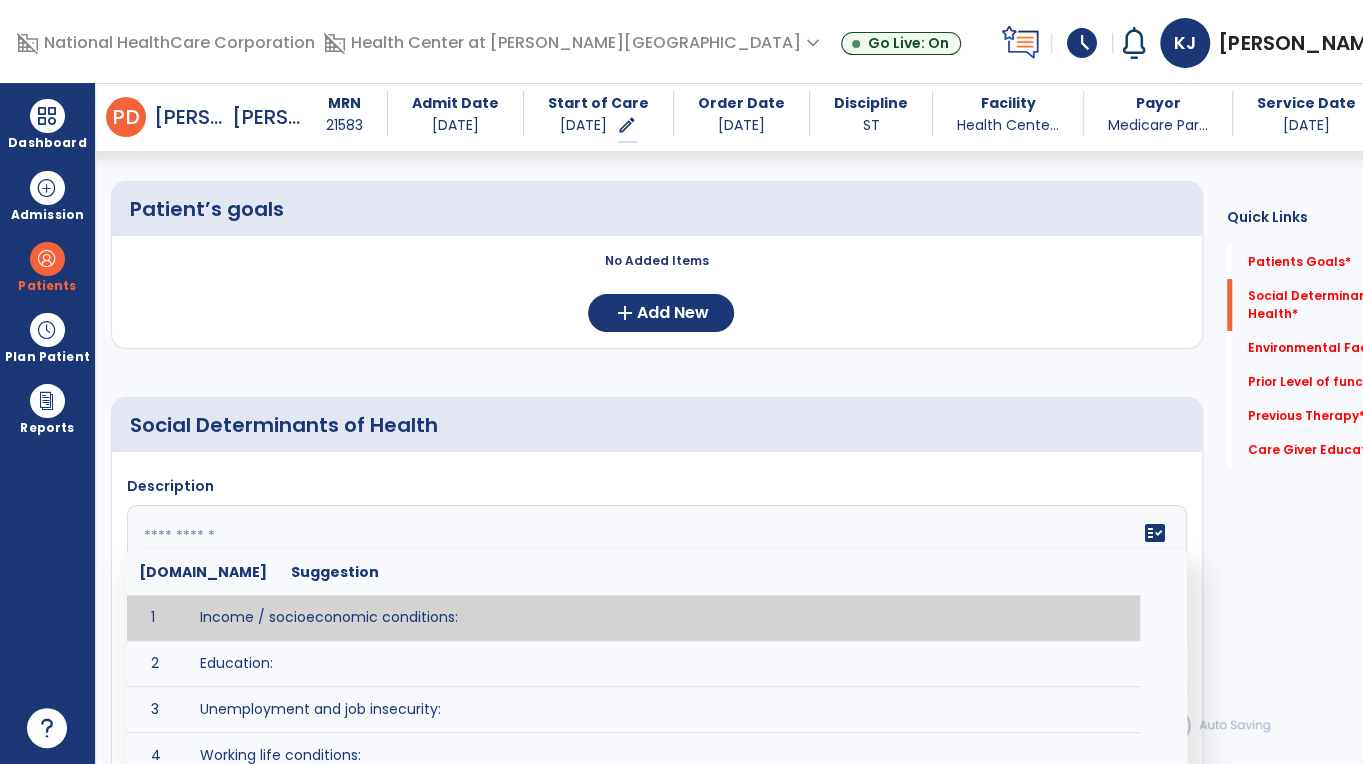 click 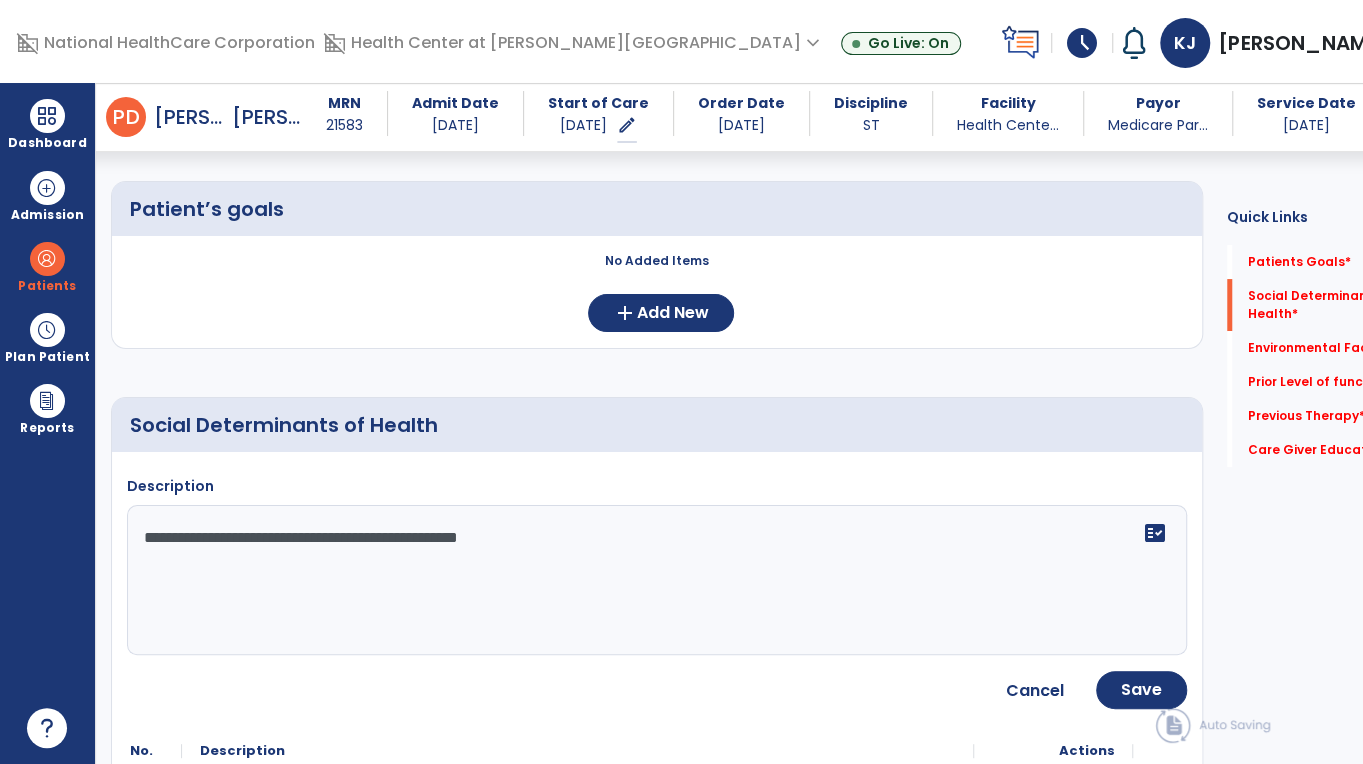 paste on "**********" 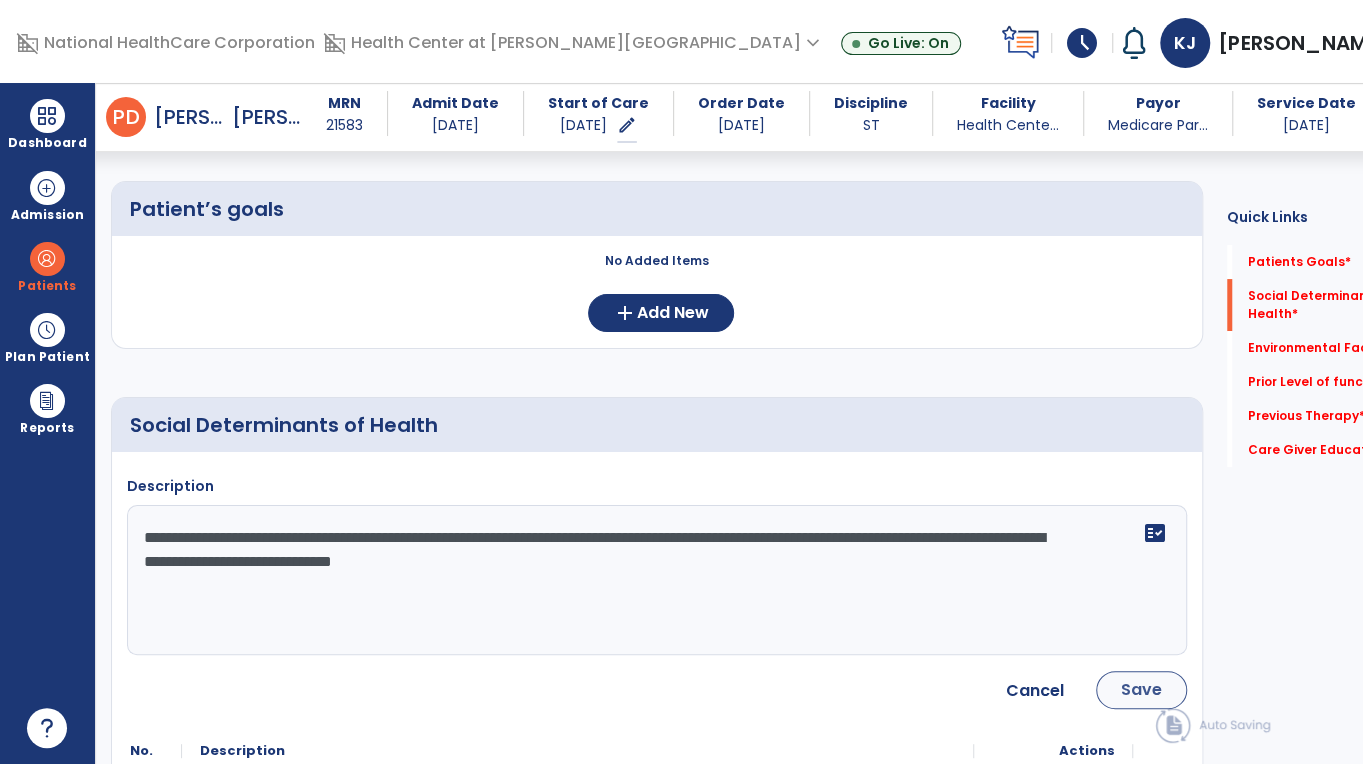 type on "**********" 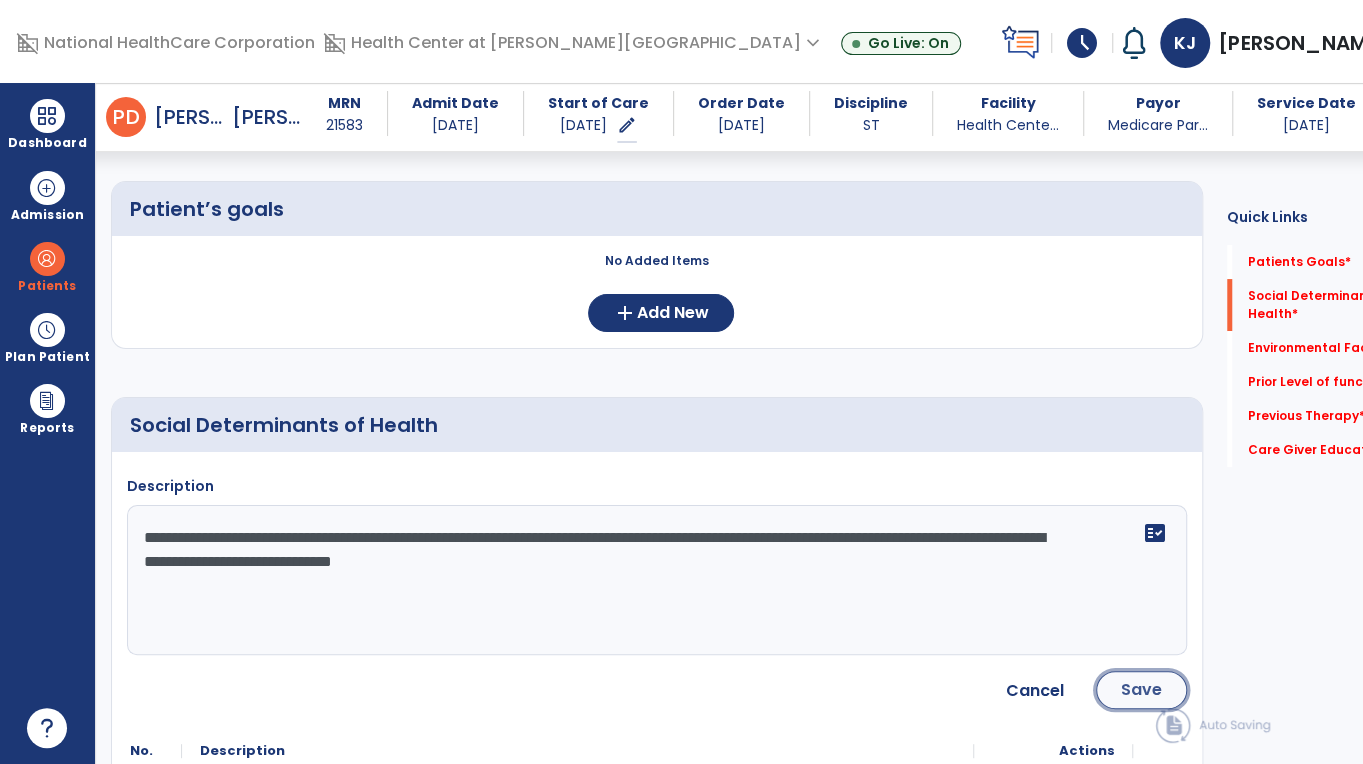 click on "Save" 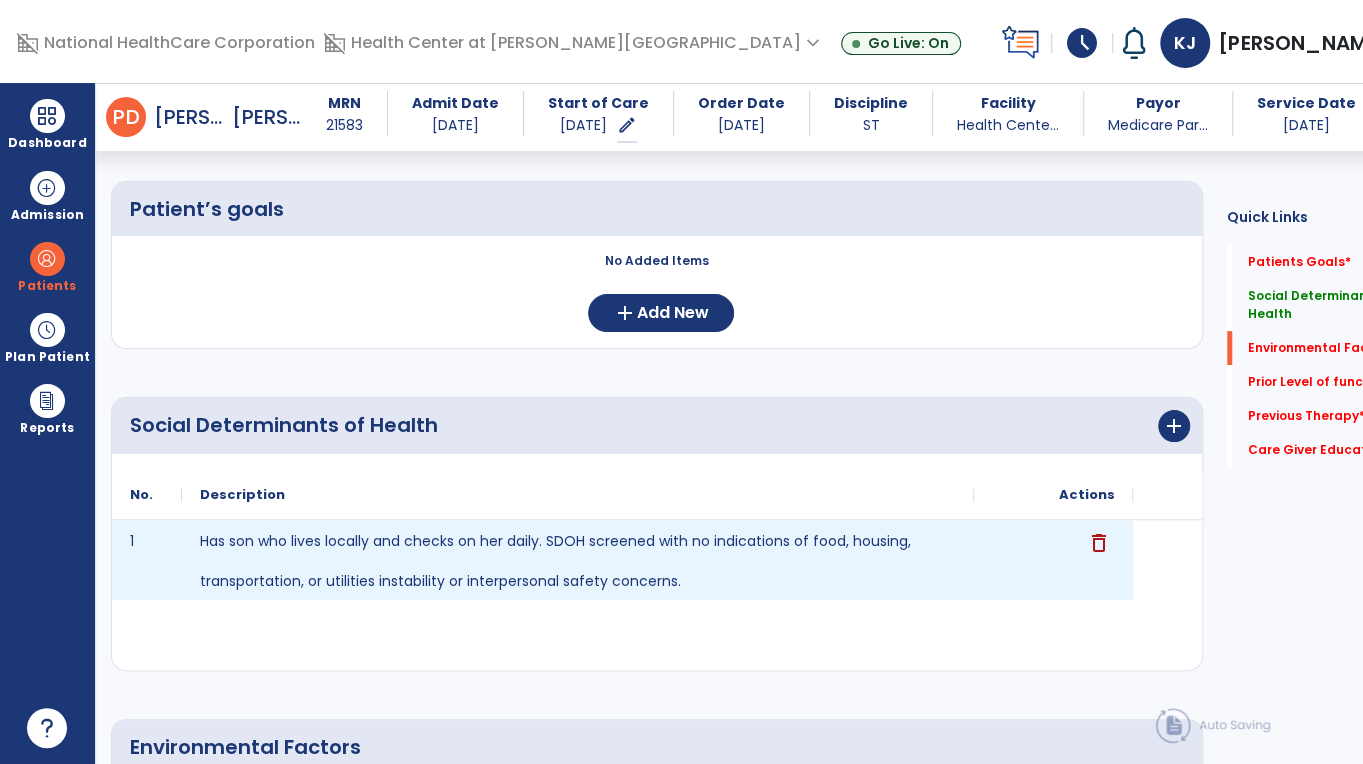 scroll, scrollTop: 553, scrollLeft: 0, axis: vertical 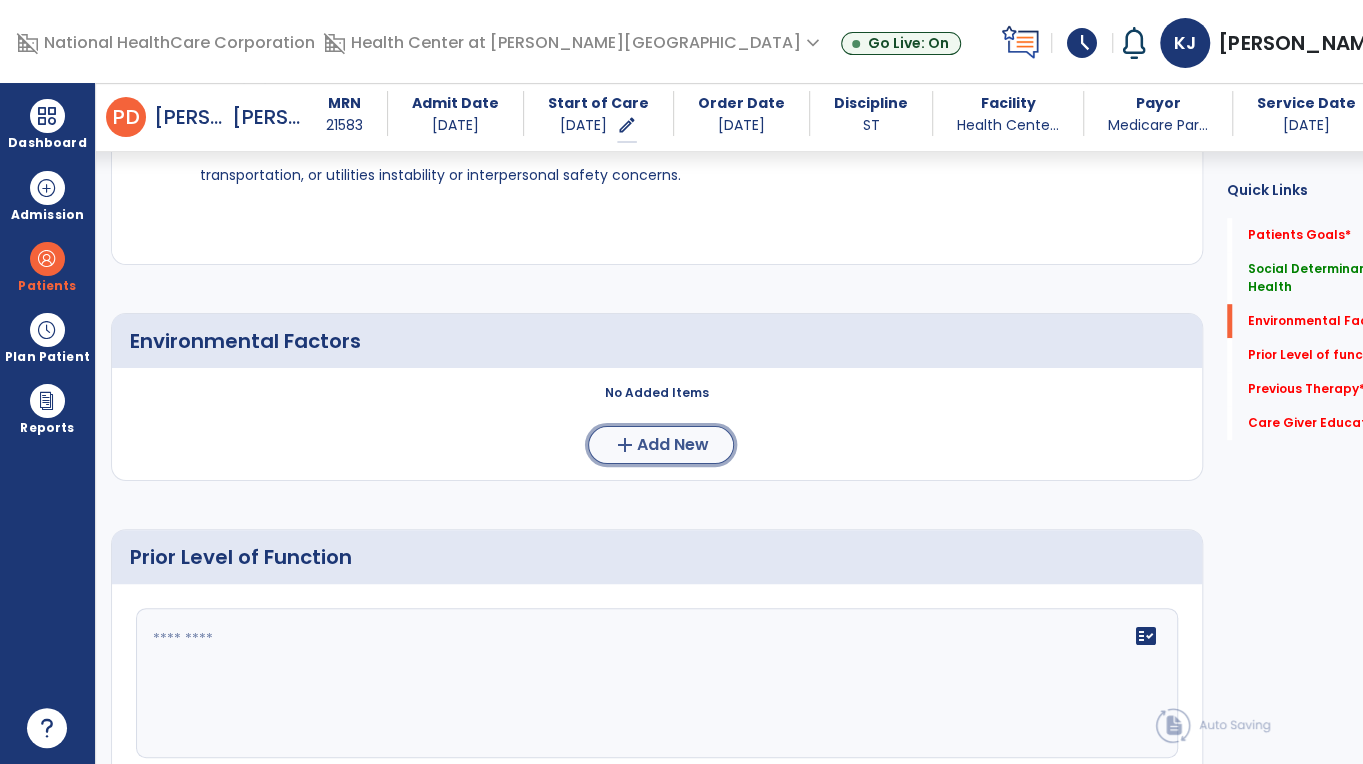 click on "Add New" 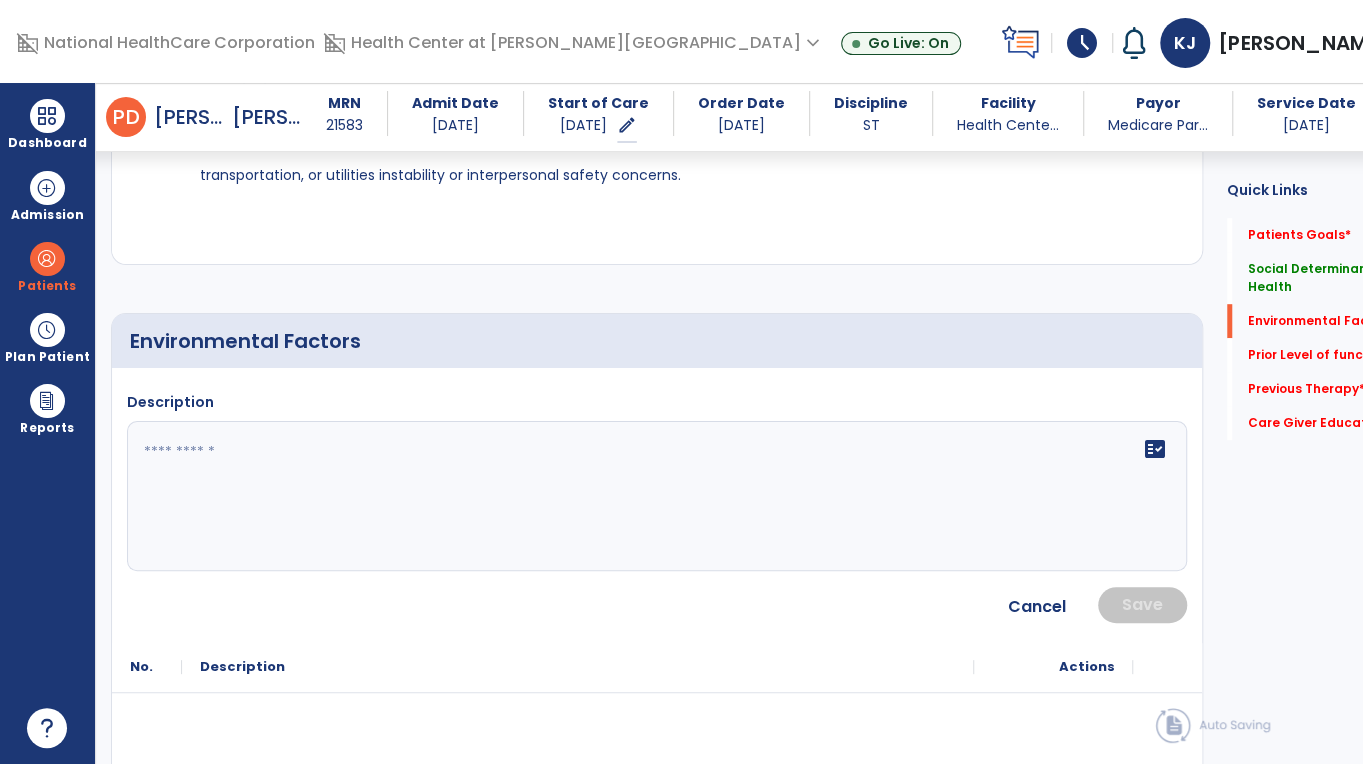 click 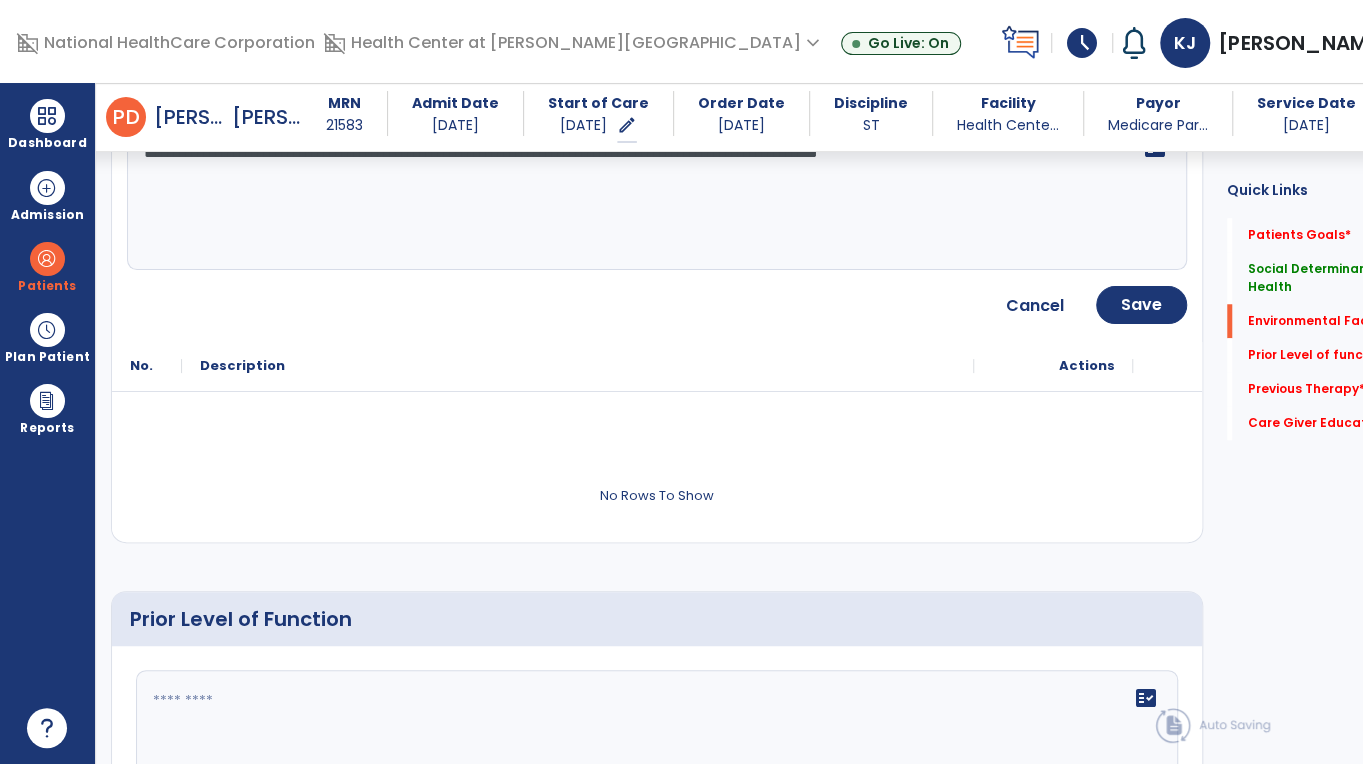 scroll, scrollTop: 856, scrollLeft: 0, axis: vertical 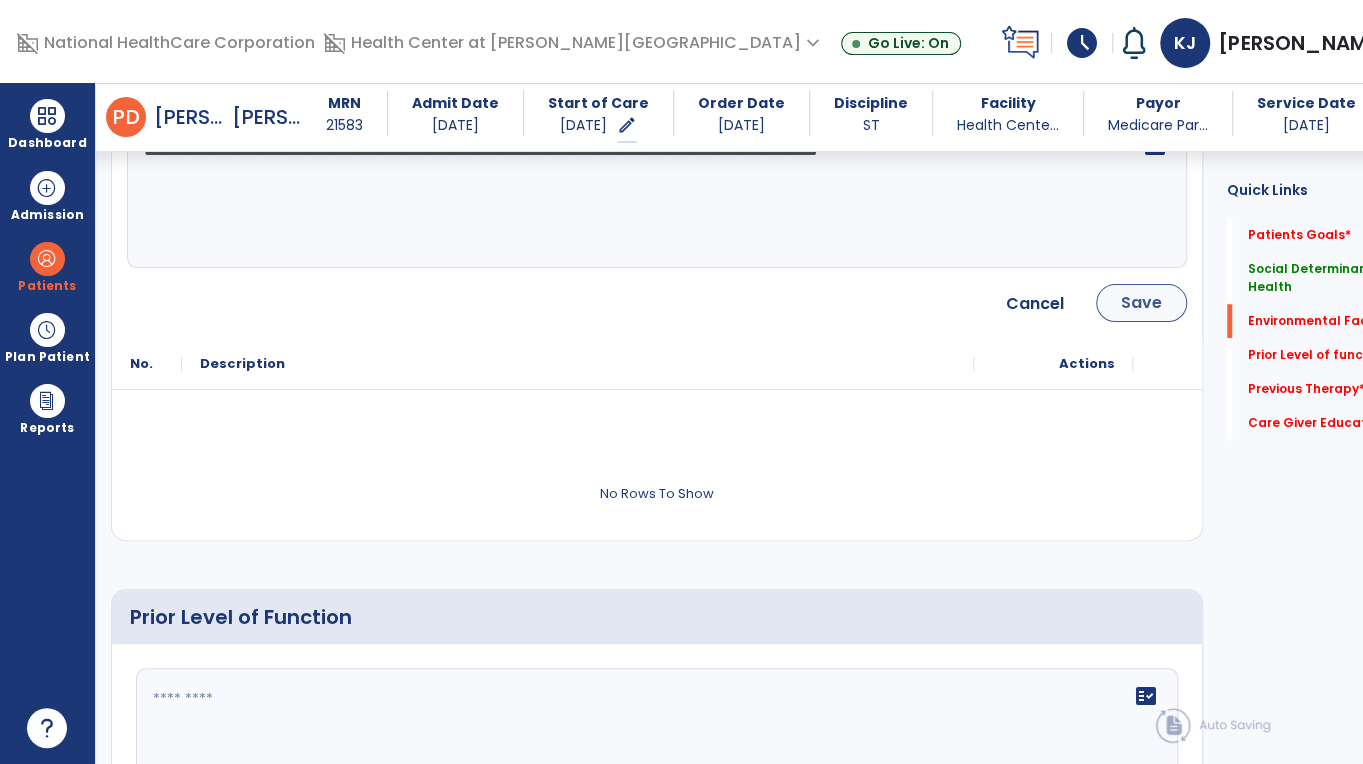 type on "**********" 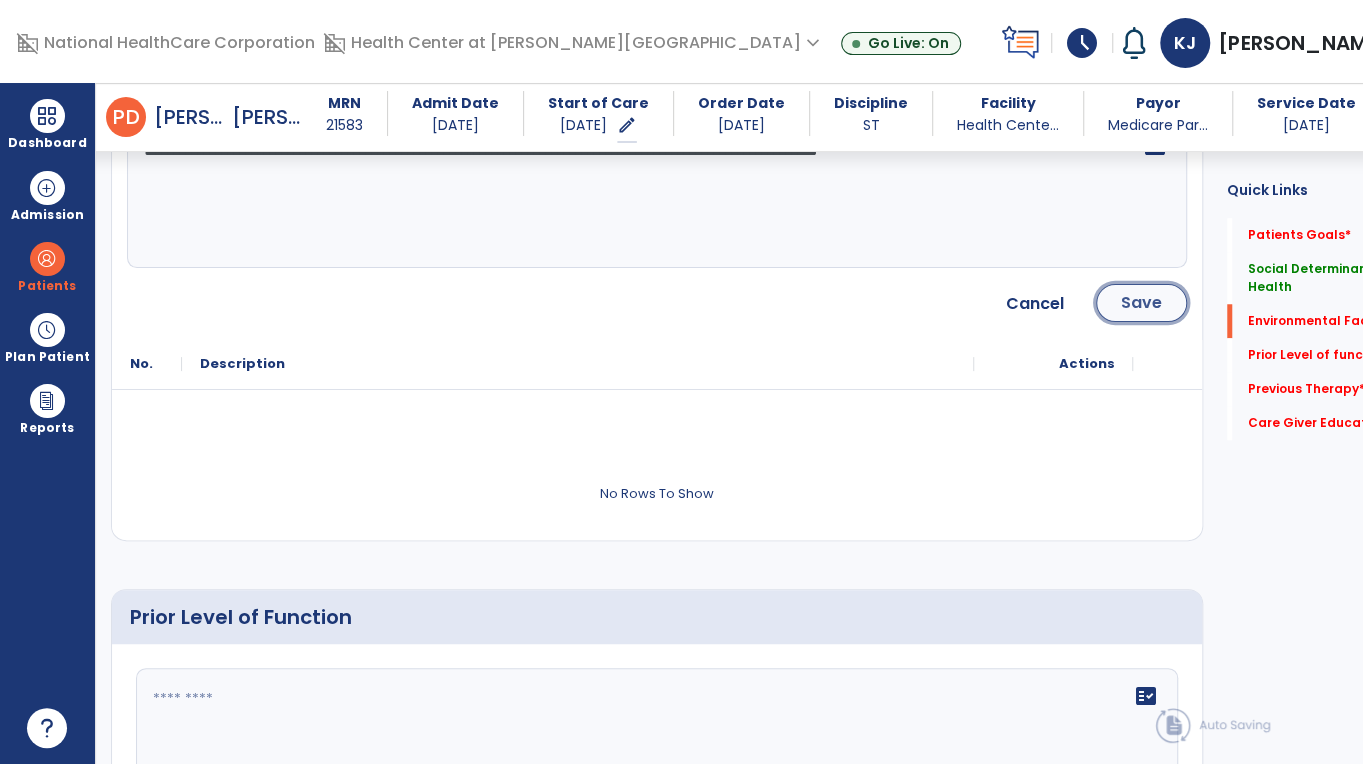 click on "Save" 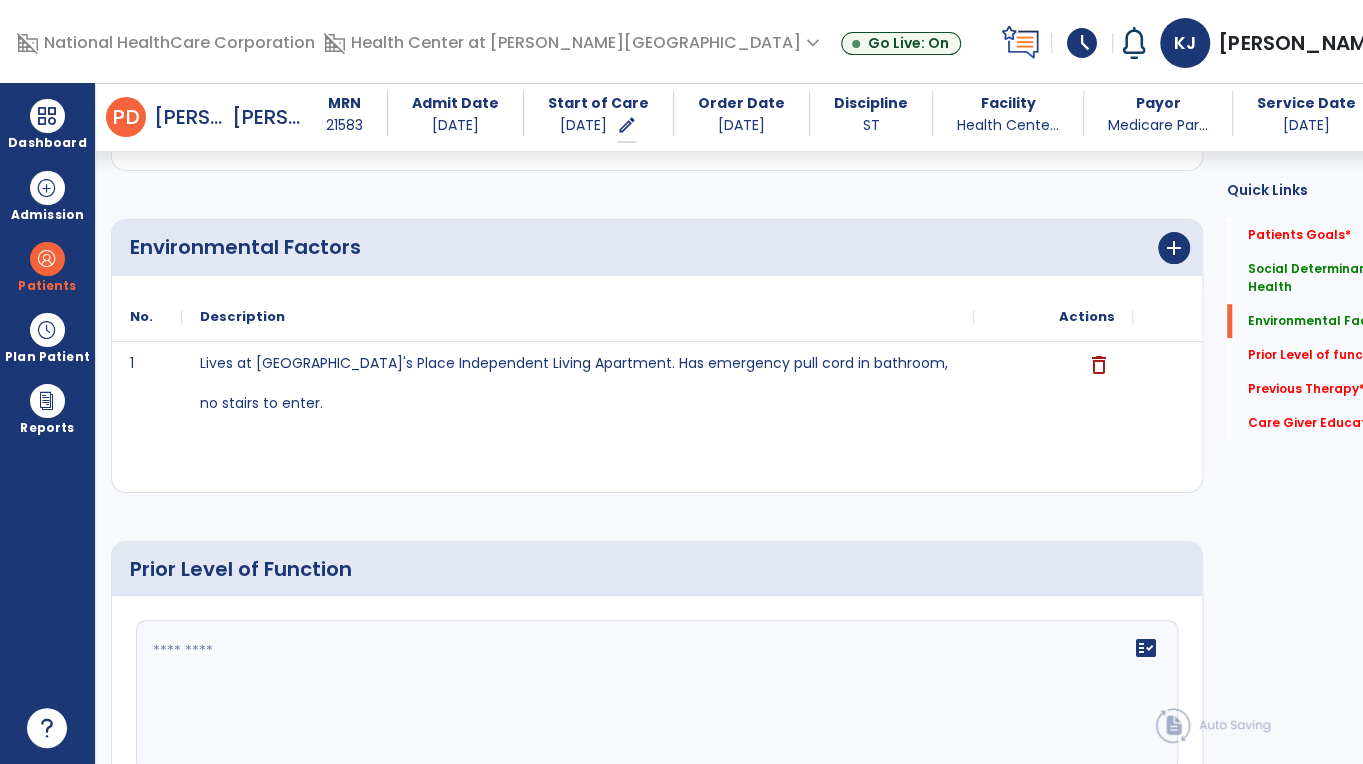 scroll, scrollTop: 892, scrollLeft: 0, axis: vertical 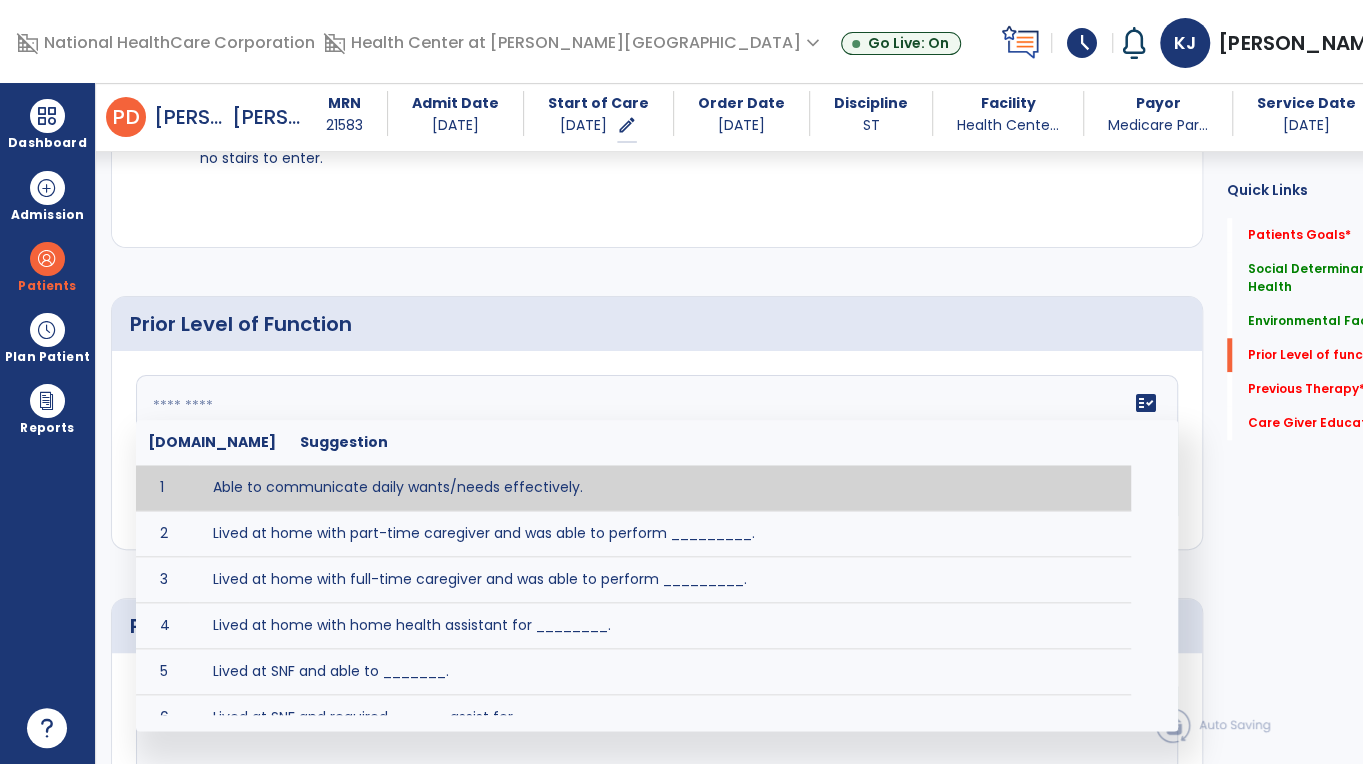 click 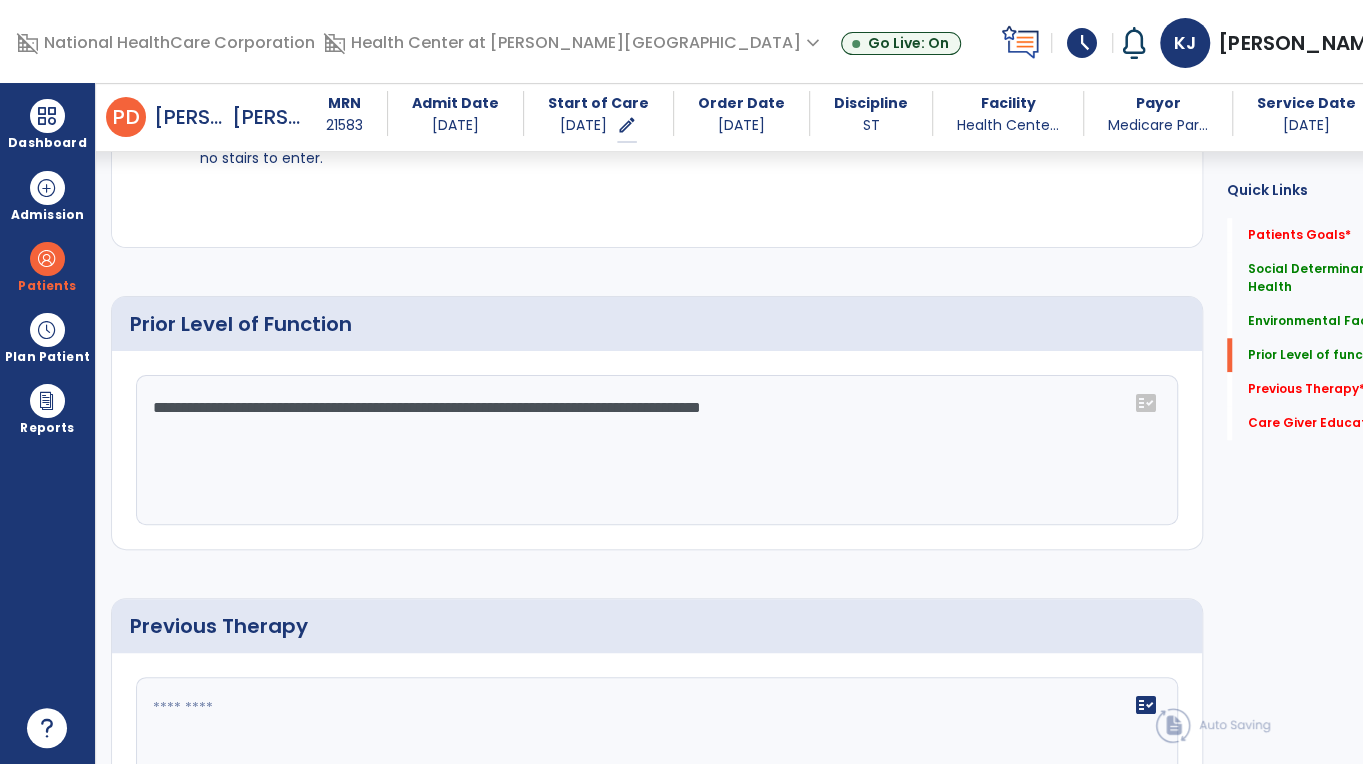 click on "**********" 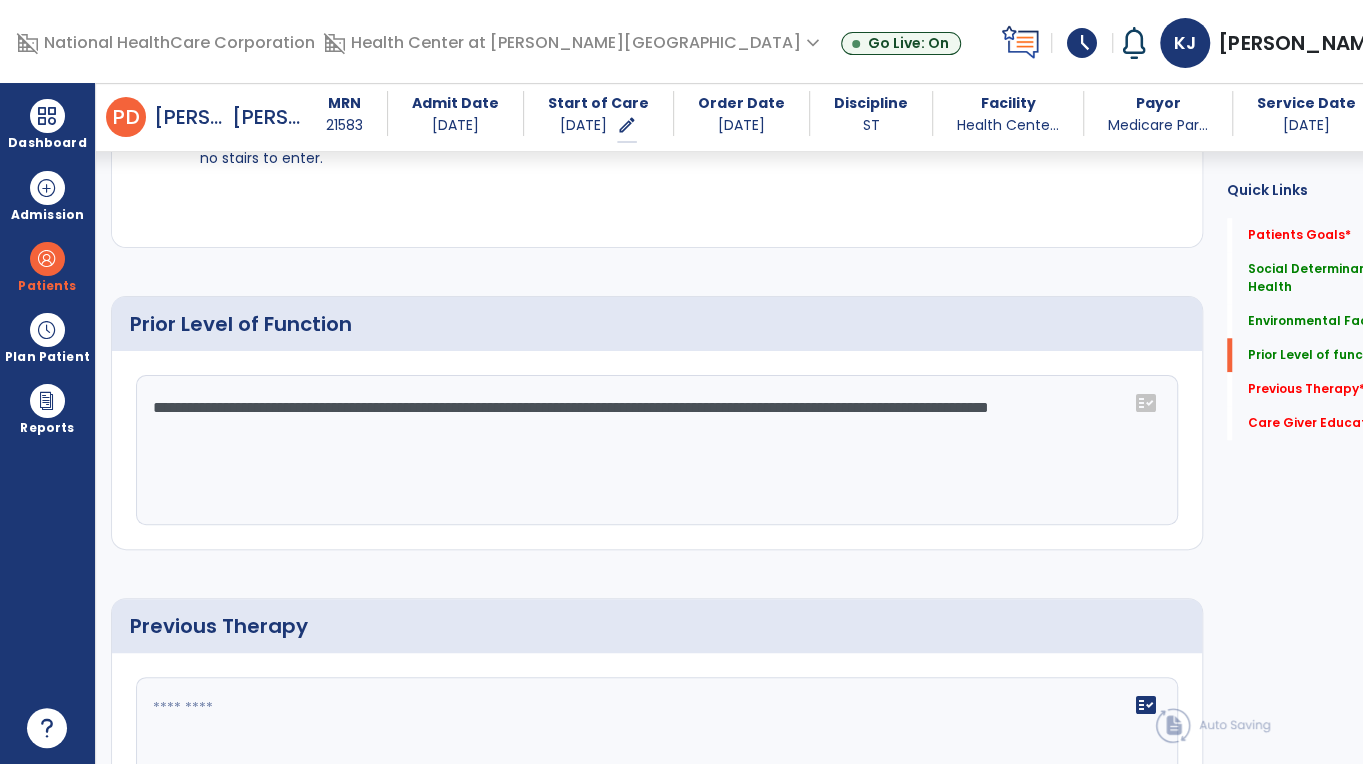 click on "**********" 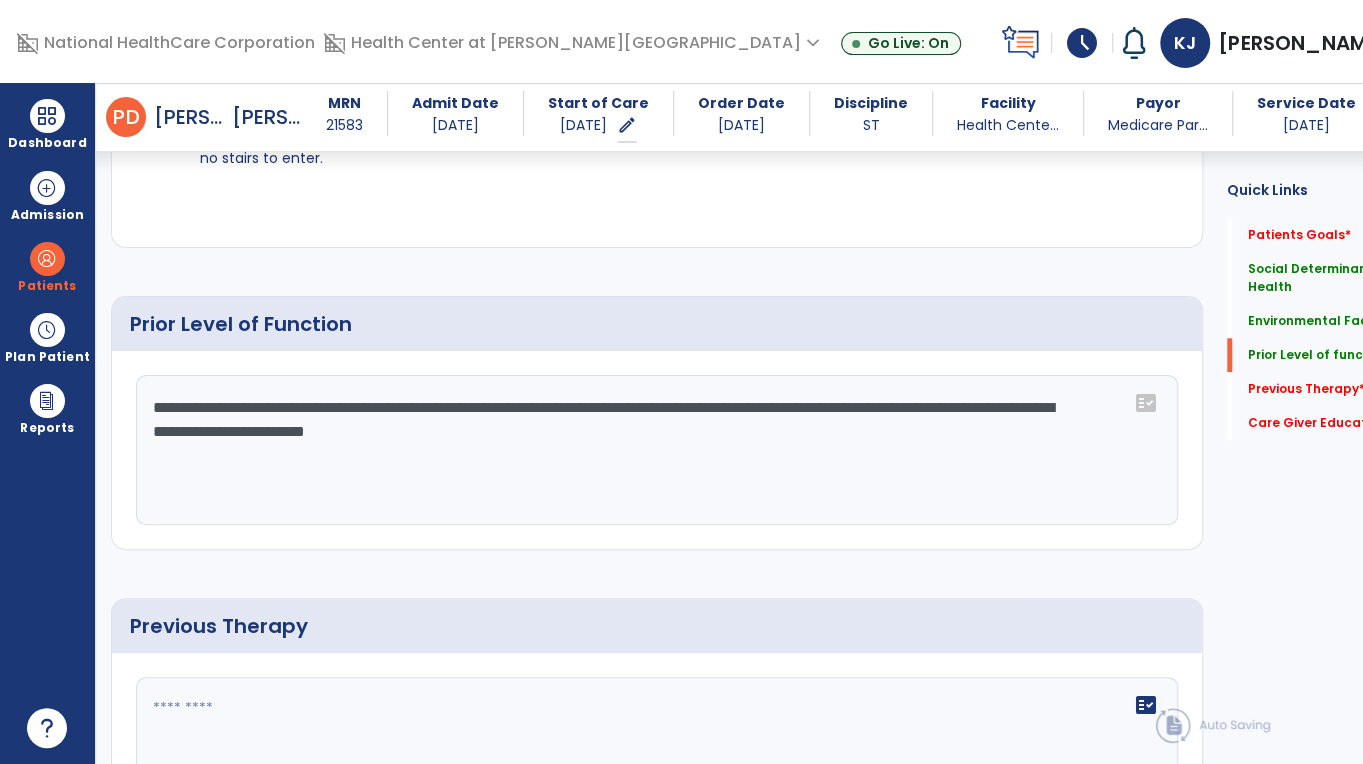 click on "**********" 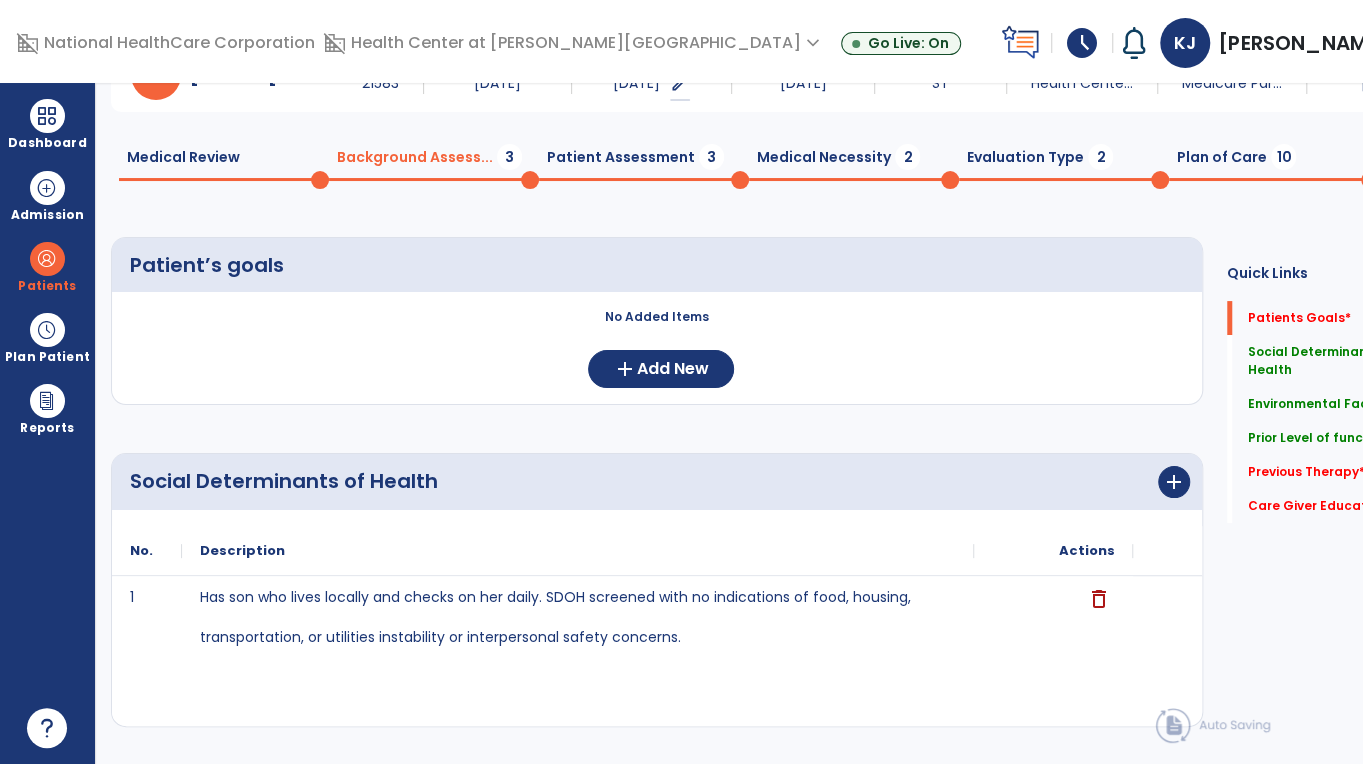 scroll, scrollTop: 0, scrollLeft: 0, axis: both 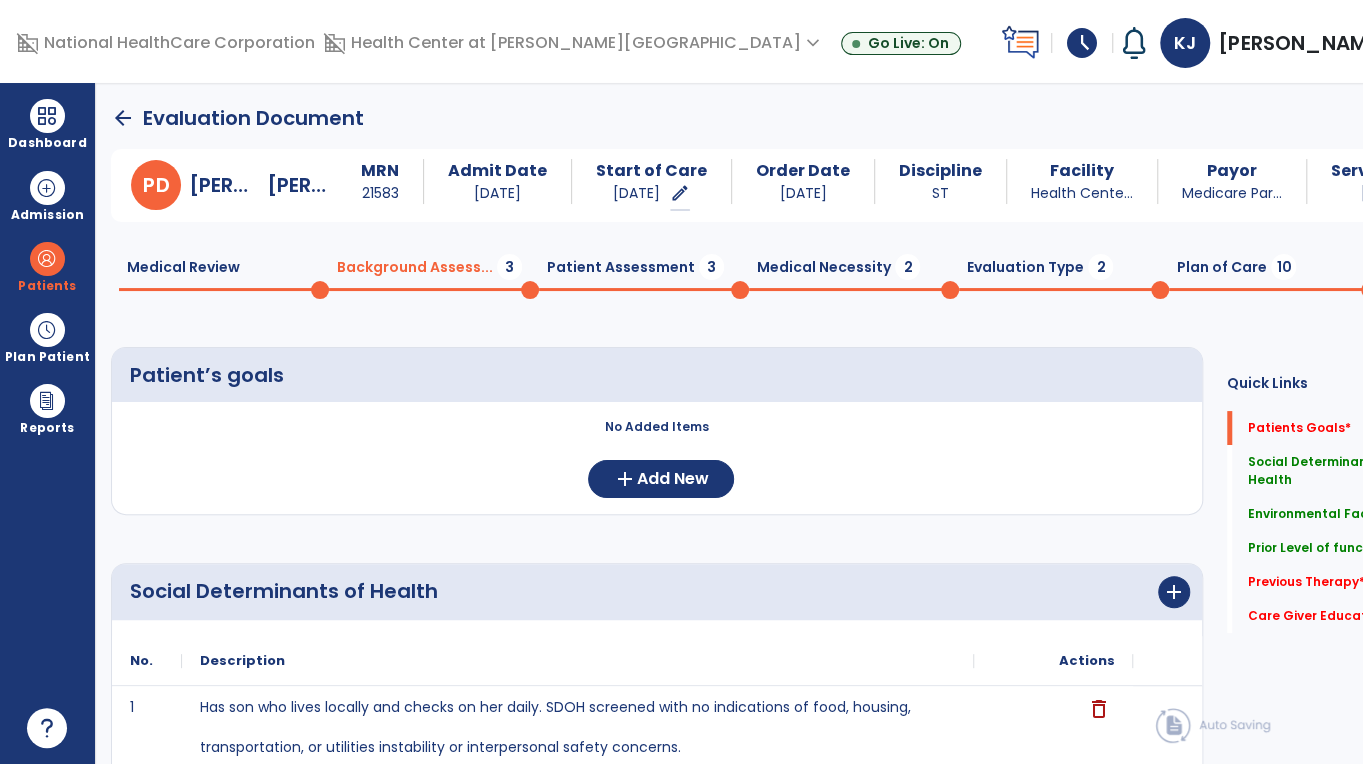 type on "**********" 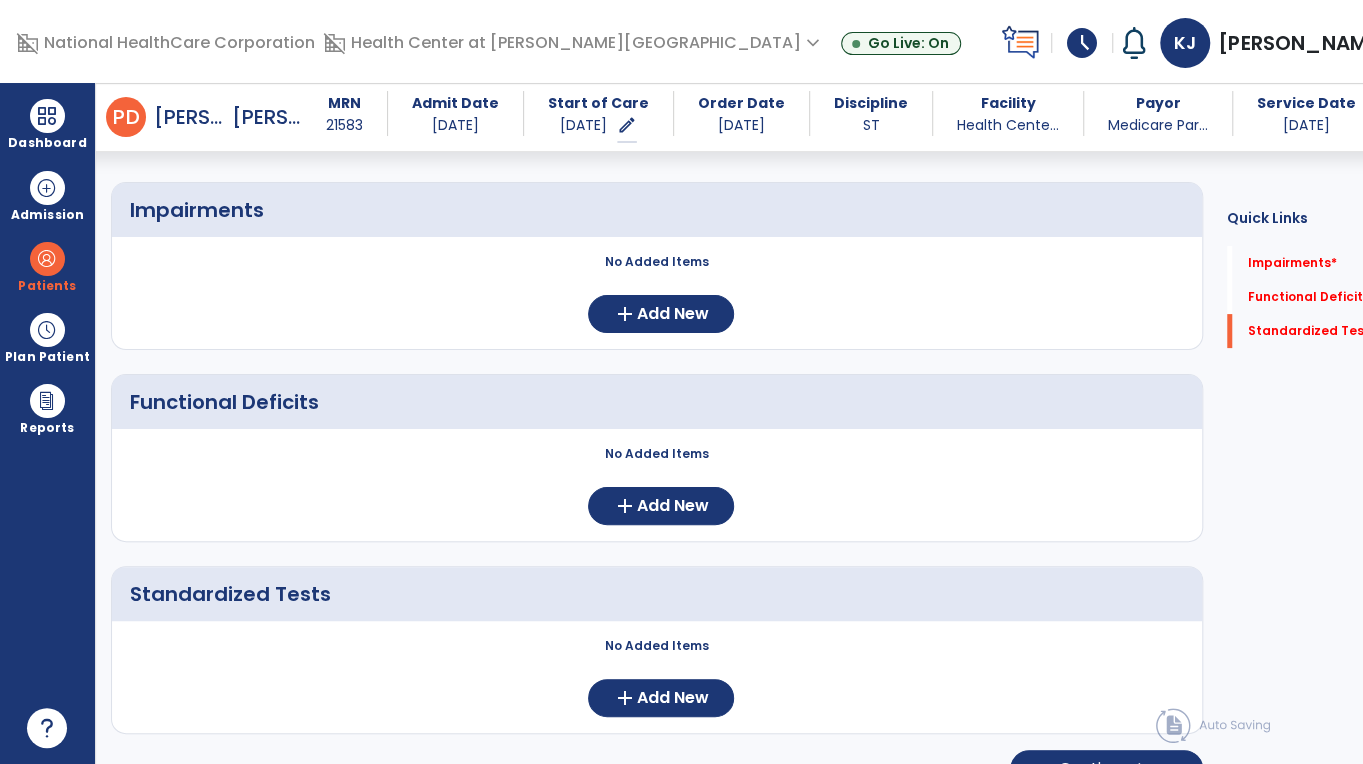 scroll, scrollTop: 0, scrollLeft: 0, axis: both 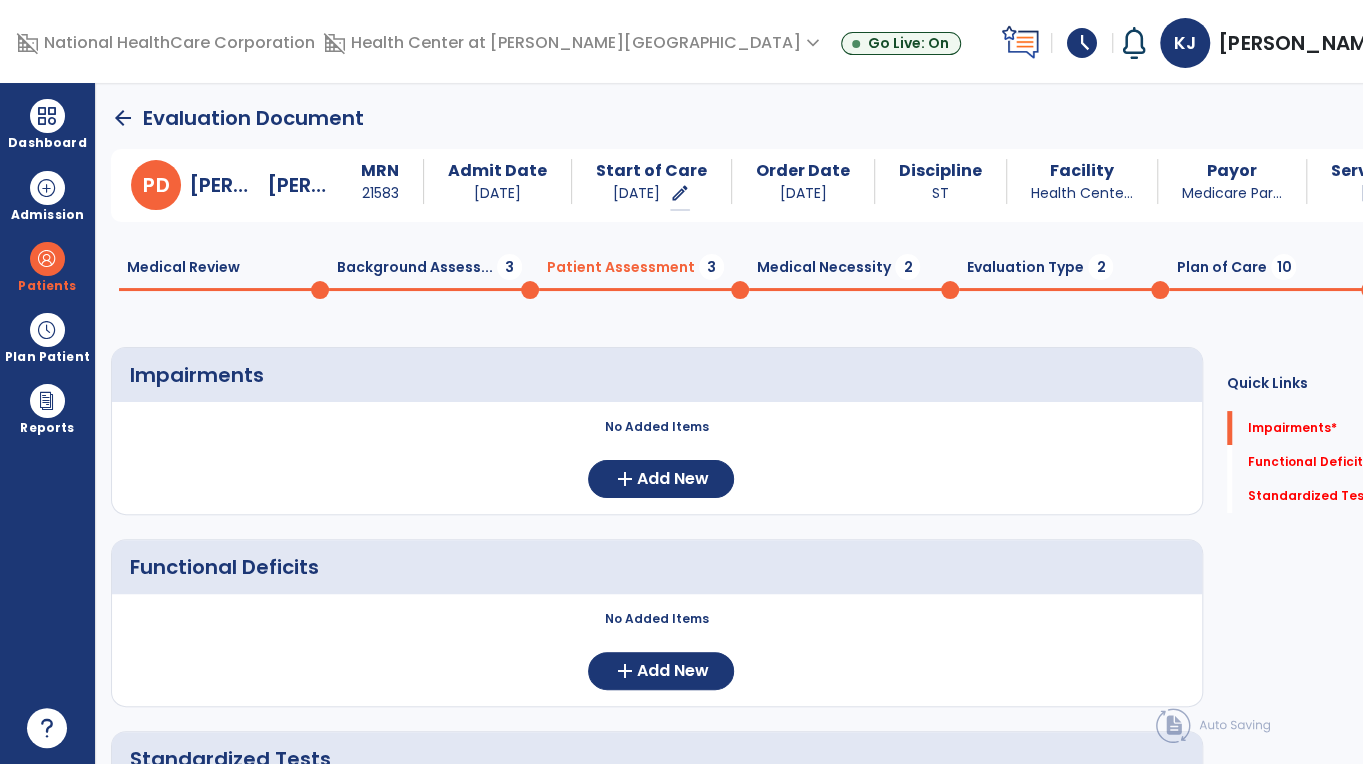 click on "Impairments     No Added Items  add  Add New Functional Deficits     No Added Items  add  Add New Standardized Tests     No Added Items  add  Add New" 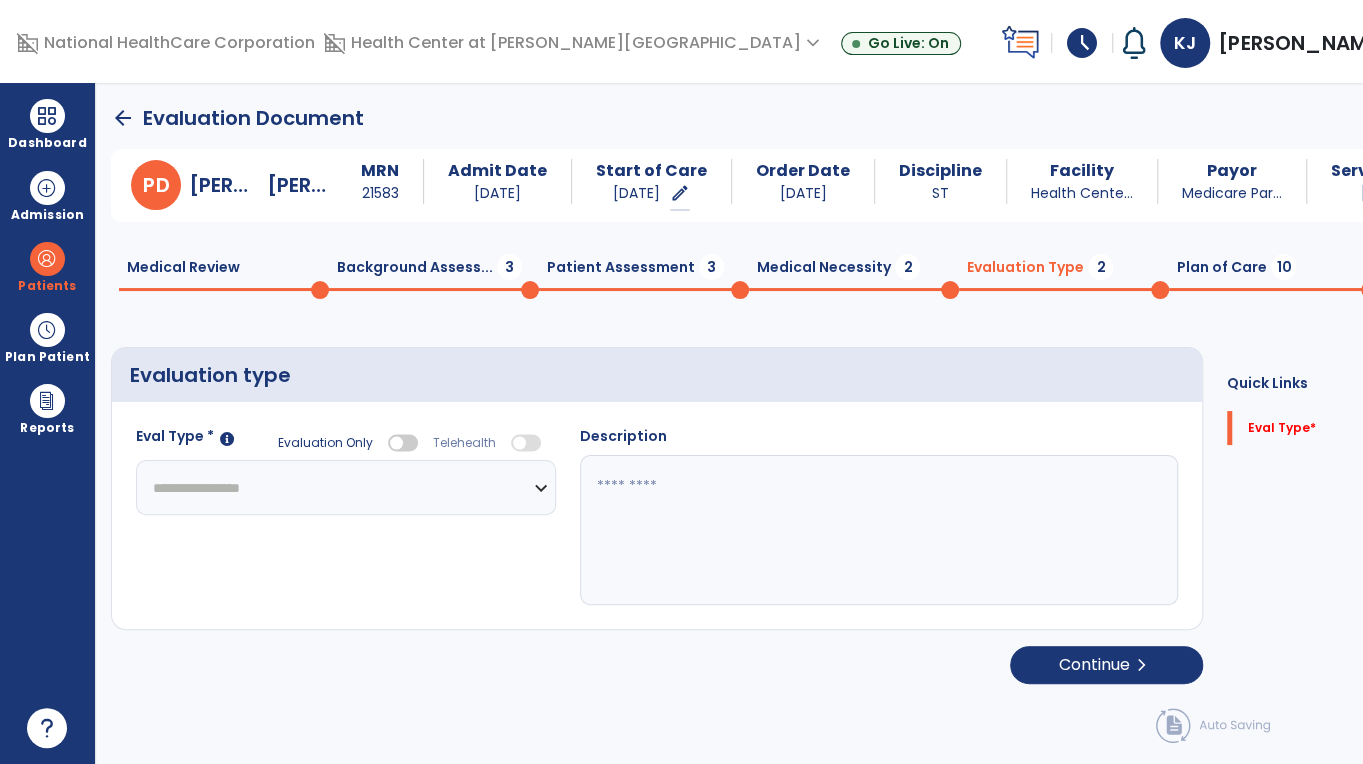 click 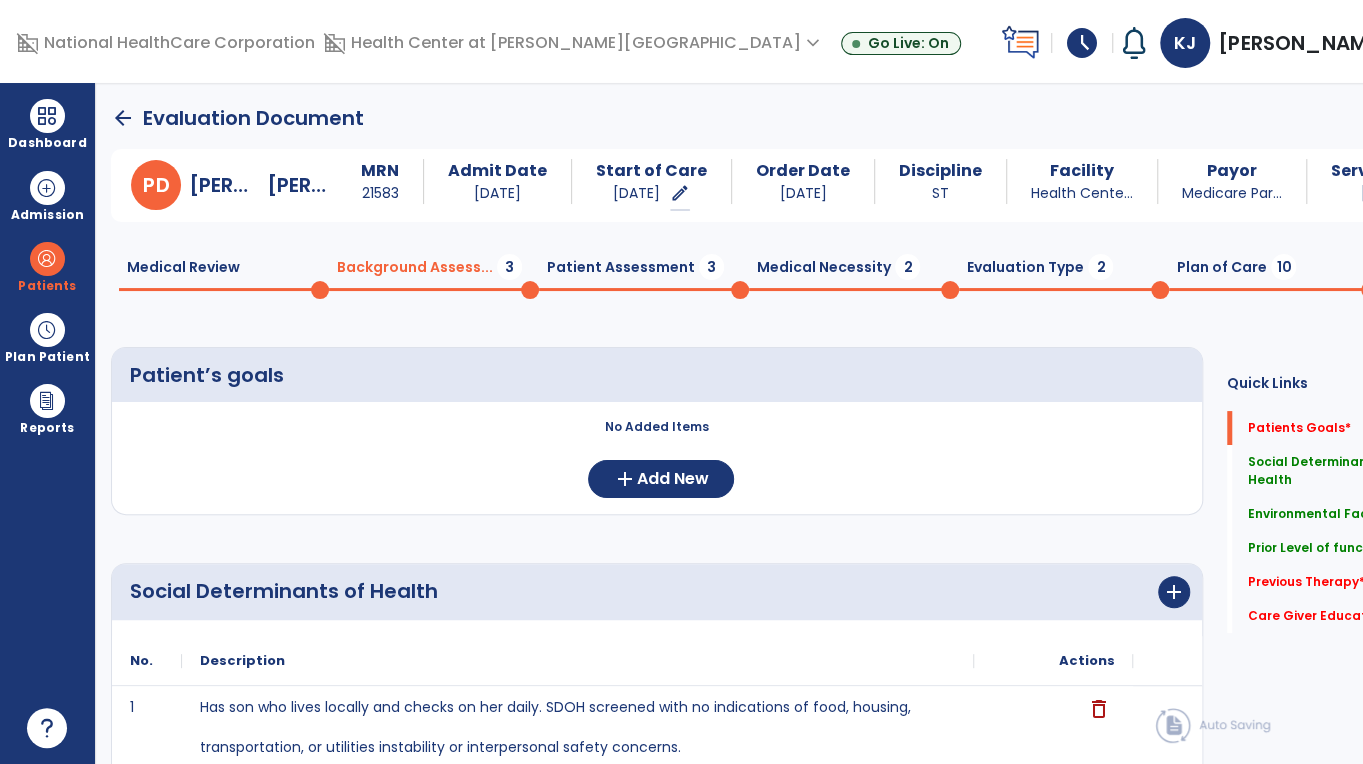 click on "Background Assess...  3" 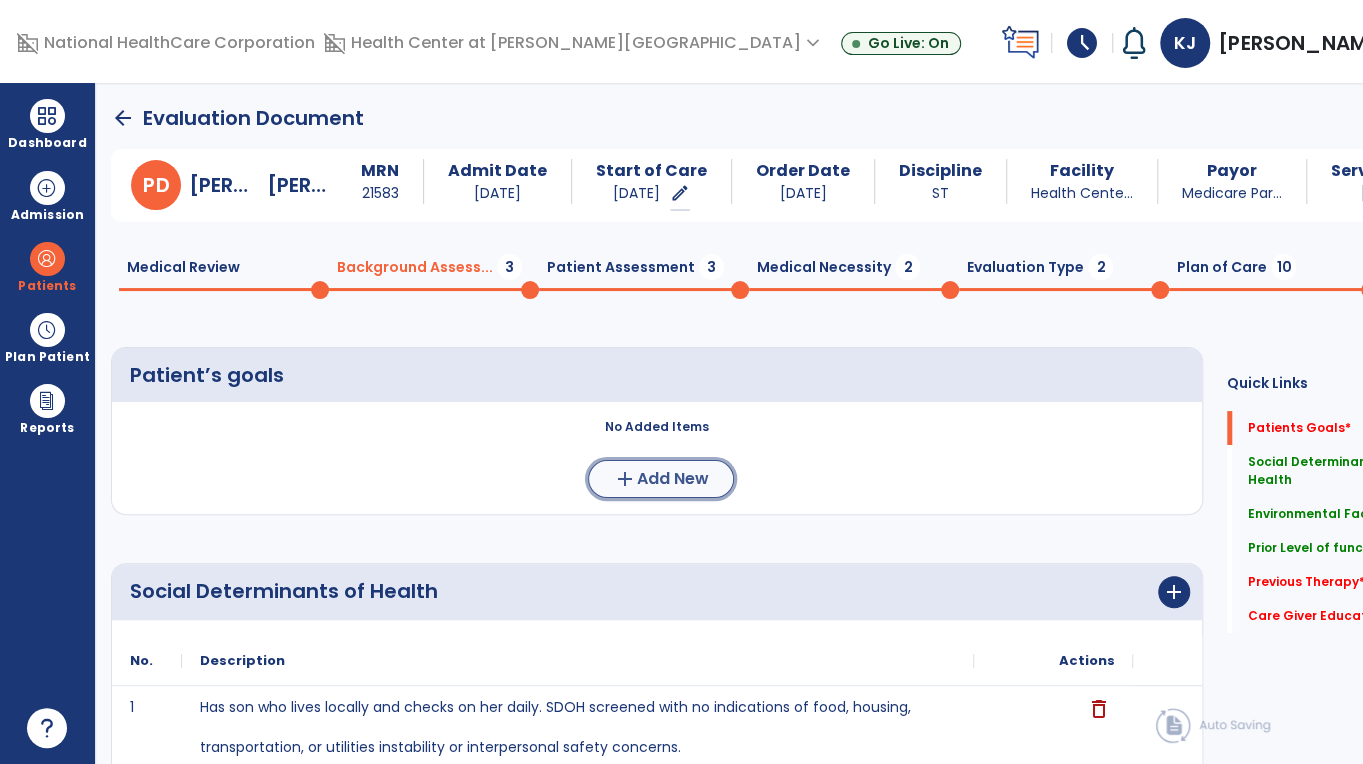 click on "add" 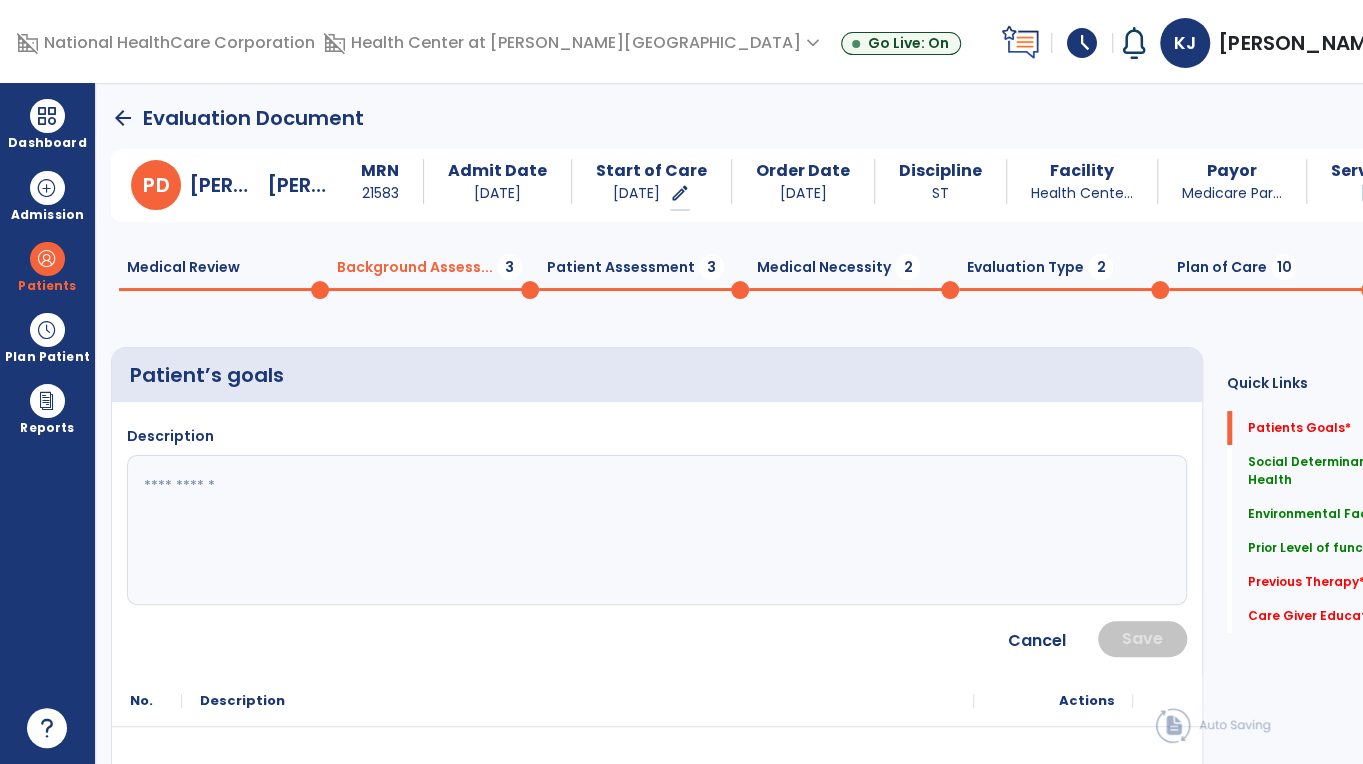 click 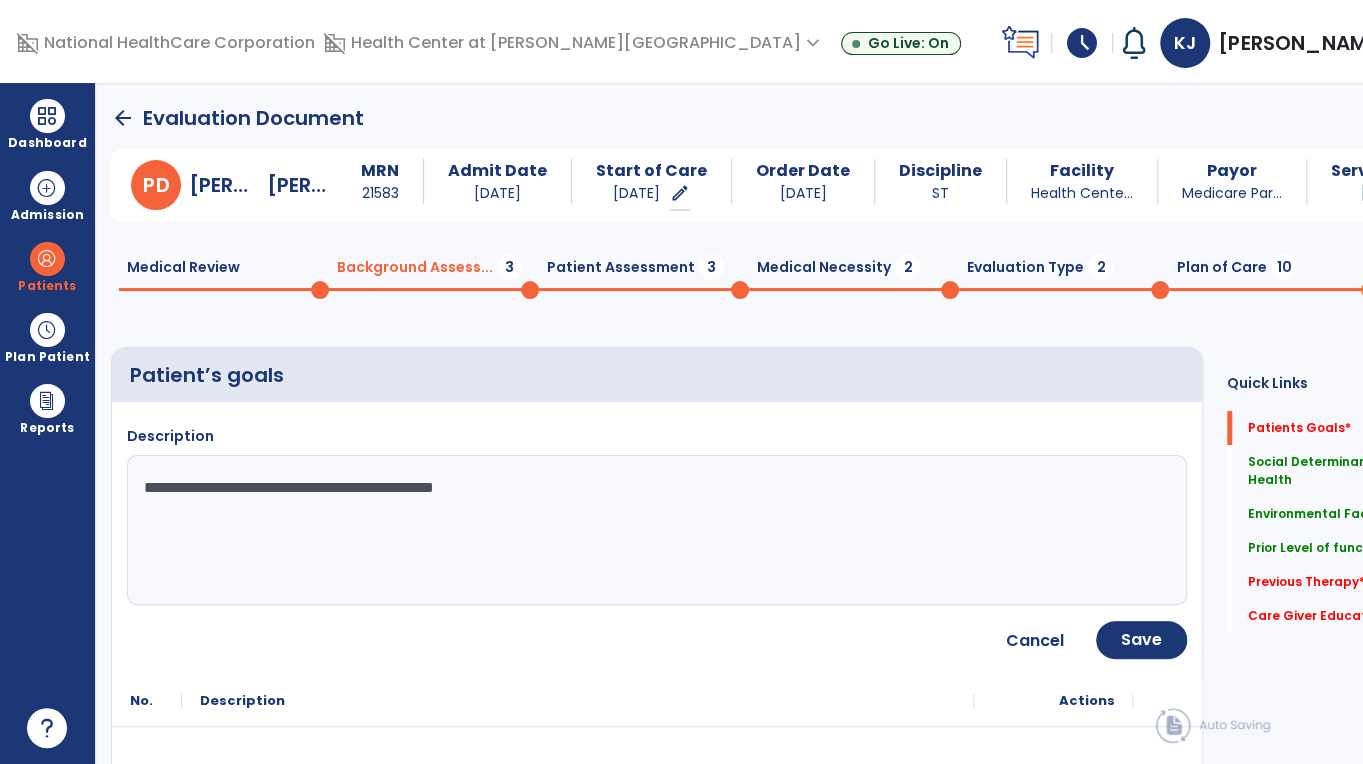 type on "**********" 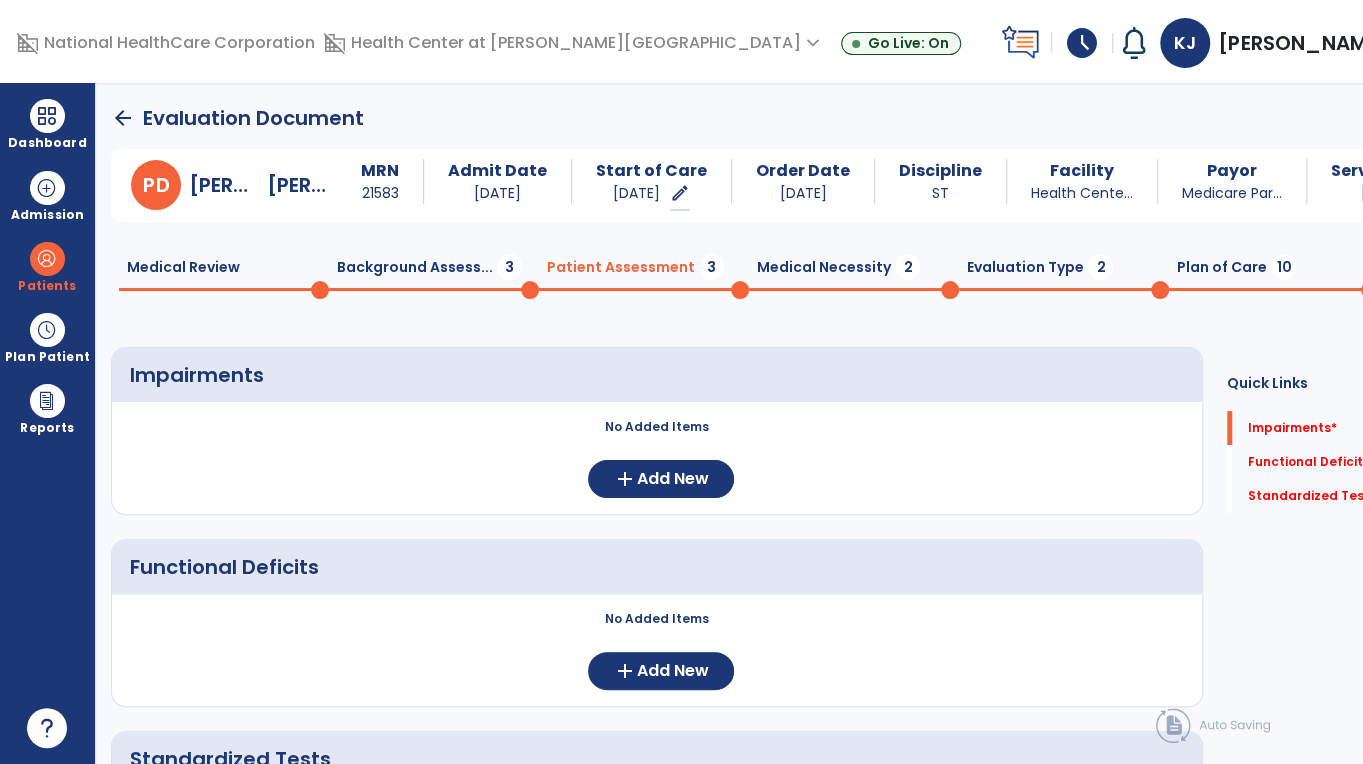 click on "Patient Assessment  3" 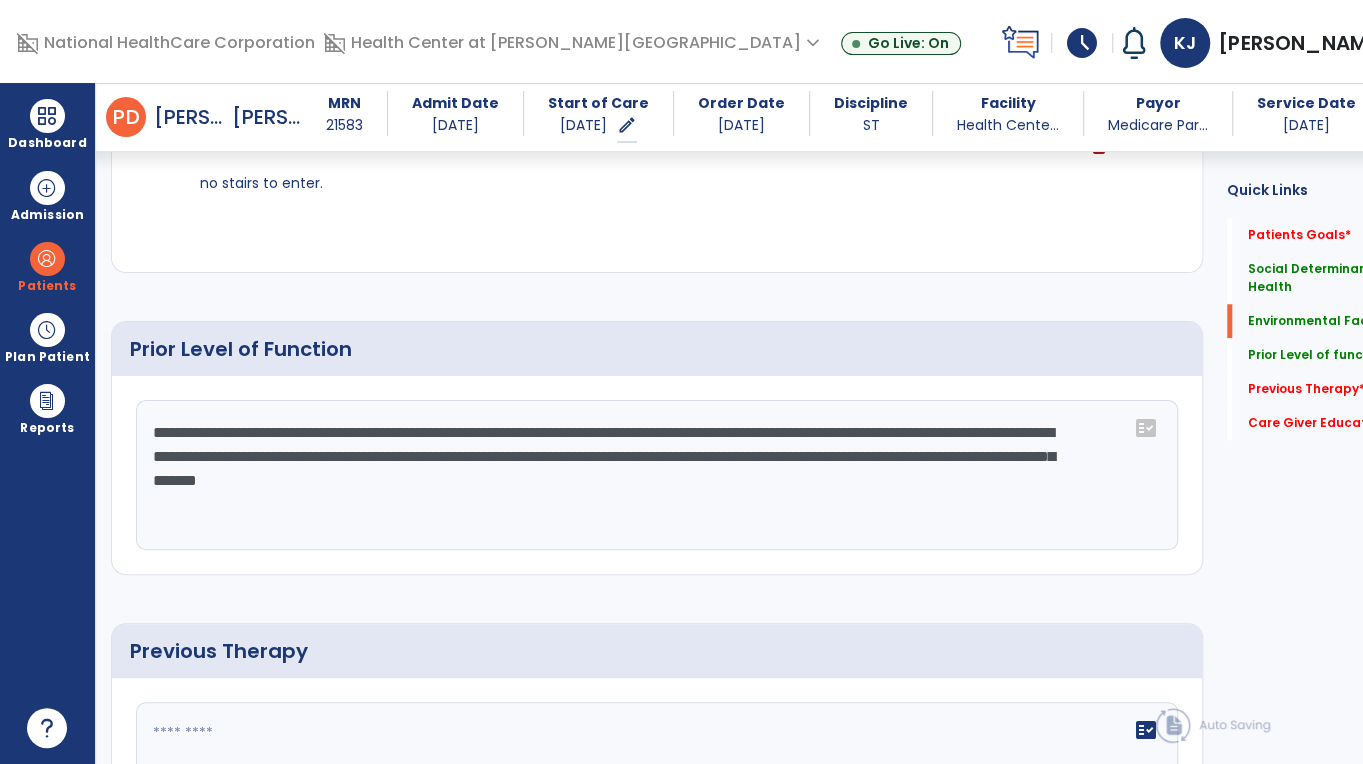 scroll, scrollTop: 870, scrollLeft: 0, axis: vertical 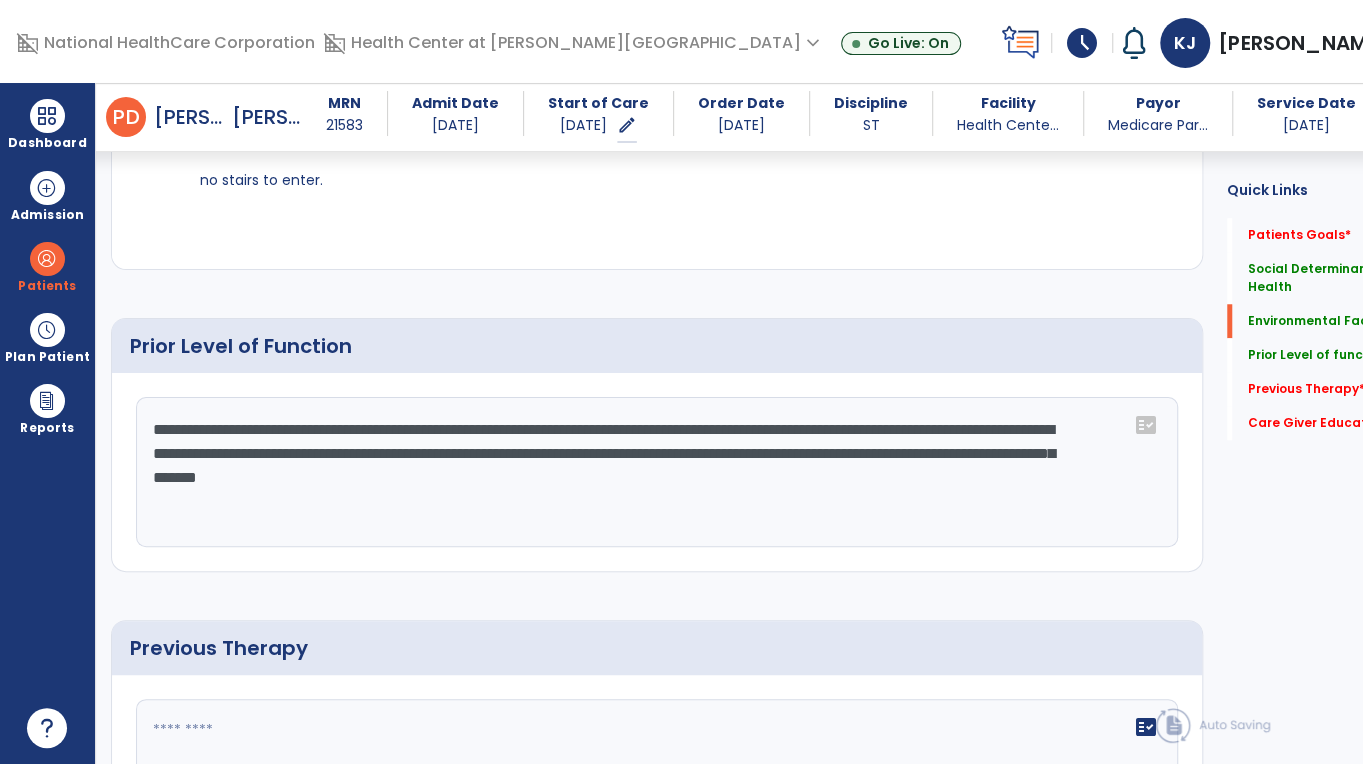 click on "**********" 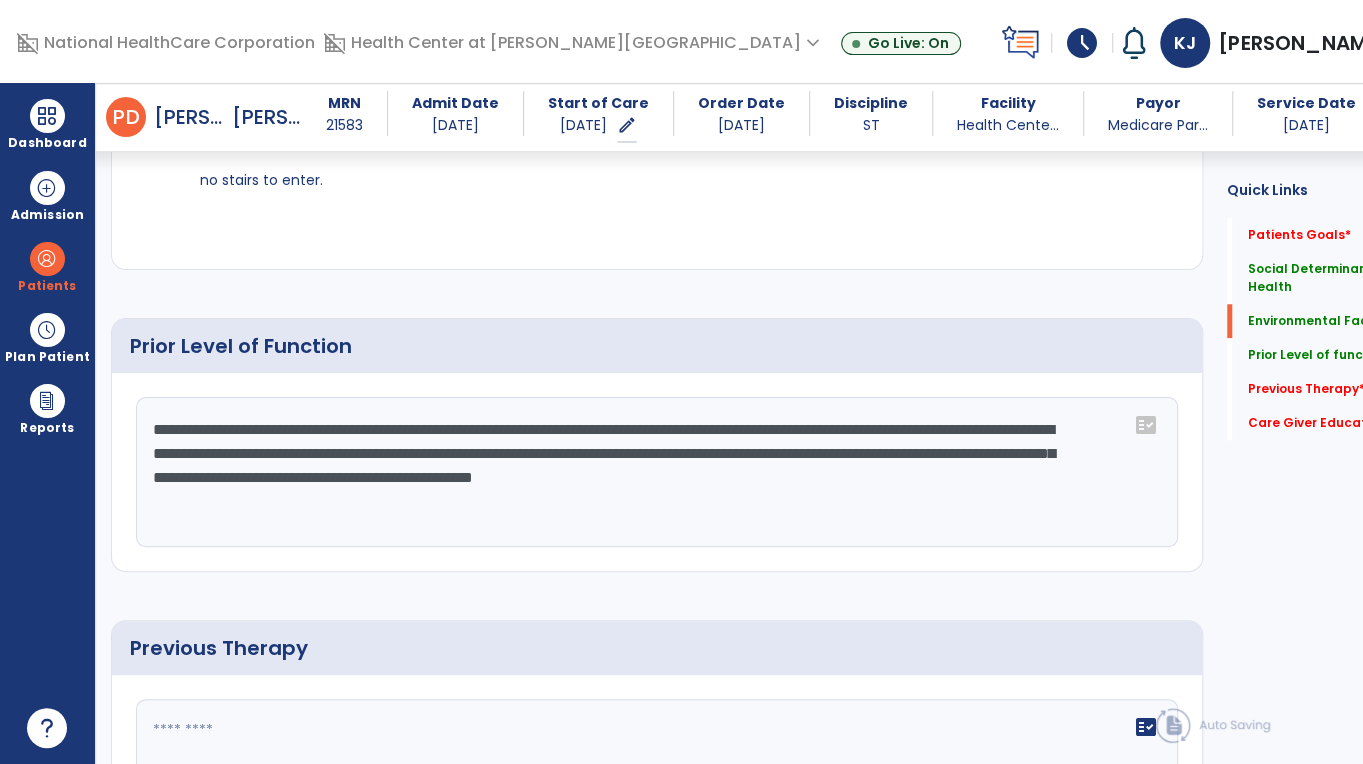drag, startPoint x: 562, startPoint y: 456, endPoint x: 847, endPoint y: 453, distance: 285.01578 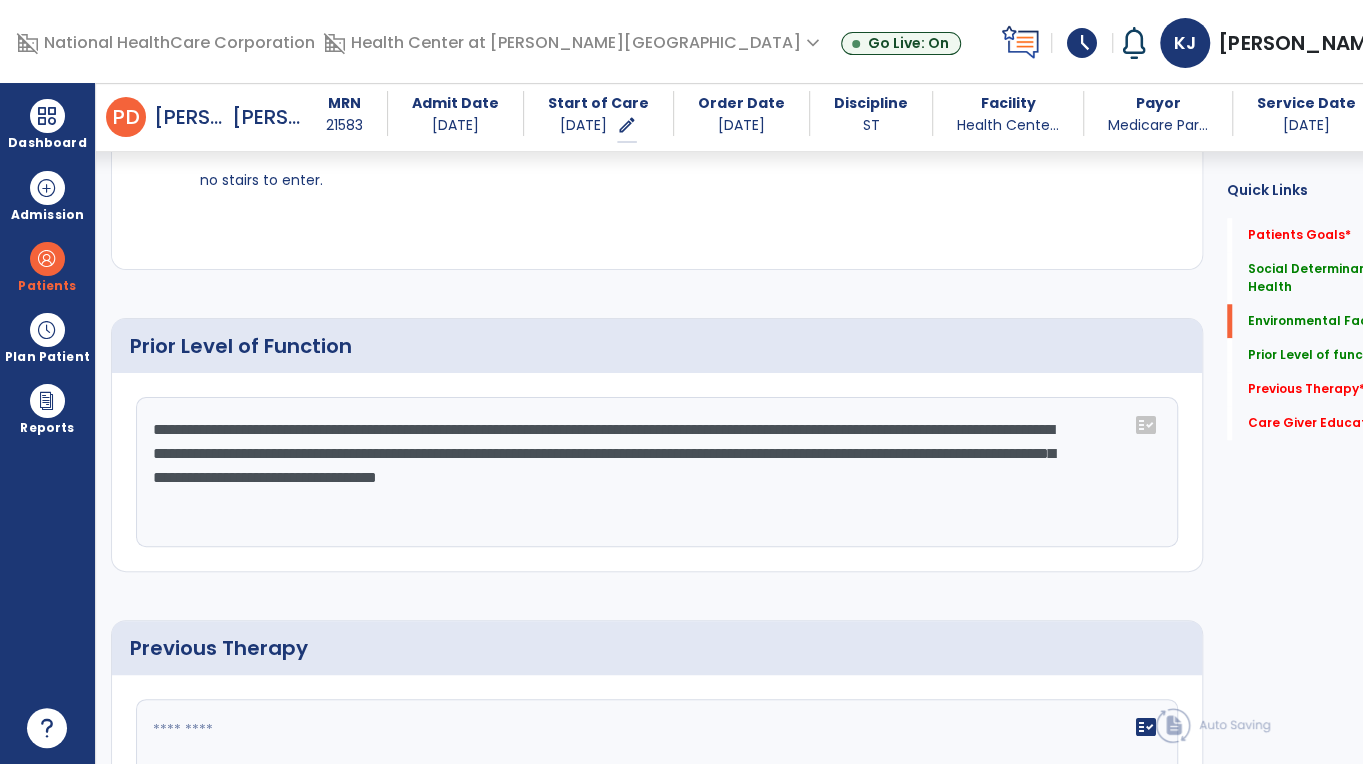 click on "**********" 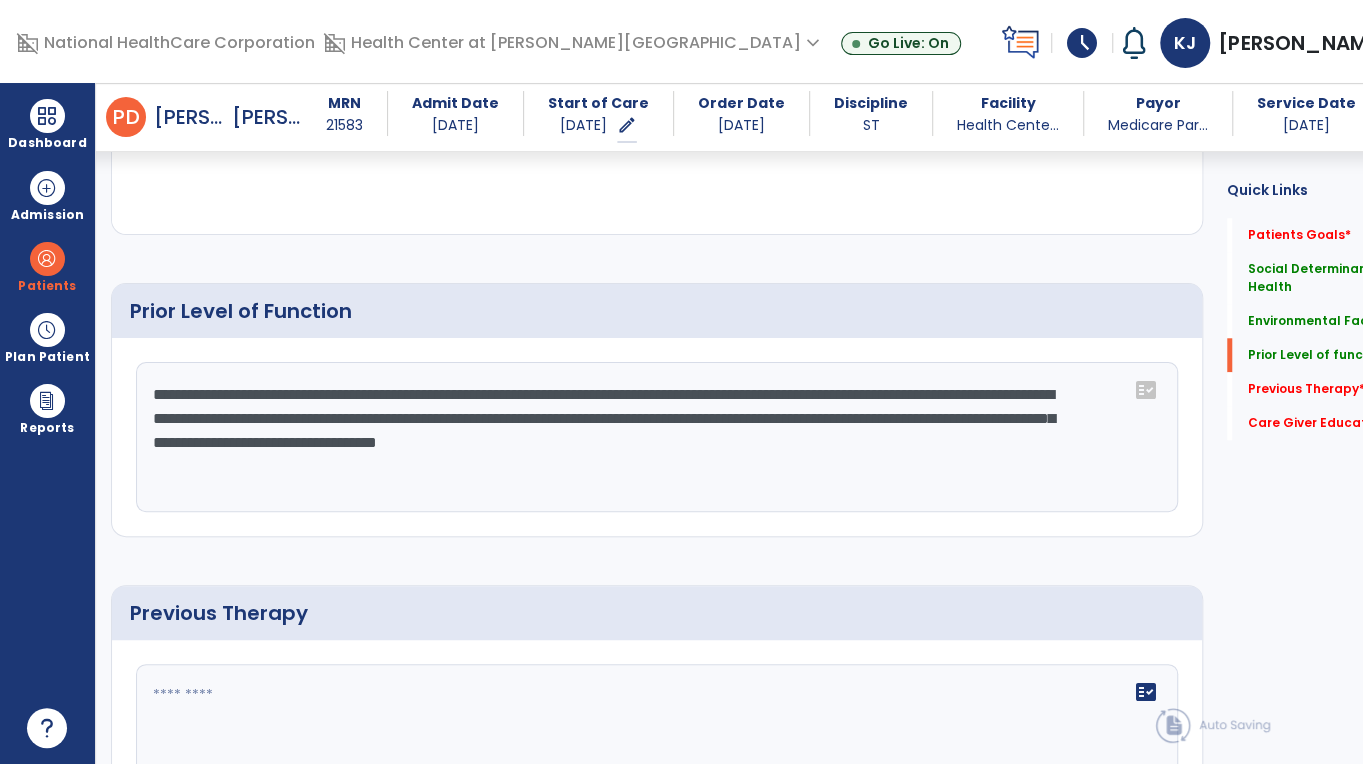 scroll, scrollTop: 906, scrollLeft: 0, axis: vertical 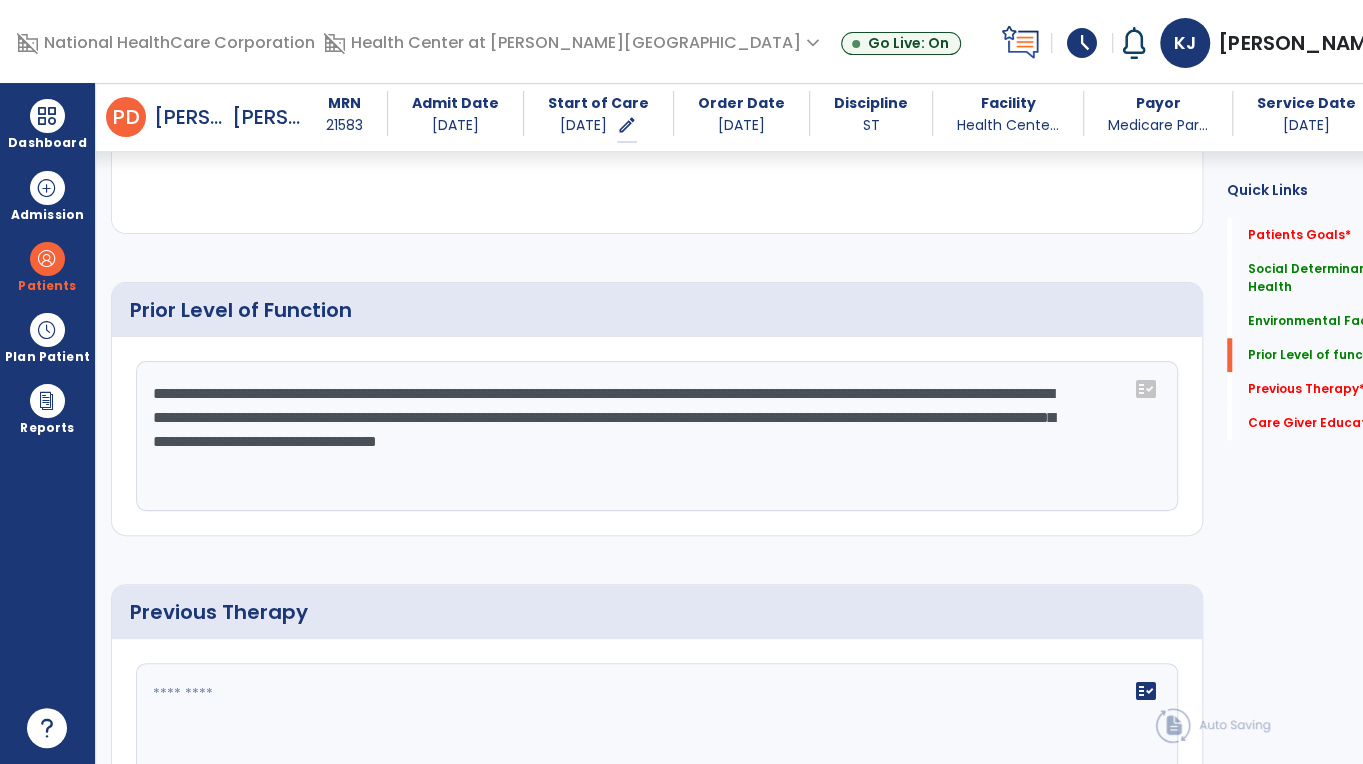 click on "**********" 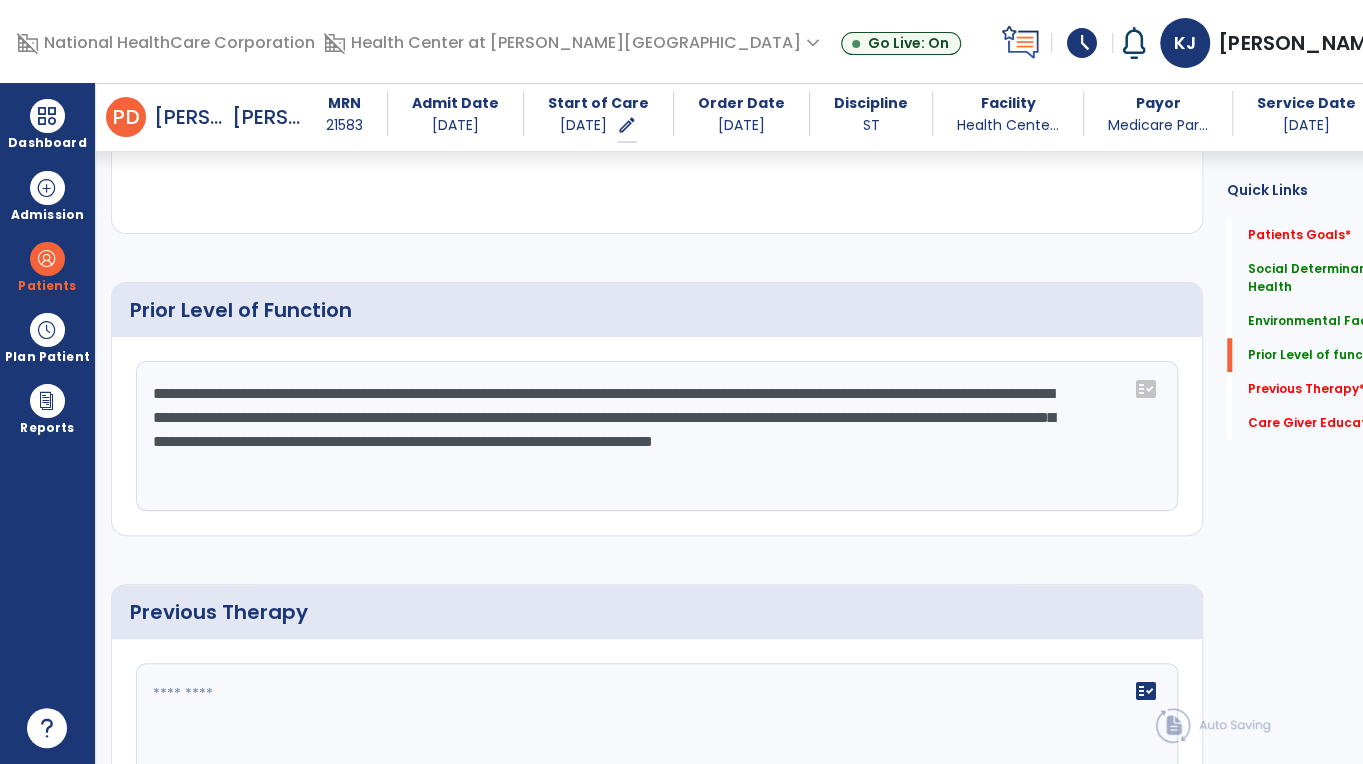 click on "**********" 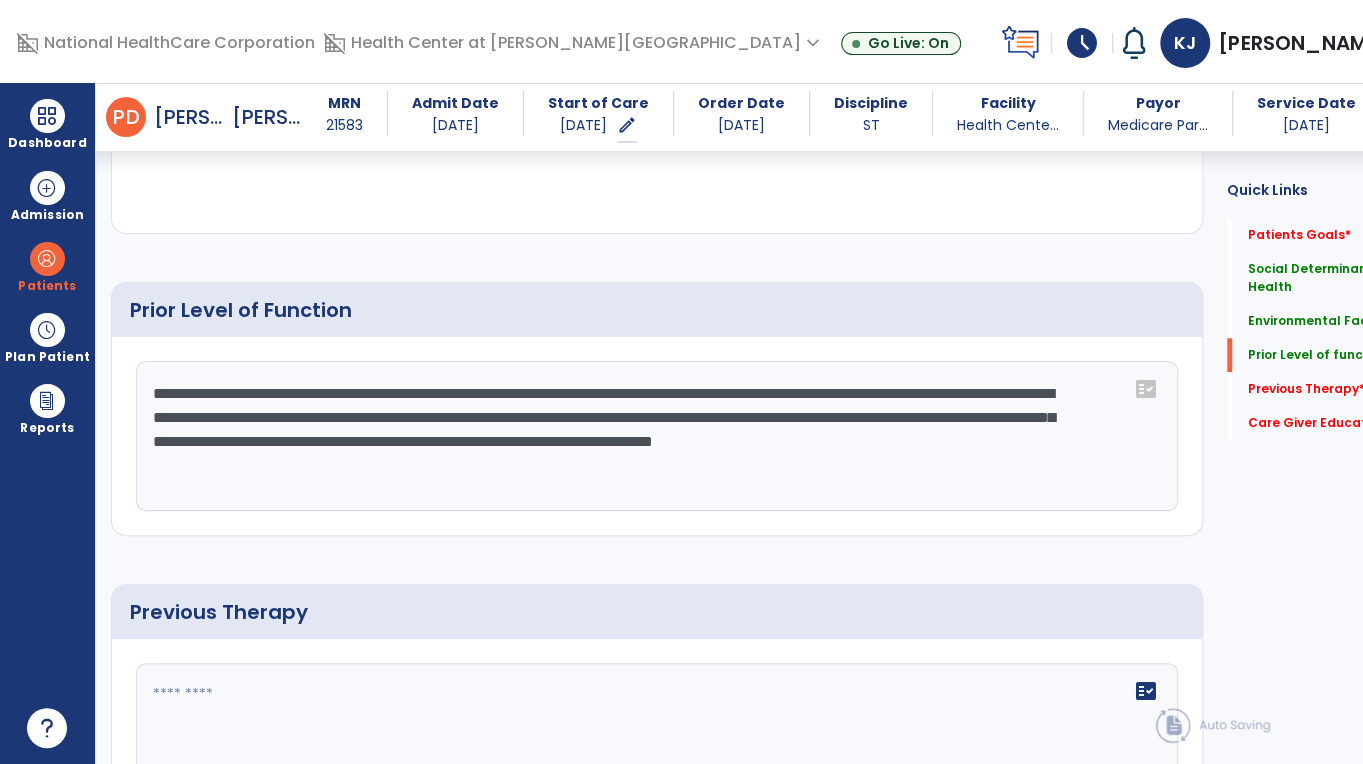 click on "**********" 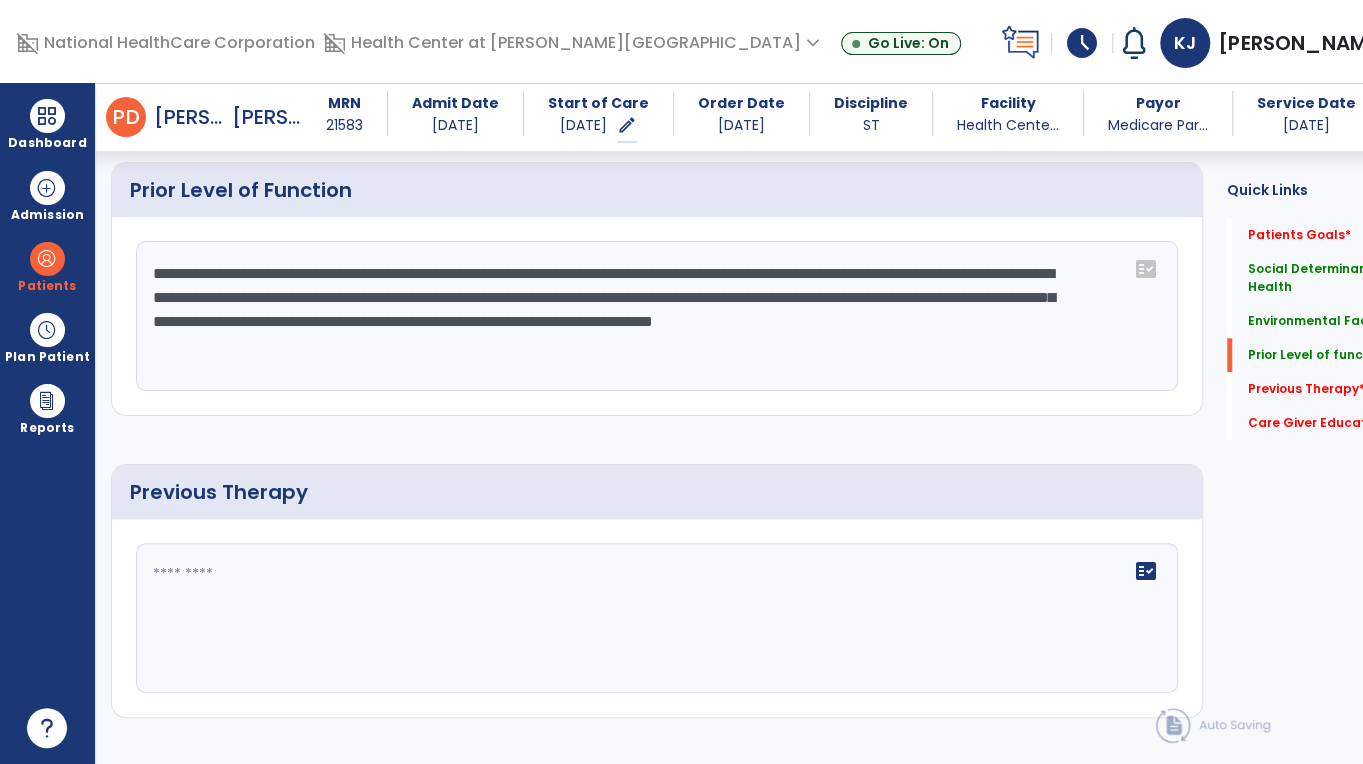 scroll, scrollTop: 1056, scrollLeft: 0, axis: vertical 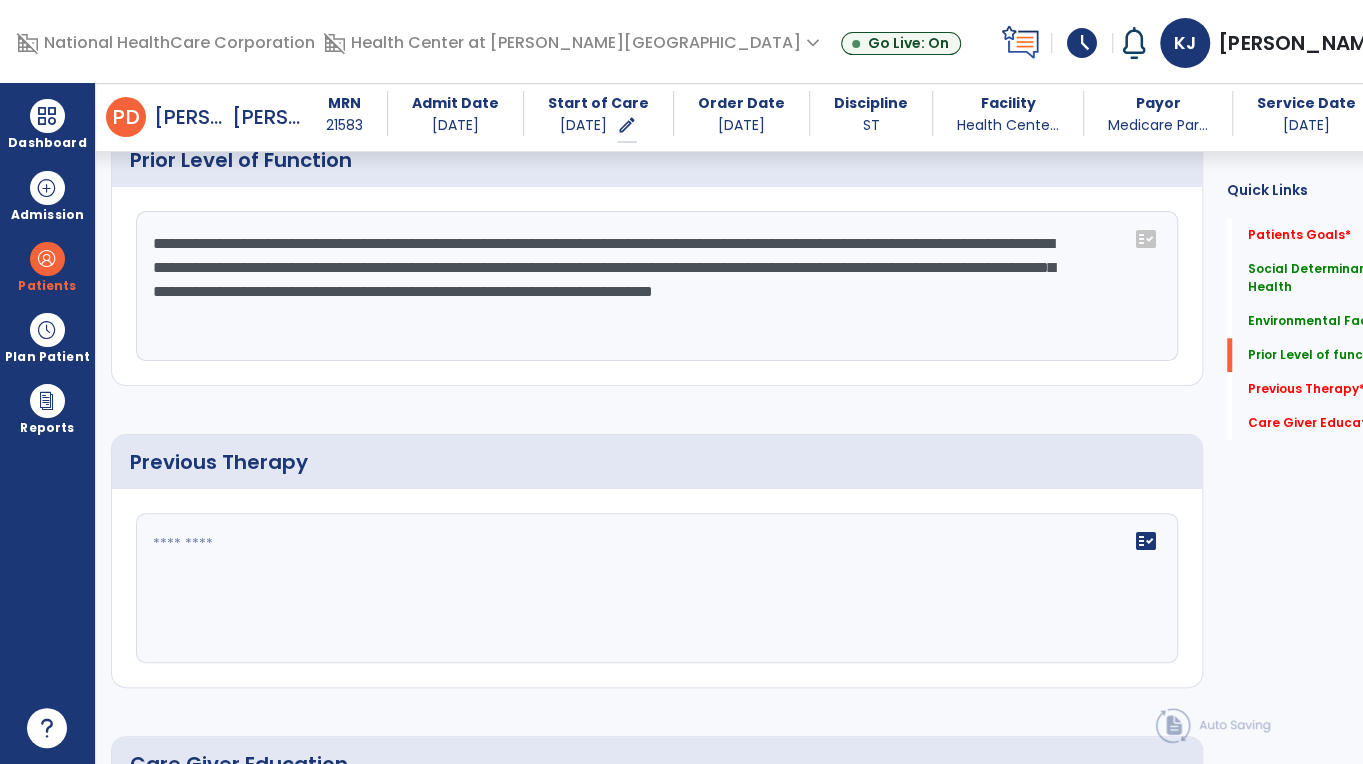 type on "**********" 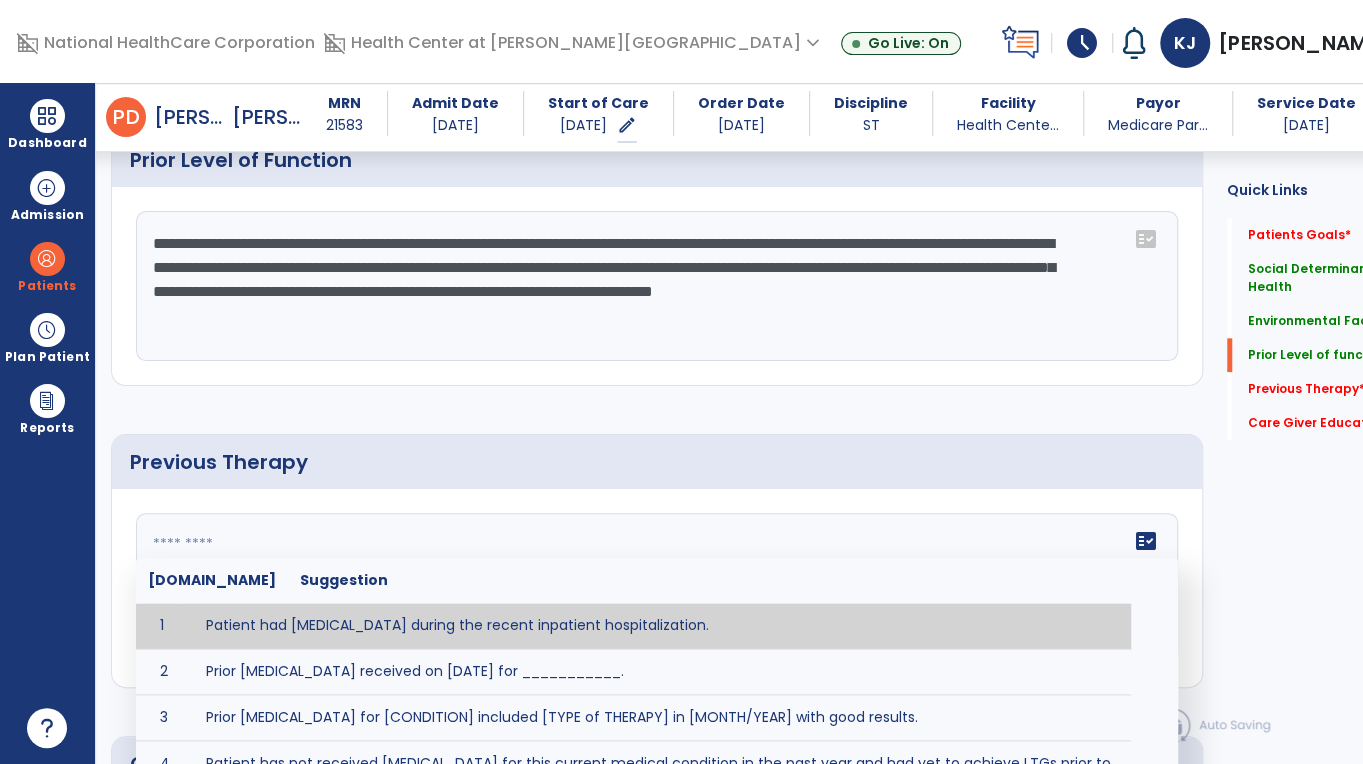 click on "fact_check  [DOMAIN_NAME] Suggestion 1 Patient had [MEDICAL_DATA] during the recent inpatient hospitalization. 2 Prior [MEDICAL_DATA] received on [DATE] for ___________. 3 Prior [MEDICAL_DATA] for [CONDITION] included [TYPE of THERAPY] in [MONTH/YEAR] with good results. 4 Patient has not received [MEDICAL_DATA] for this current medical condition in the past year and had yet to achieve LTGs prior to being hospitalized. 5 Prior to this recent hospitalization, the patient had been on therapy case load for [TIME]and was still working to achieve LTGs before being hospitalized." 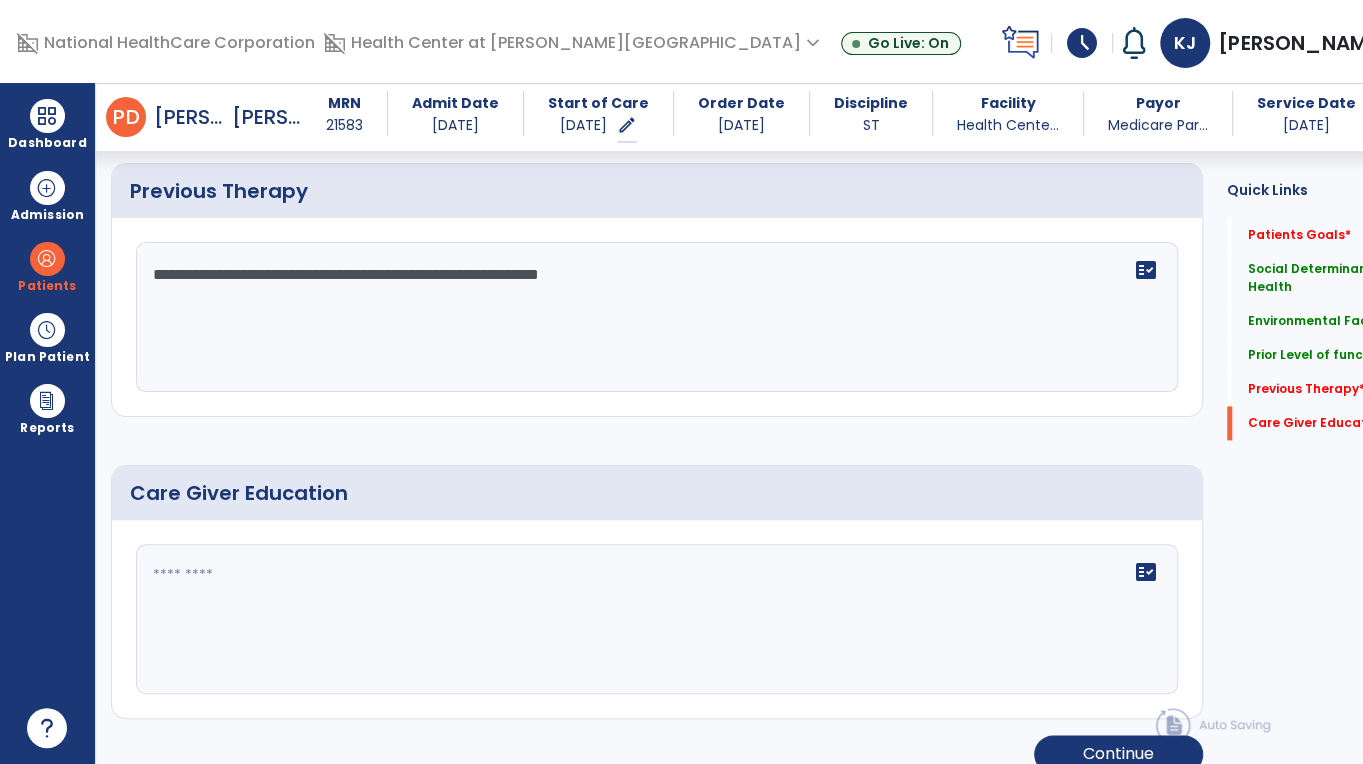 scroll, scrollTop: 1347, scrollLeft: 0, axis: vertical 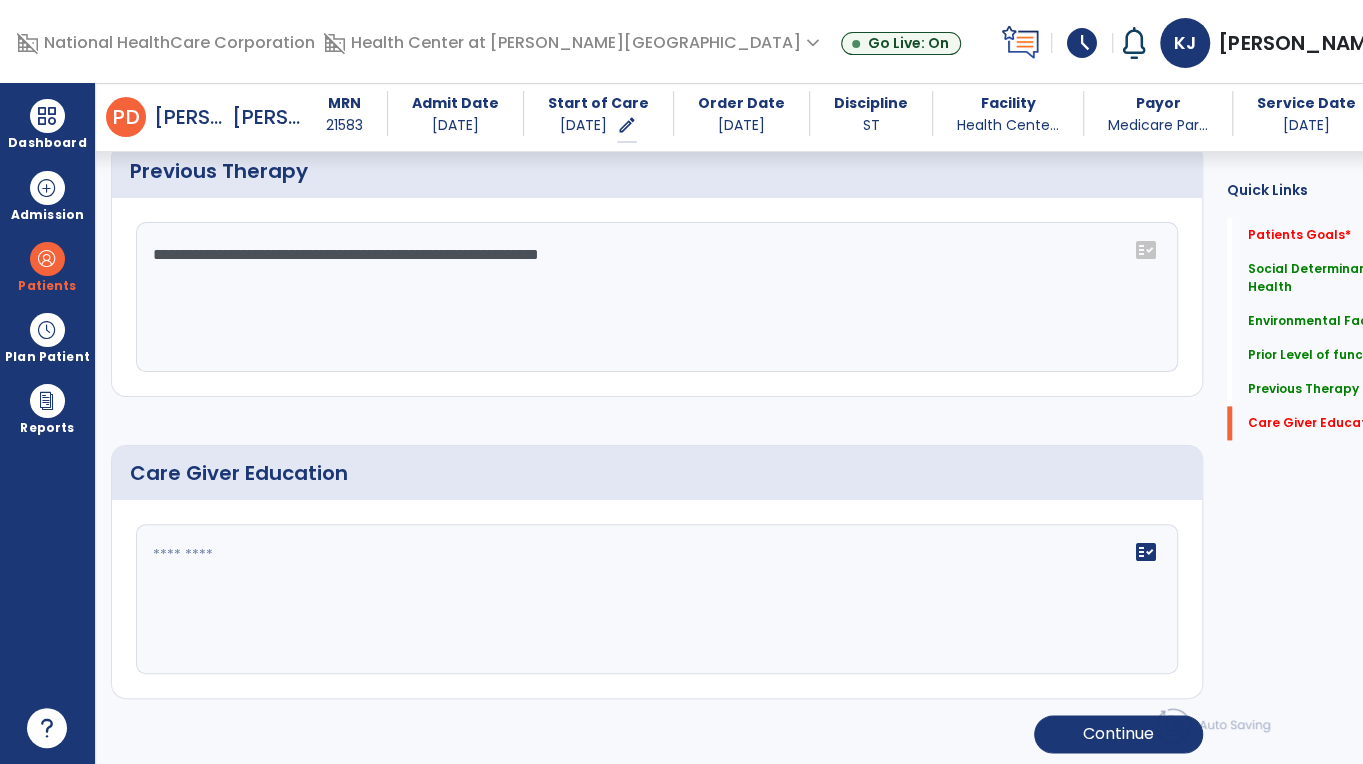 type on "**********" 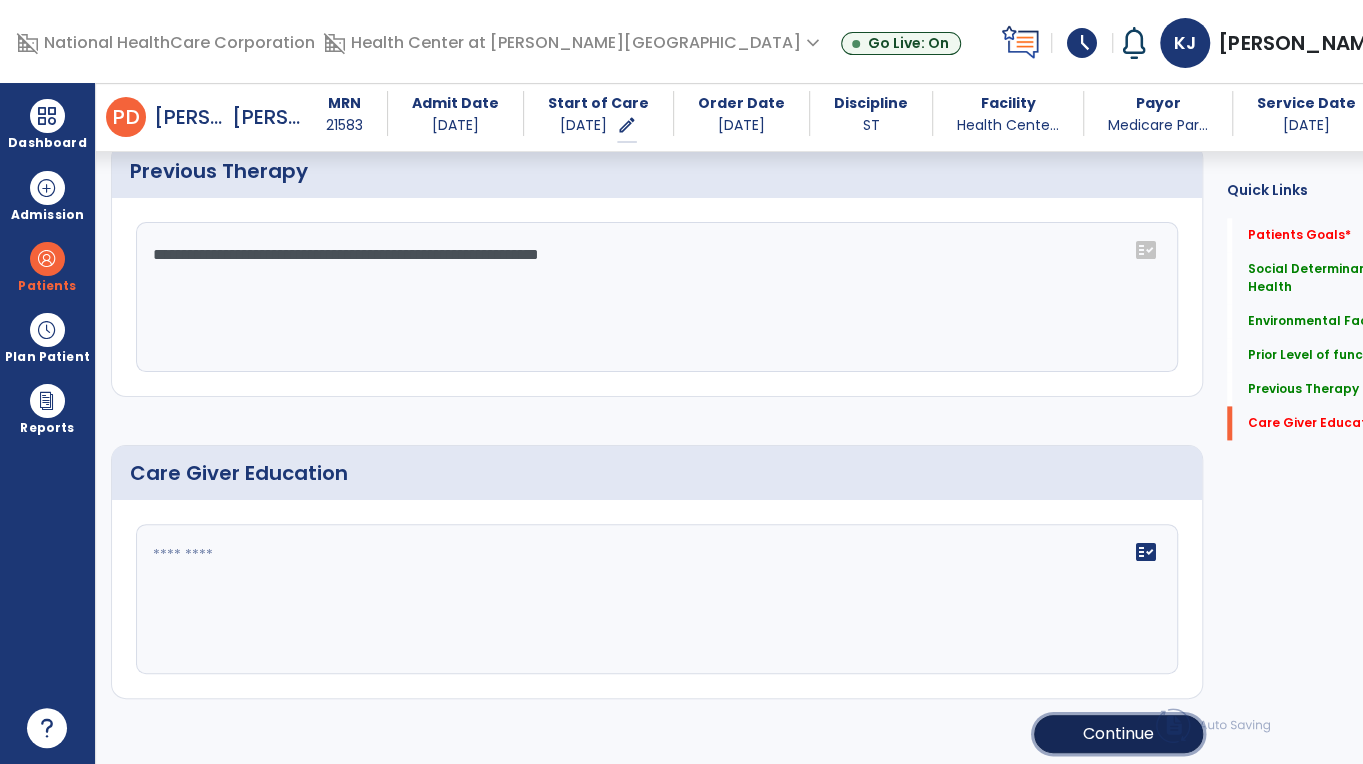 click on "Continue" 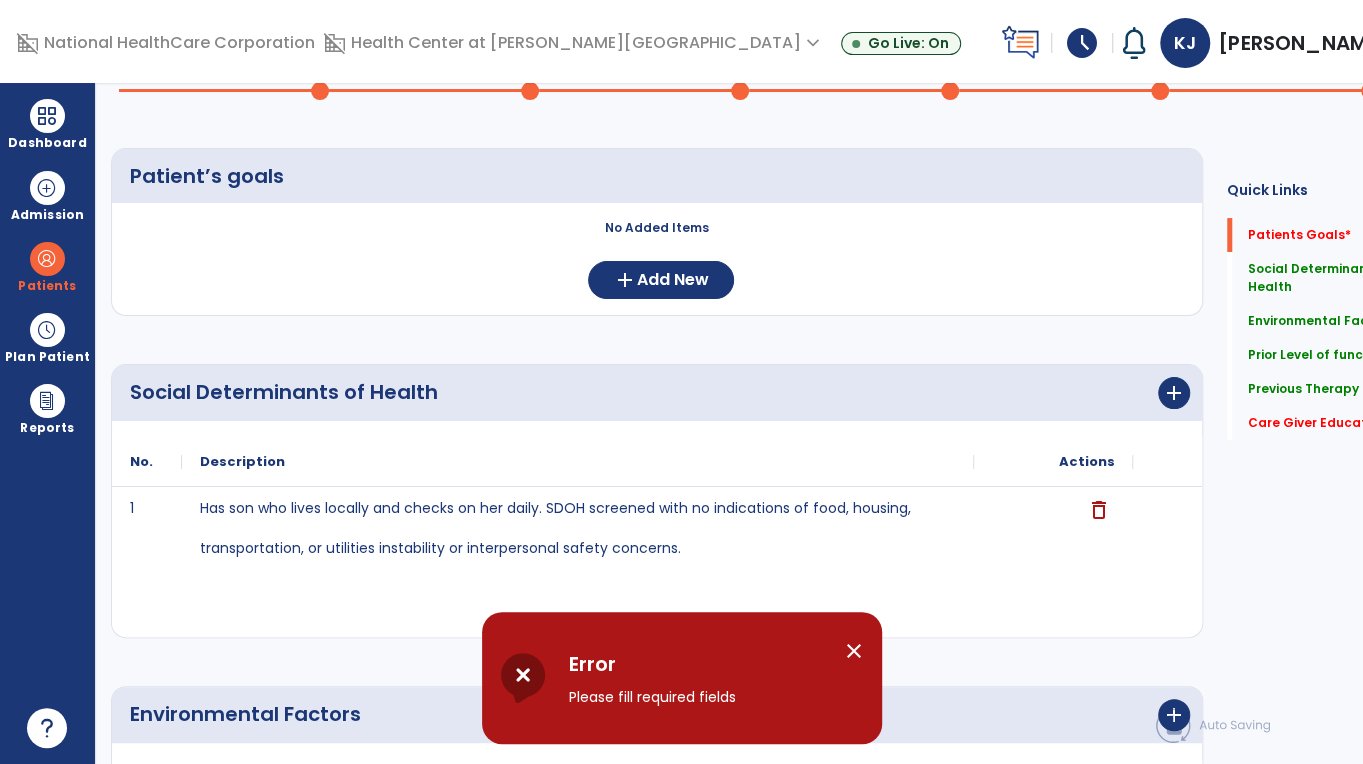 scroll, scrollTop: 0, scrollLeft: 0, axis: both 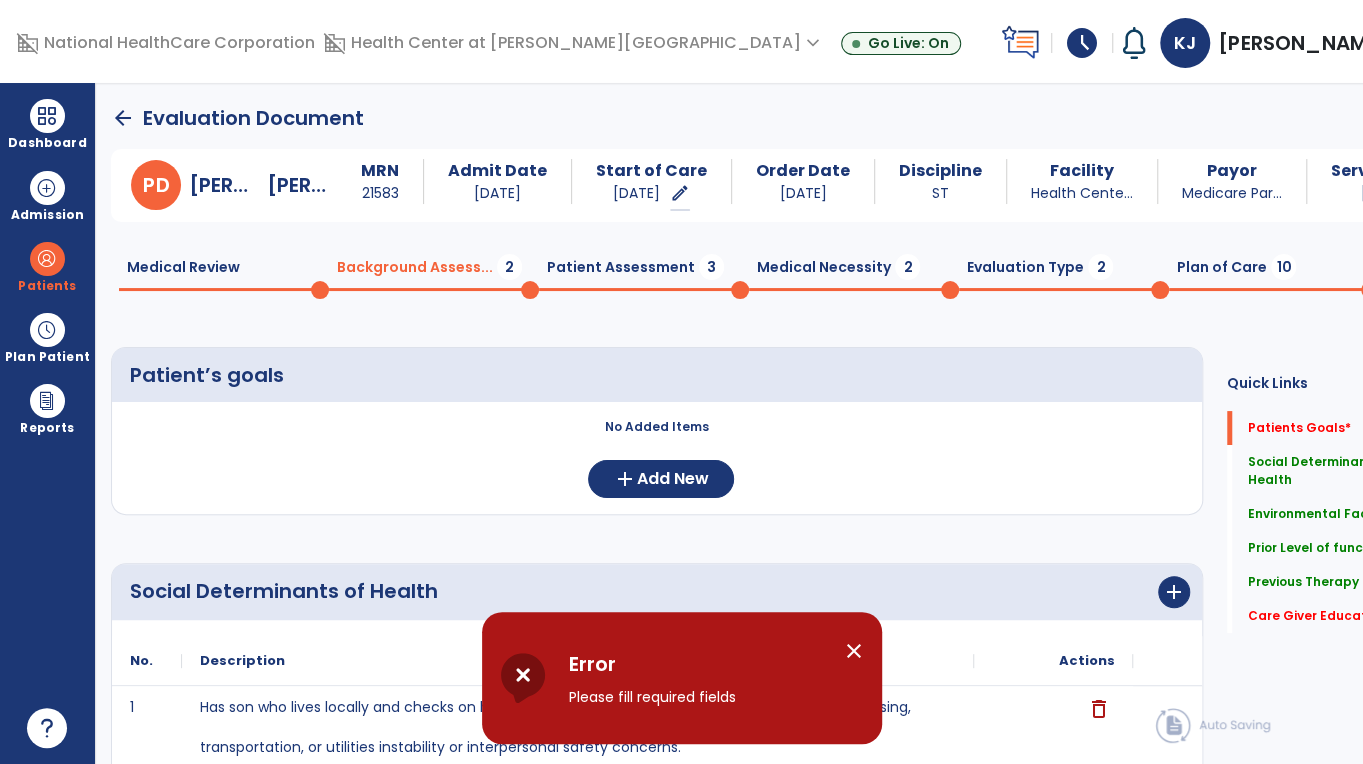 click on "Medical Necessity  2" 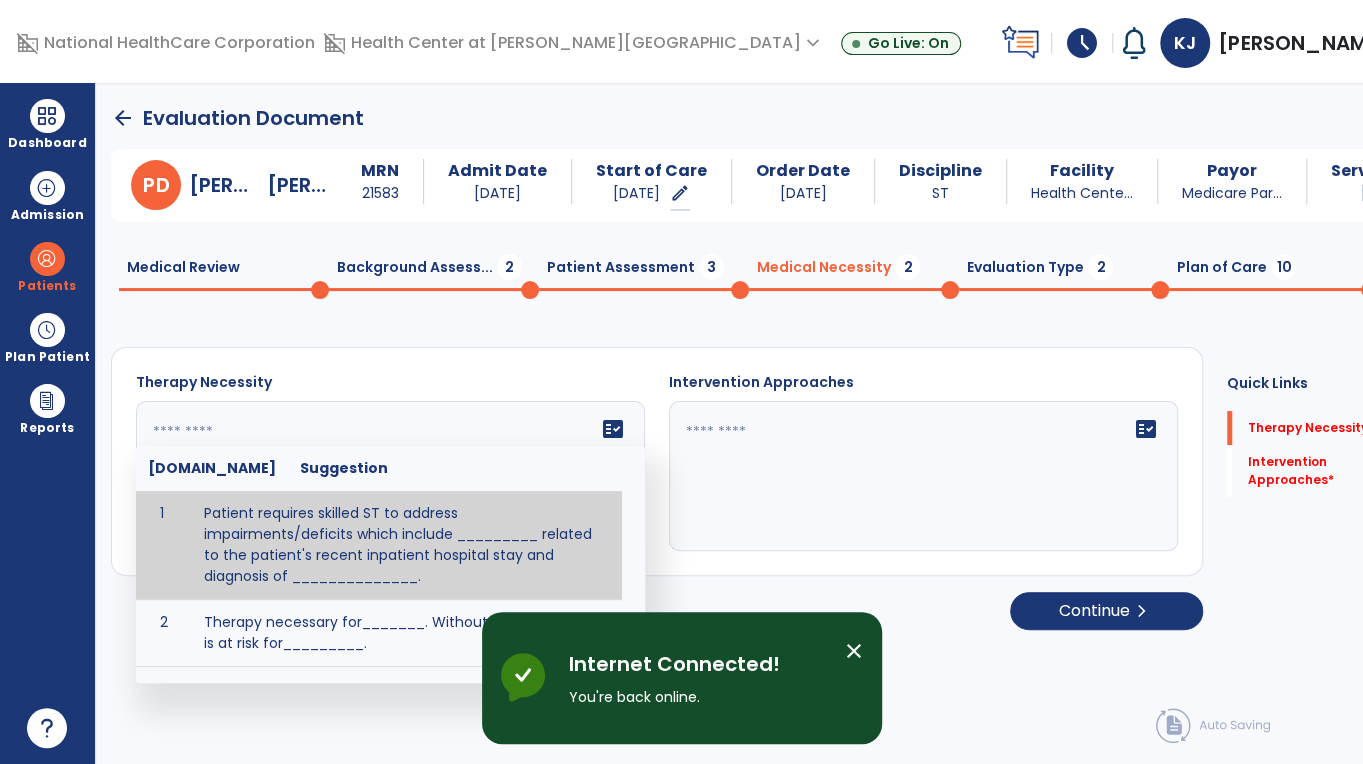 click on "fact_check  [DOMAIN_NAME] Suggestion 1 Patient requires skilled ST to address impairments/deficits which include _________ related to the patient's recent inpatient hospital stay and diagnosis of ______________. 2 Therapy necessary for_______.  Without therapy patient is at risk for_________." 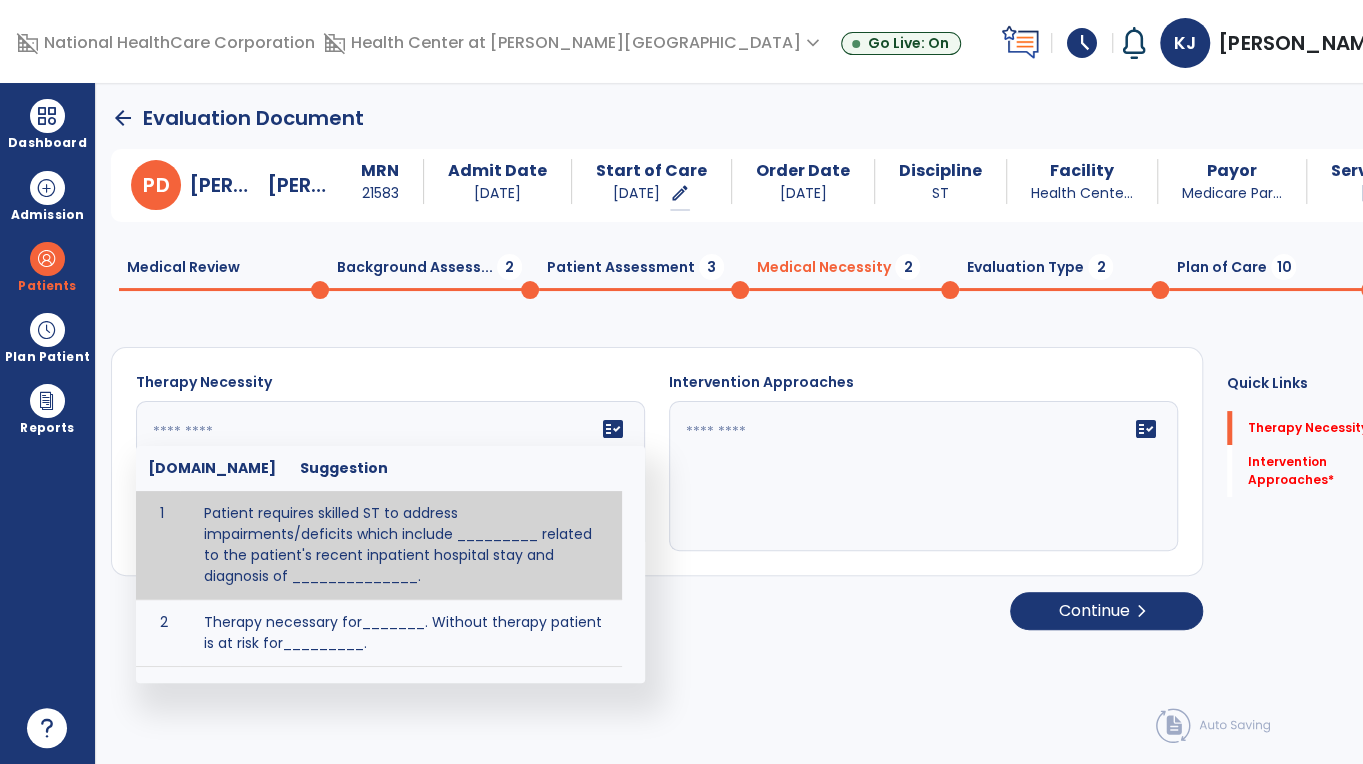 click 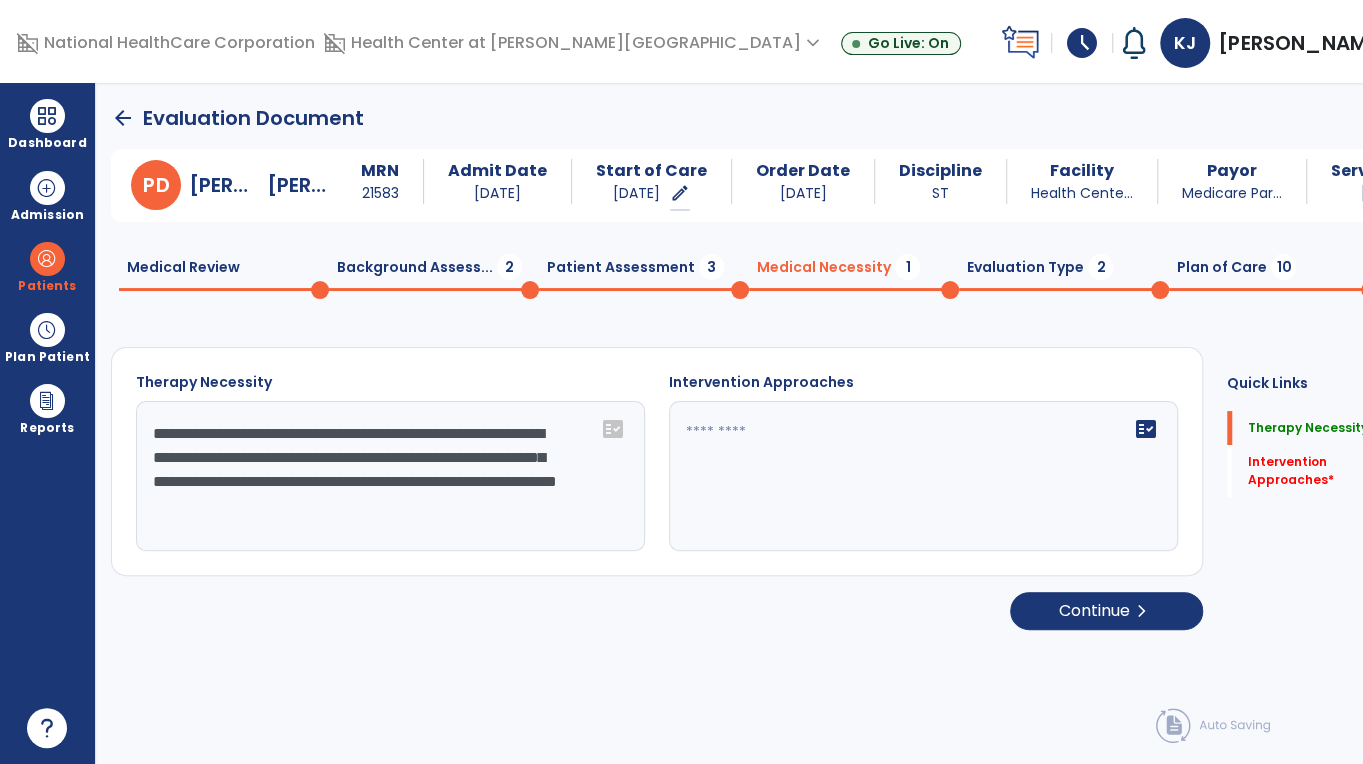 type on "**********" 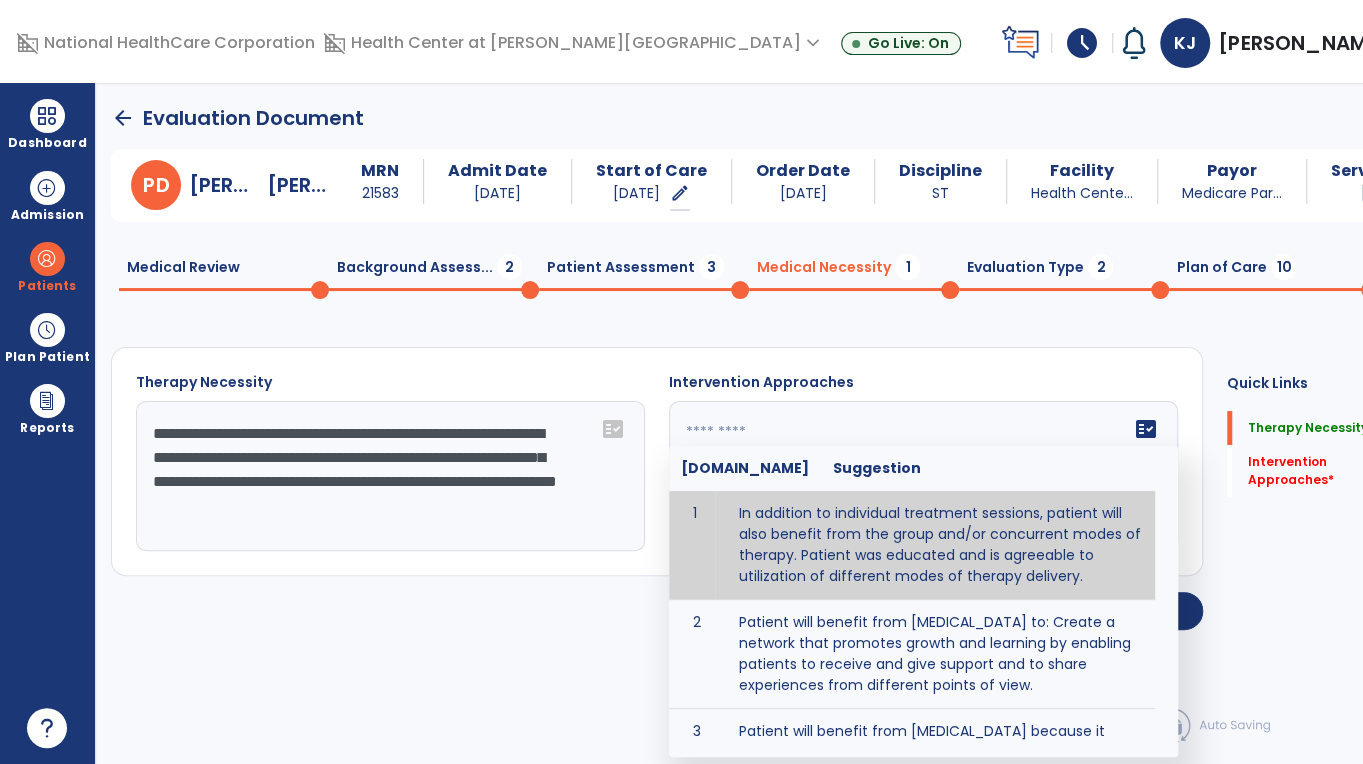 click on "fact_check  [DOMAIN_NAME] Suggestion 1 In addition to individual treatment sessions, patient will also benefit from the group and/or concurrent modes of therapy. Patient was educated and is agreeable to utilization of different modes of therapy delivery. 2 Patient will benefit from [MEDICAL_DATA] to: Create a network that promotes growth and learning by enabling patients to receive and give support and to share experiences from different points of view. 3 Patient will benefit from [MEDICAL_DATA] because it allows for modeling (a form of learning in which individuals learn by imitating the actions of others and it reduces [MEDICAL_DATA] and enhances coping mechanisms. 4 Patient will benefit from group/concurrent therapy because it is supported by evidence to promote increased patient engagement and sustainable outcomes. 5 Patient will benefit from group/concurrent therapy to: Promote independence and minimize dependence." 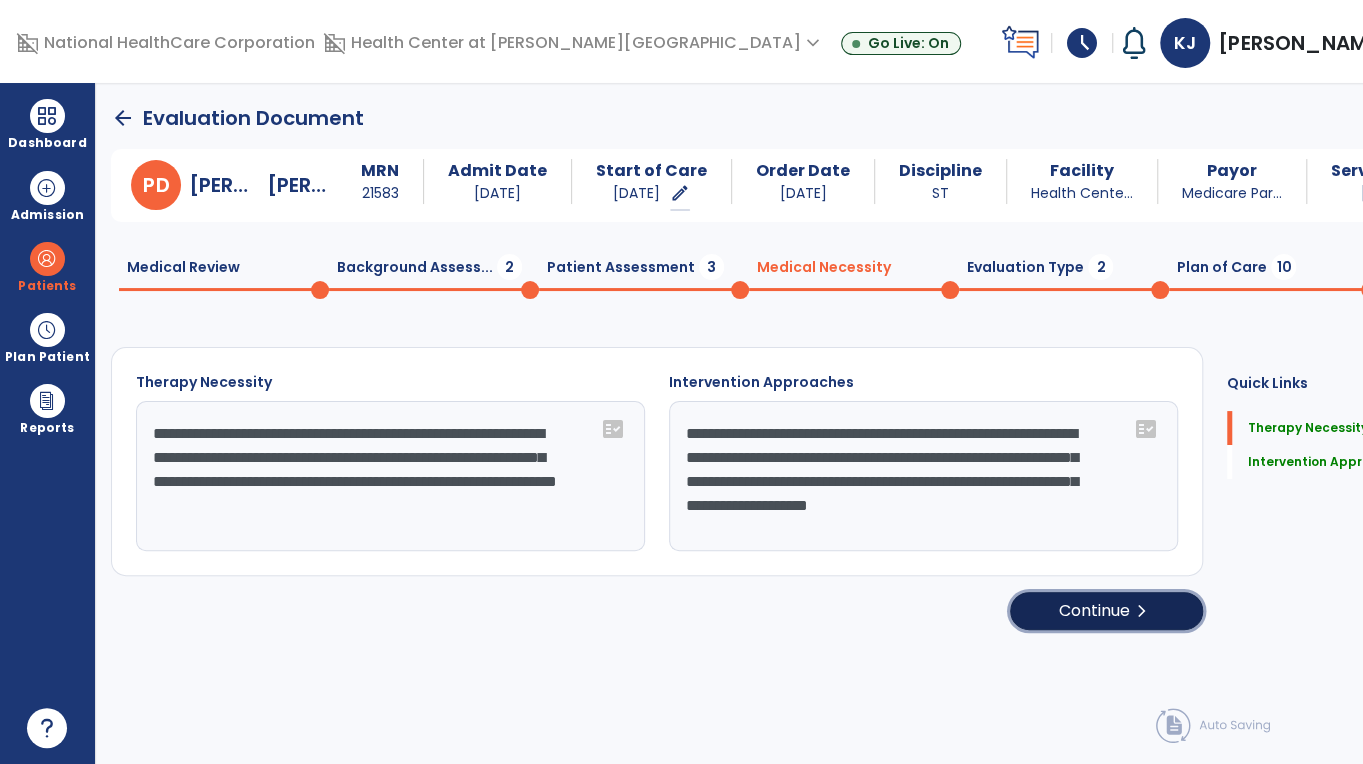 click on "Continue  chevron_right" 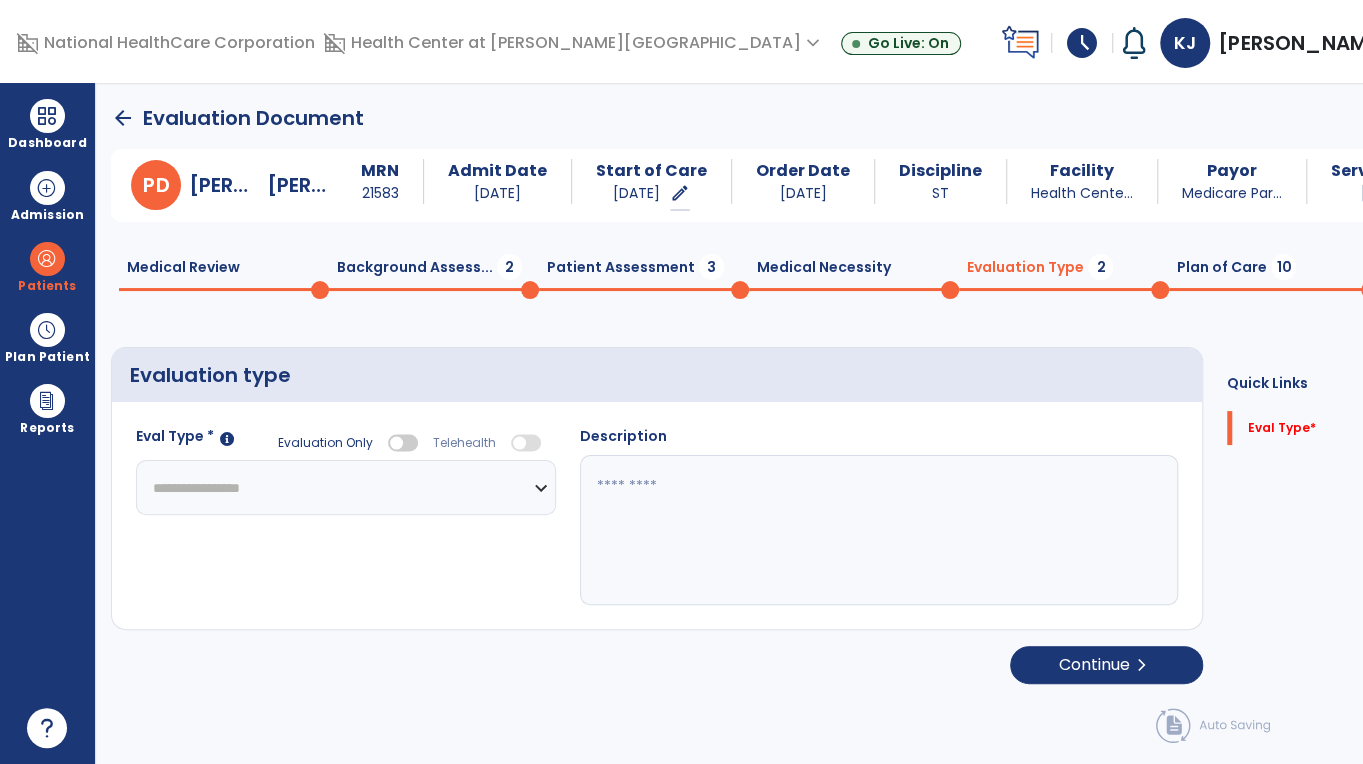 click on "**********" 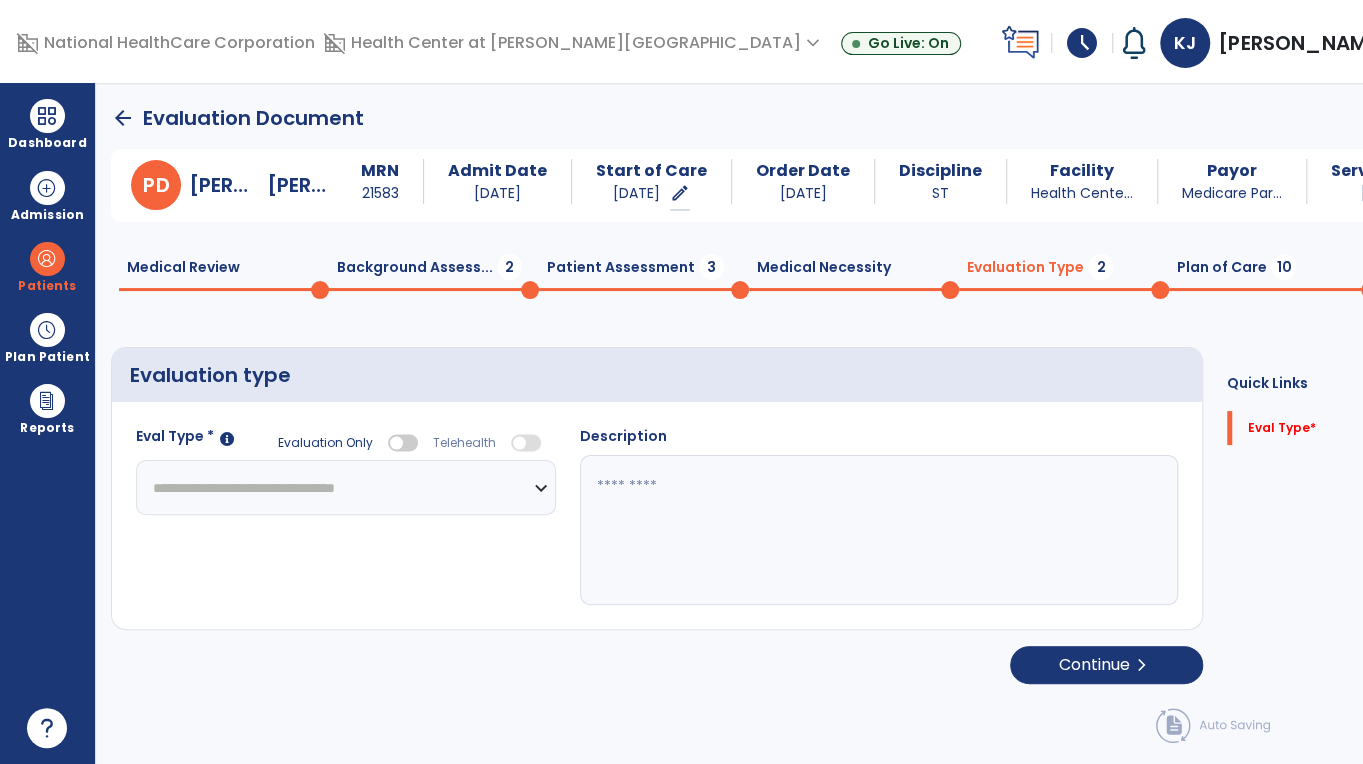 click on "**********" 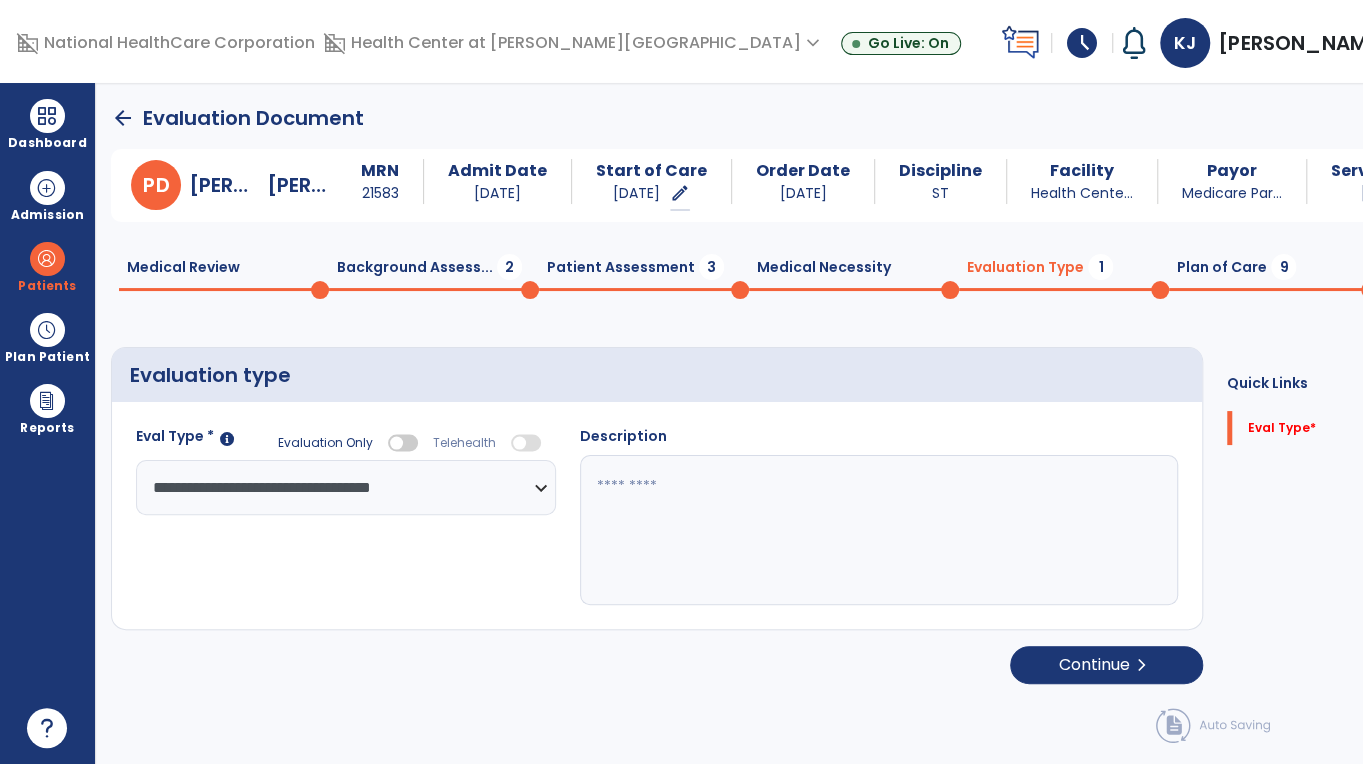 click 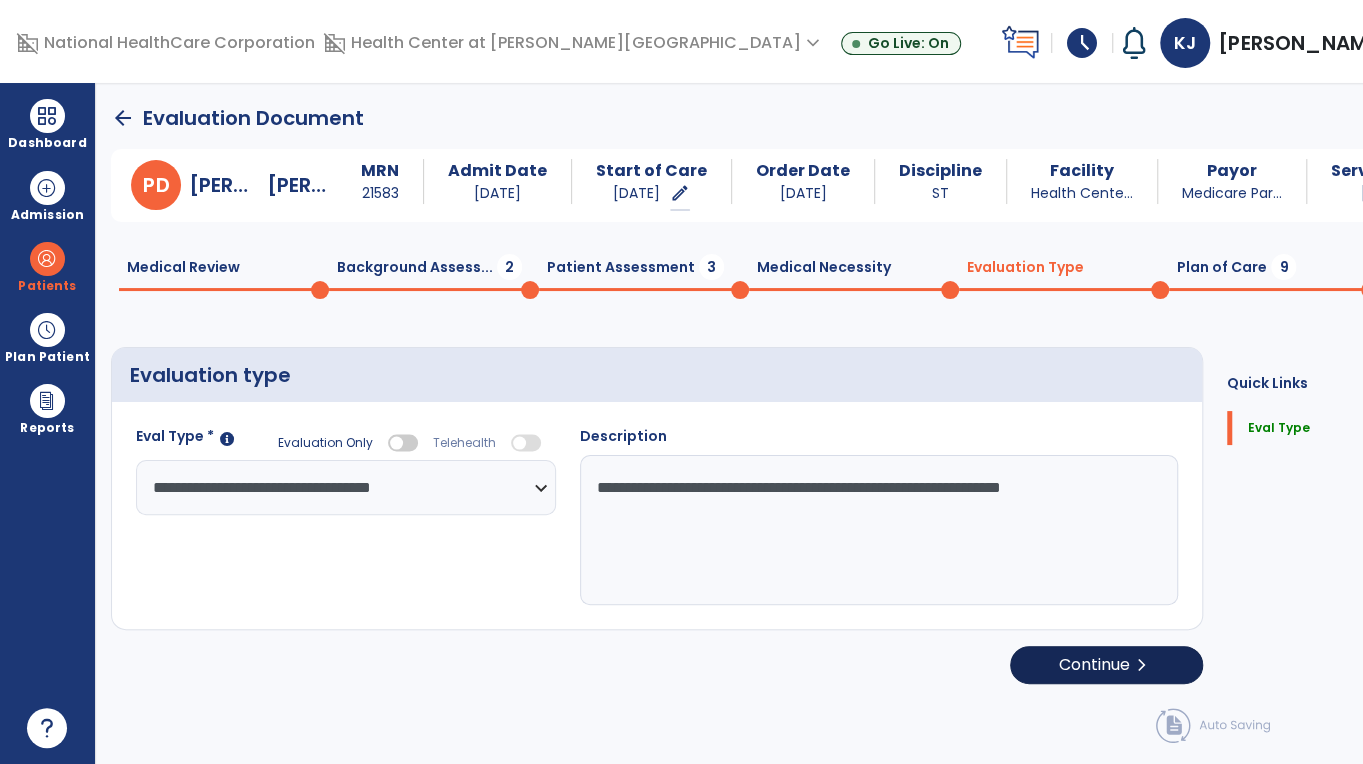 type on "**********" 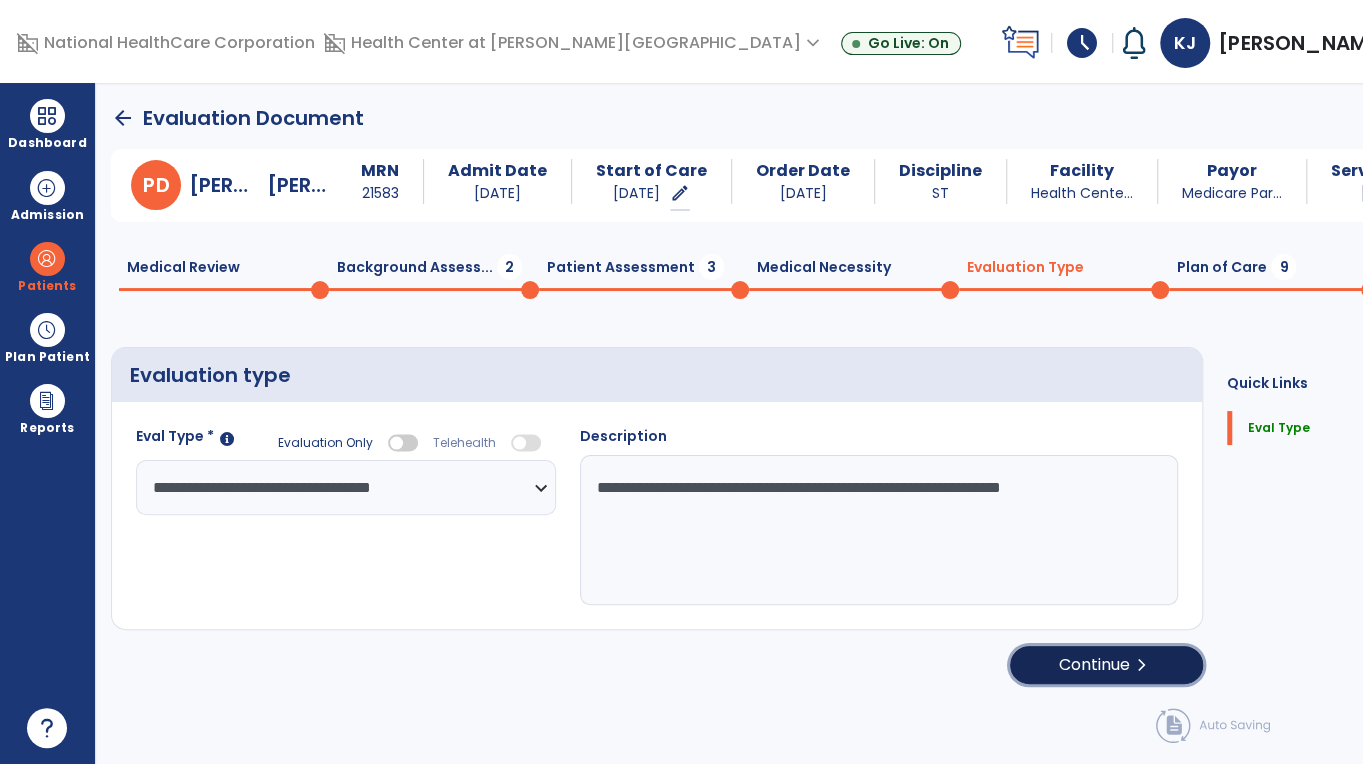 click on "Continue  chevron_right" 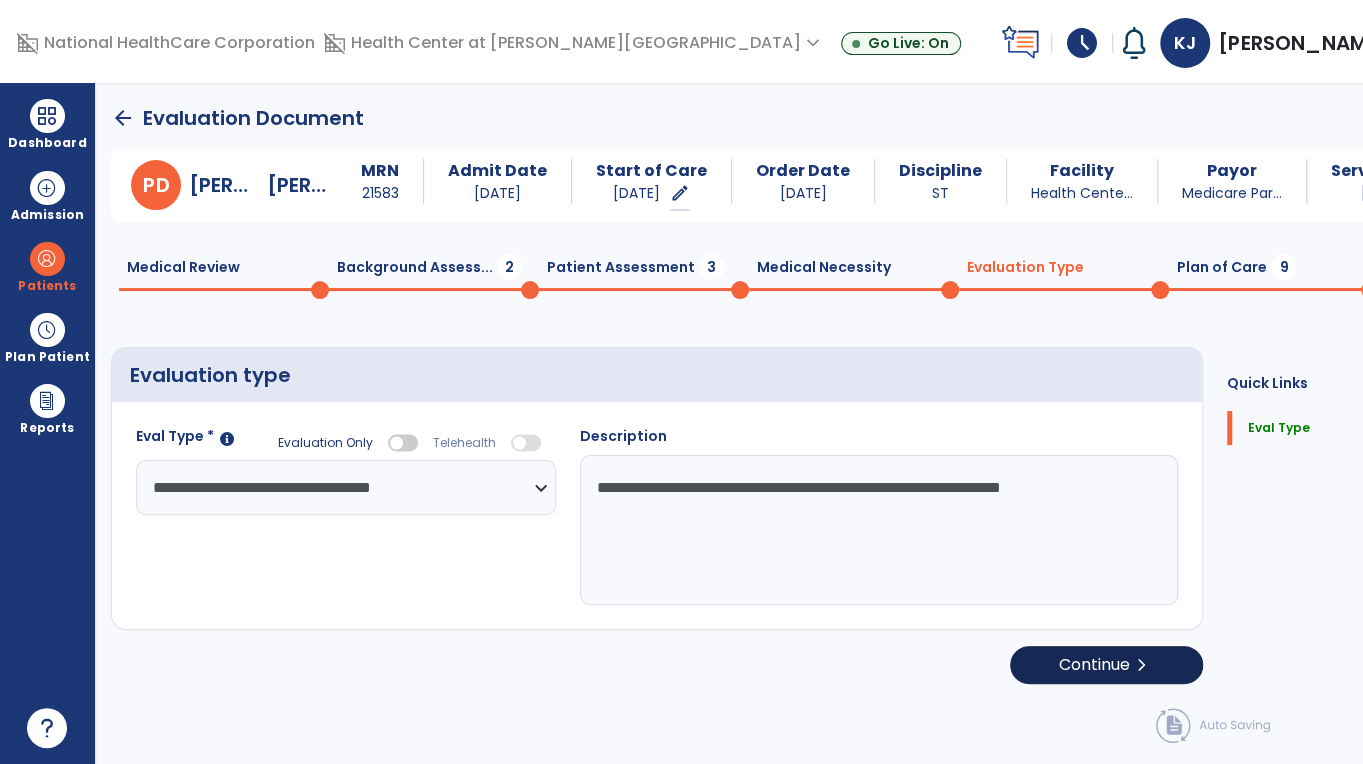 select on "*****" 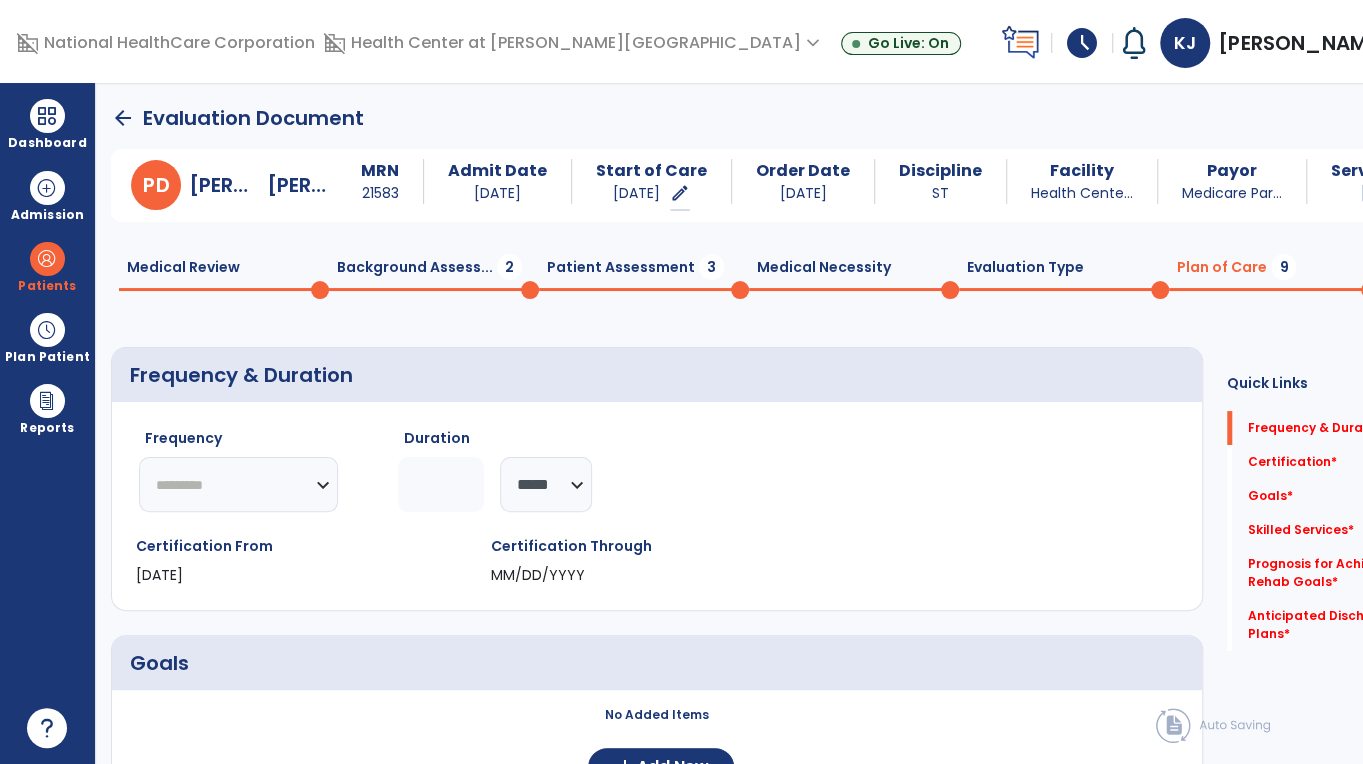 click on "********* ** ** ** ** ** ** **" 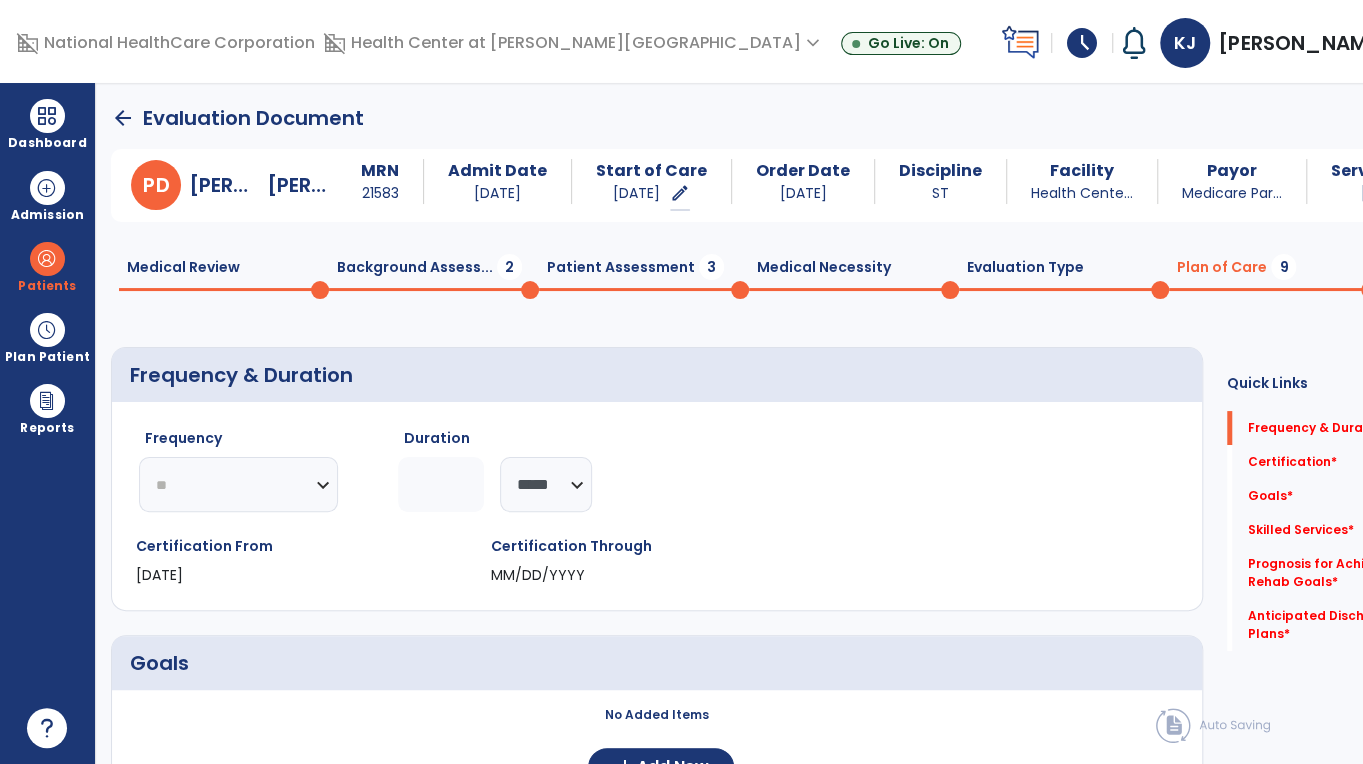 click on "********* ** ** ** ** ** ** **" 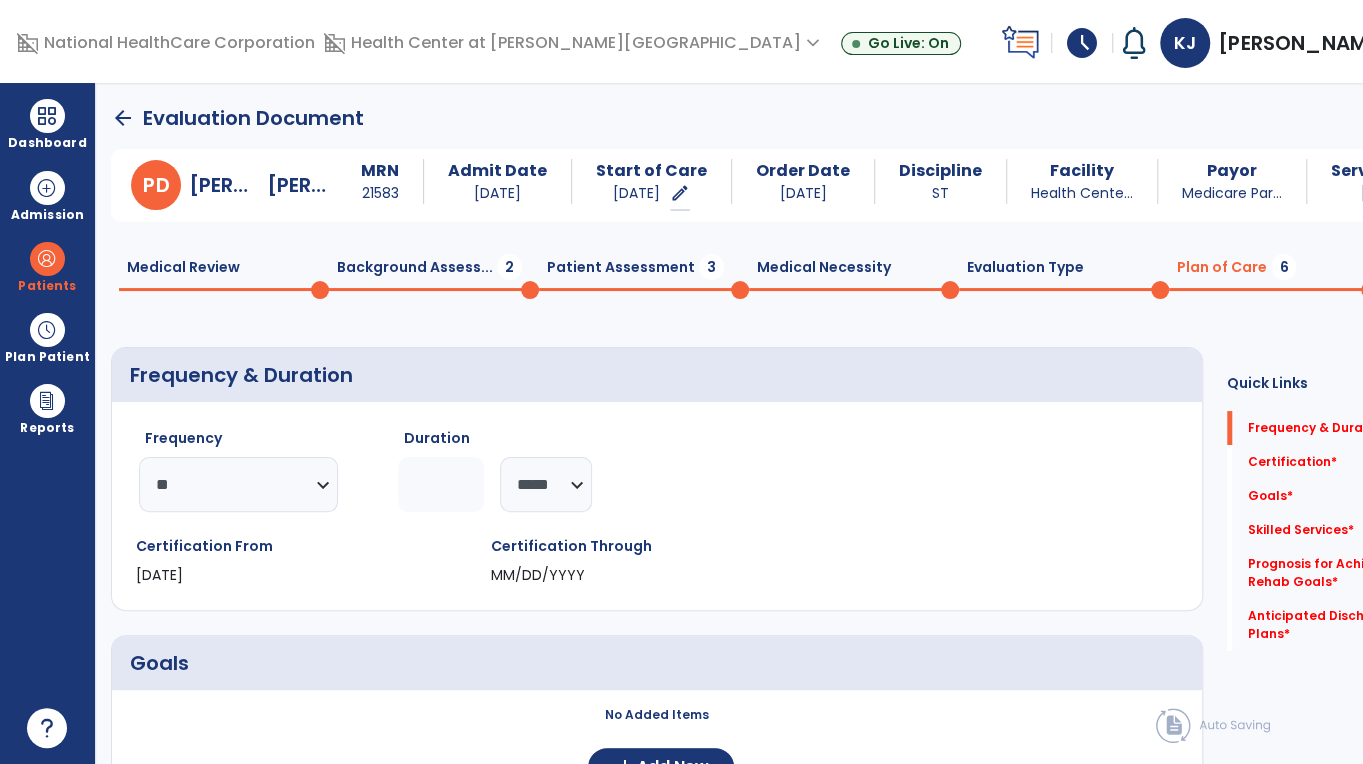 click 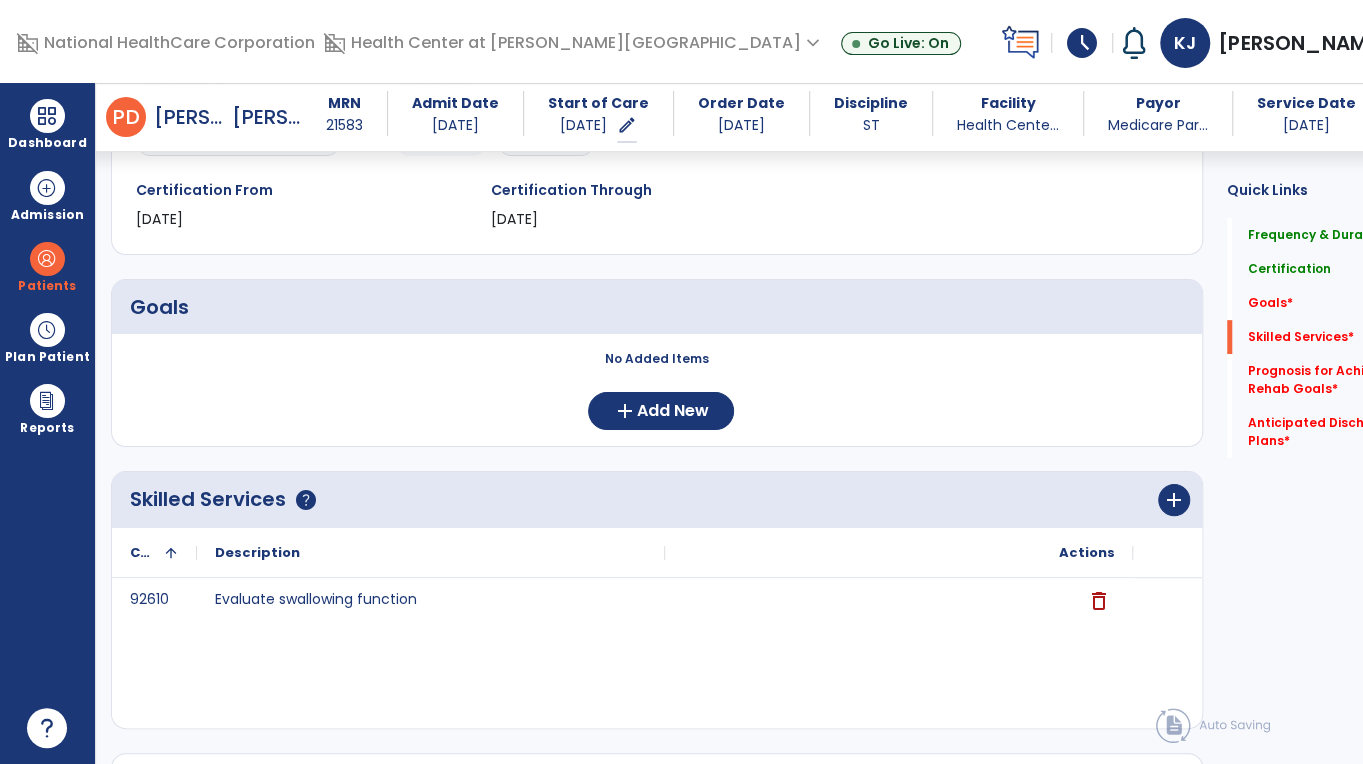 scroll, scrollTop: 560, scrollLeft: 0, axis: vertical 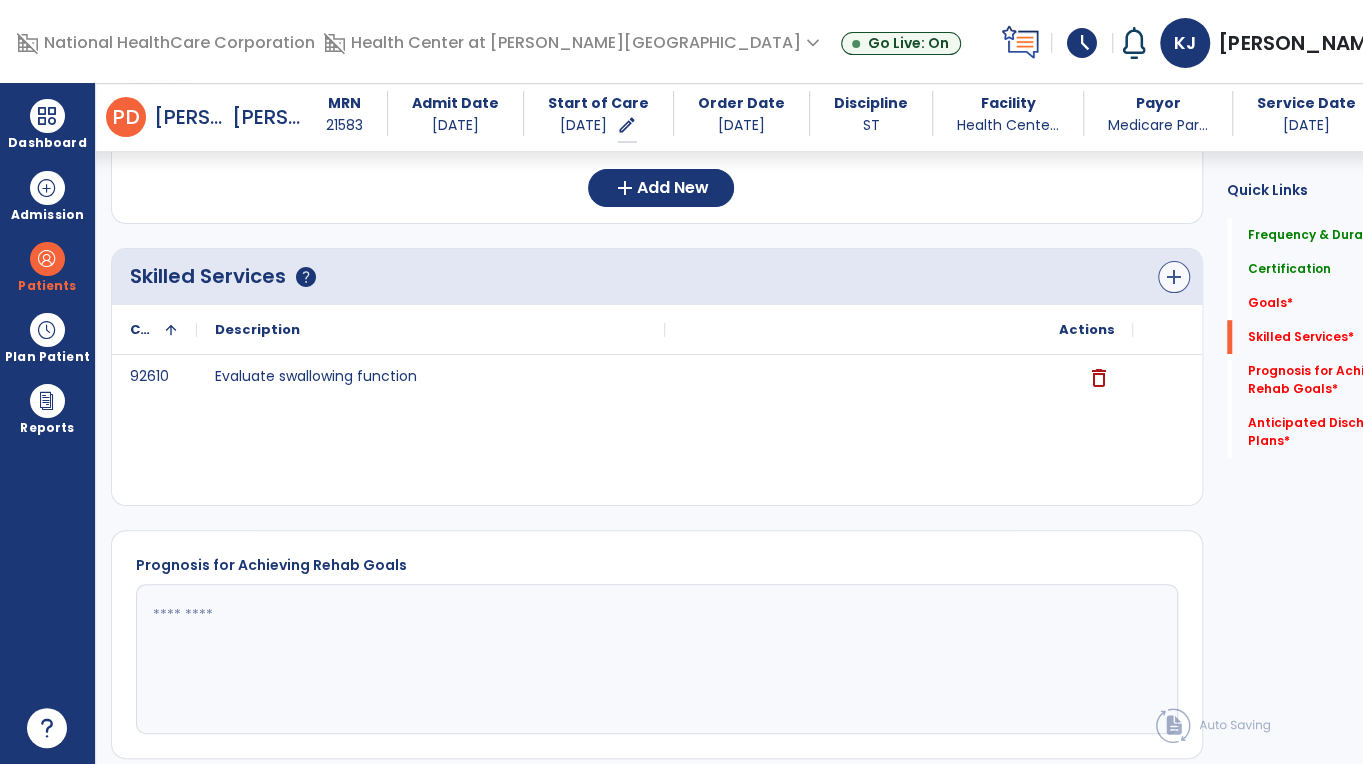 type on "*" 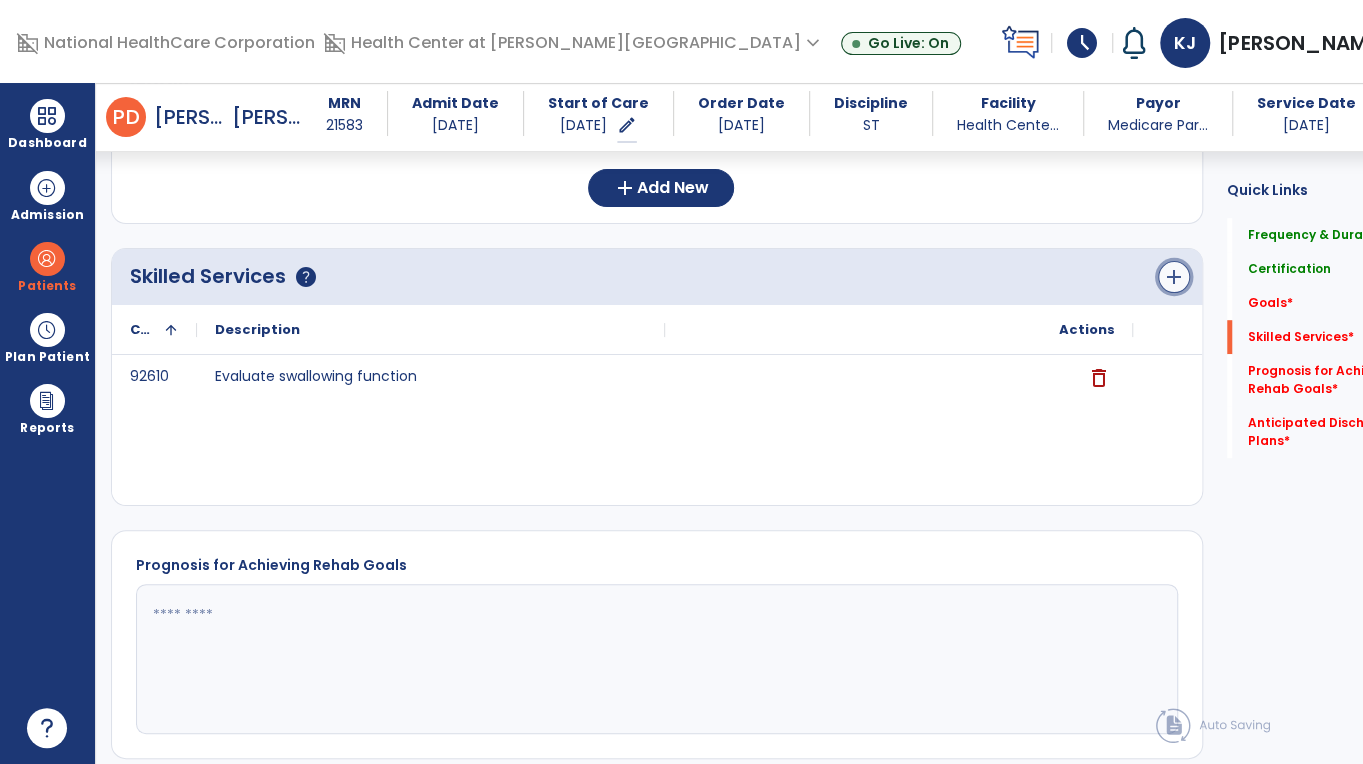 click on "add" 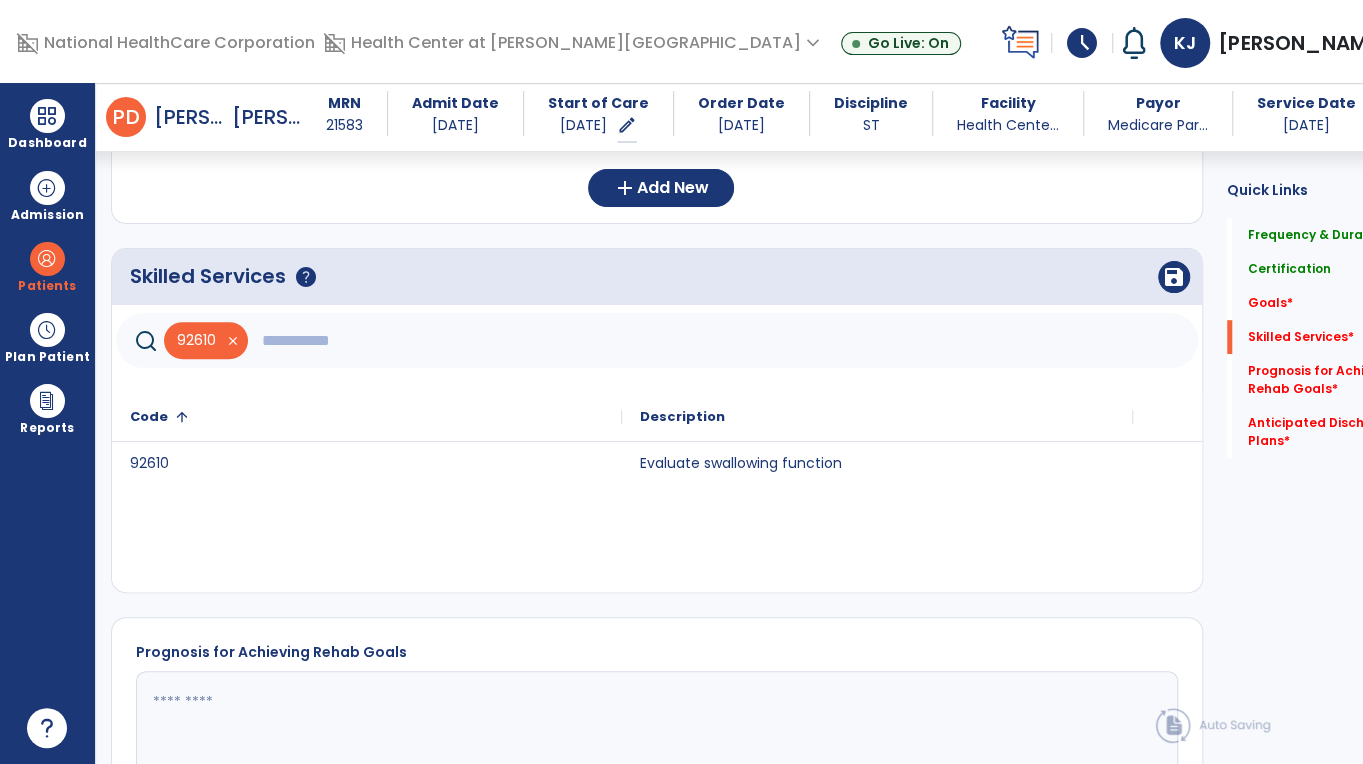 click 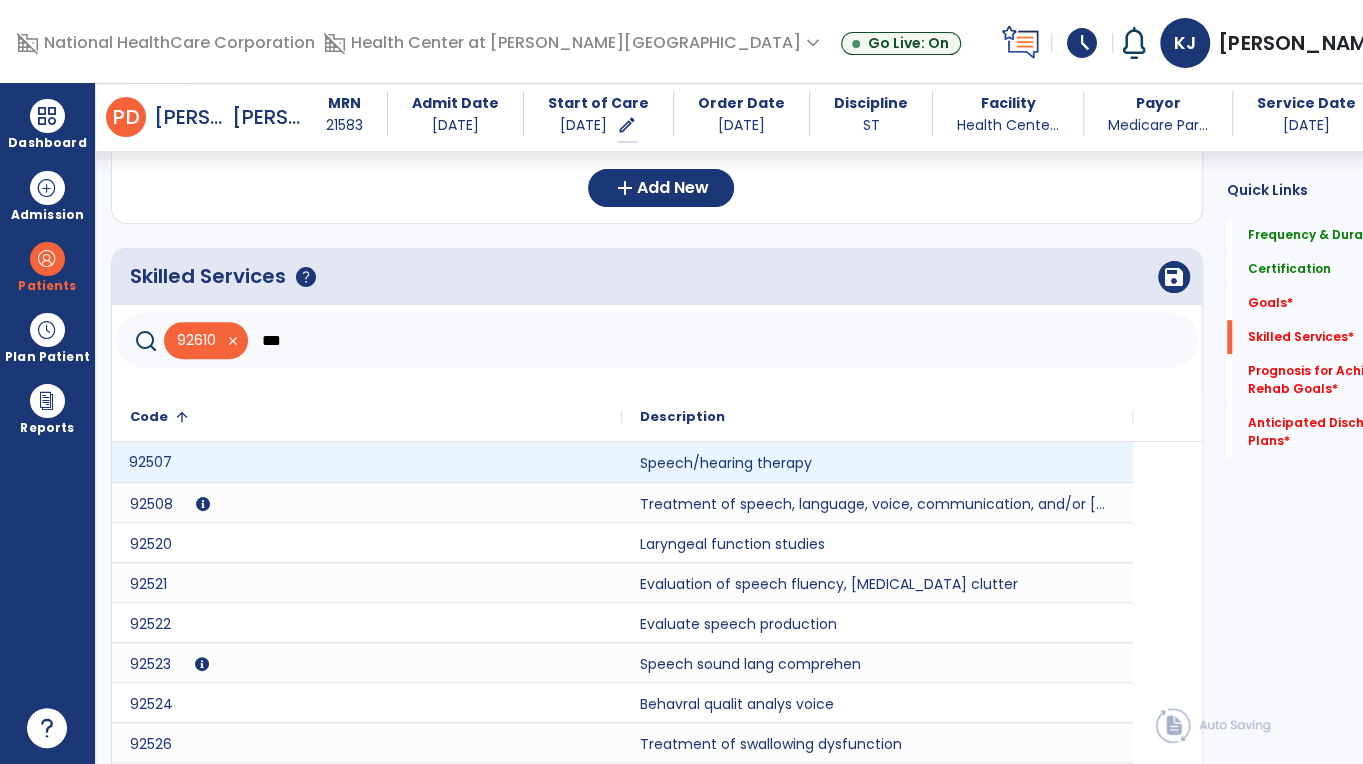click on "92507" 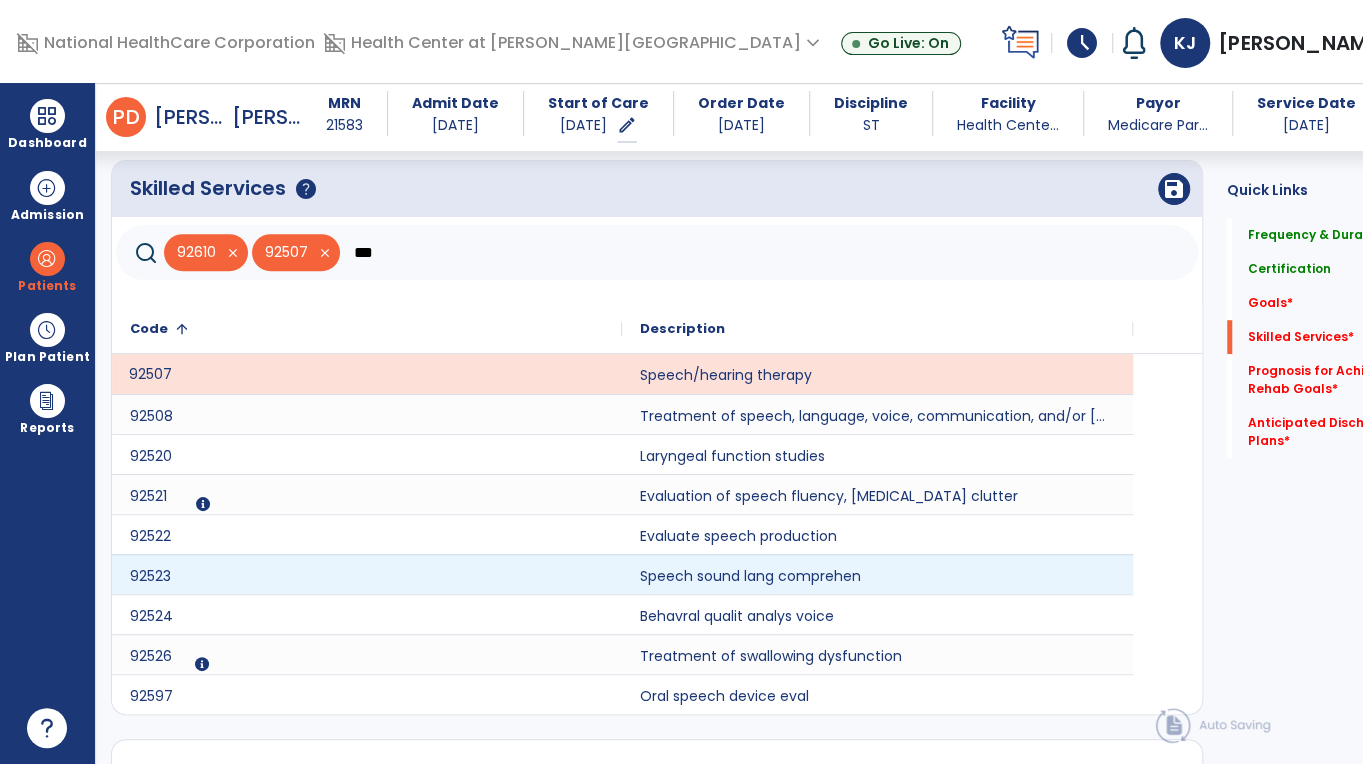 scroll, scrollTop: 648, scrollLeft: 0, axis: vertical 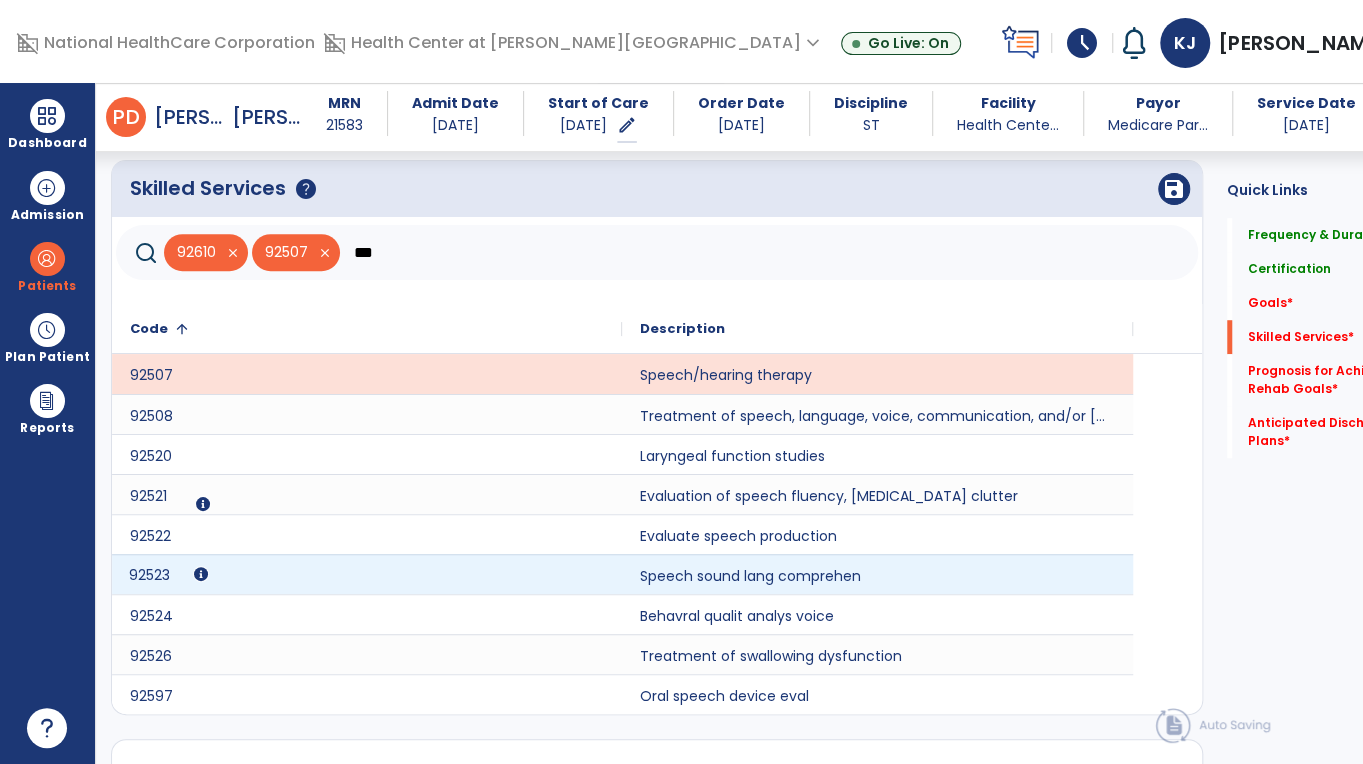 click on "92523" 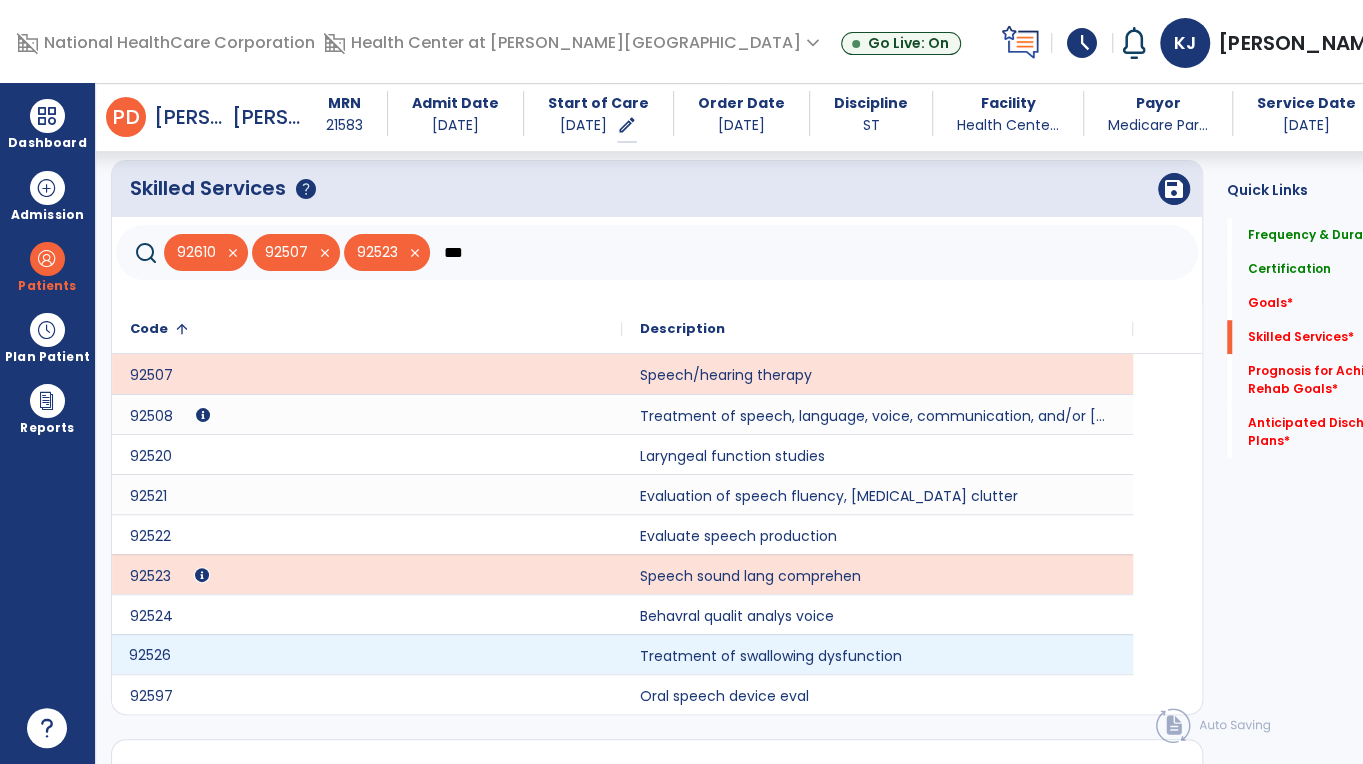 click on "92526" 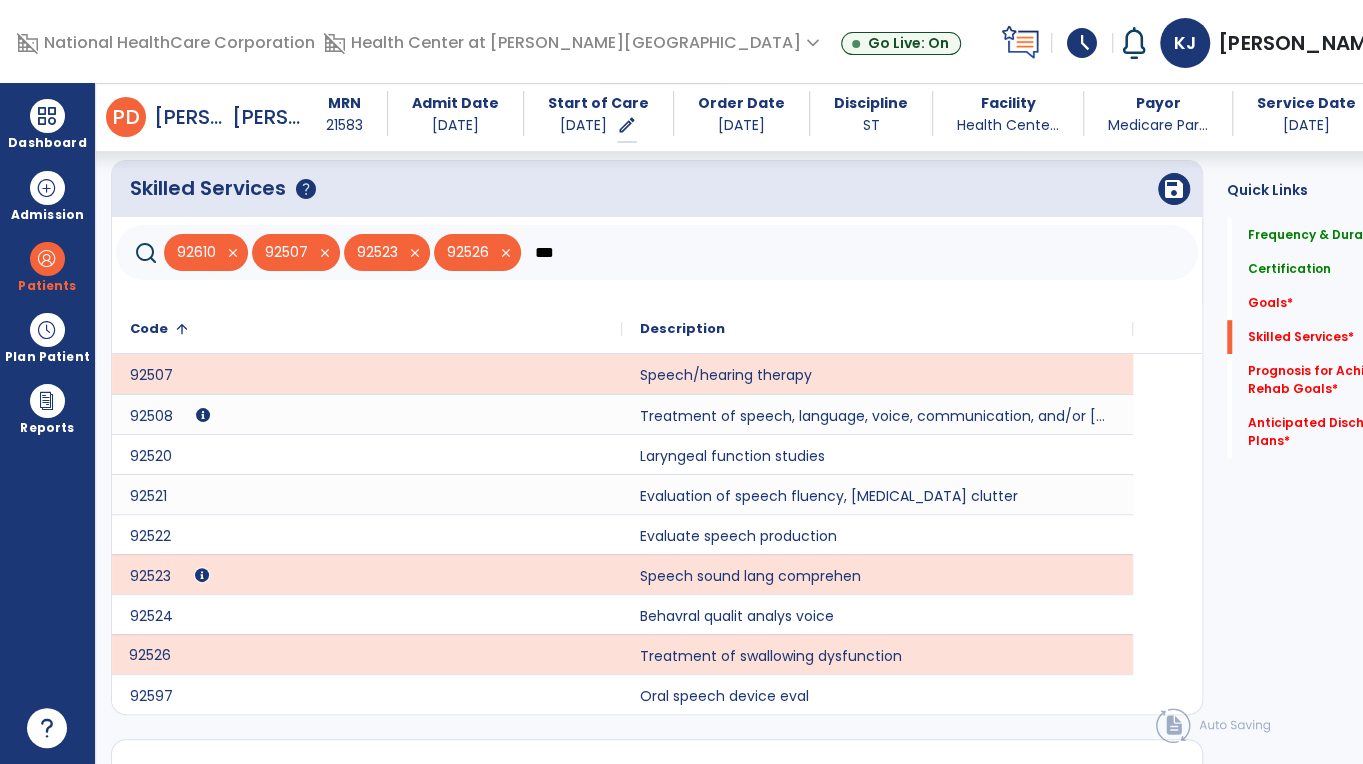 click on "***" 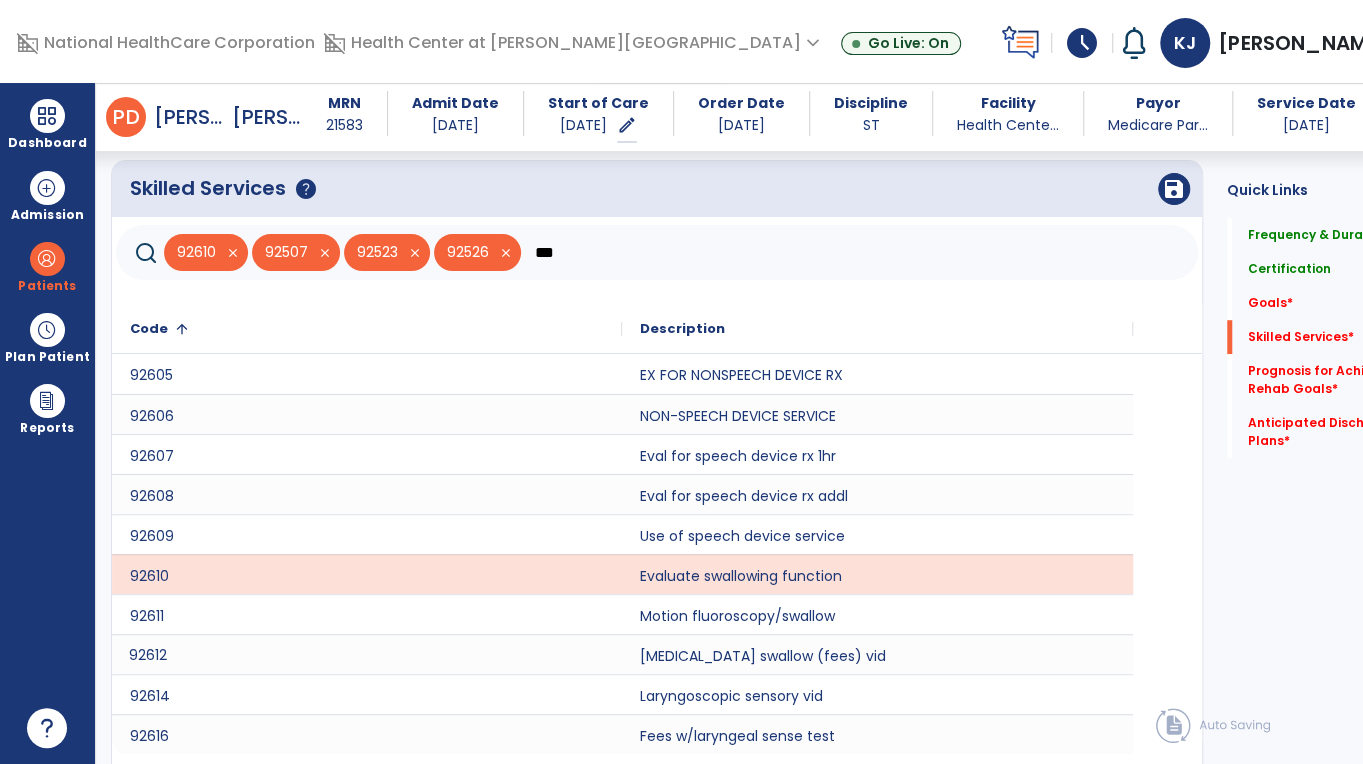 scroll, scrollTop: 683, scrollLeft: 0, axis: vertical 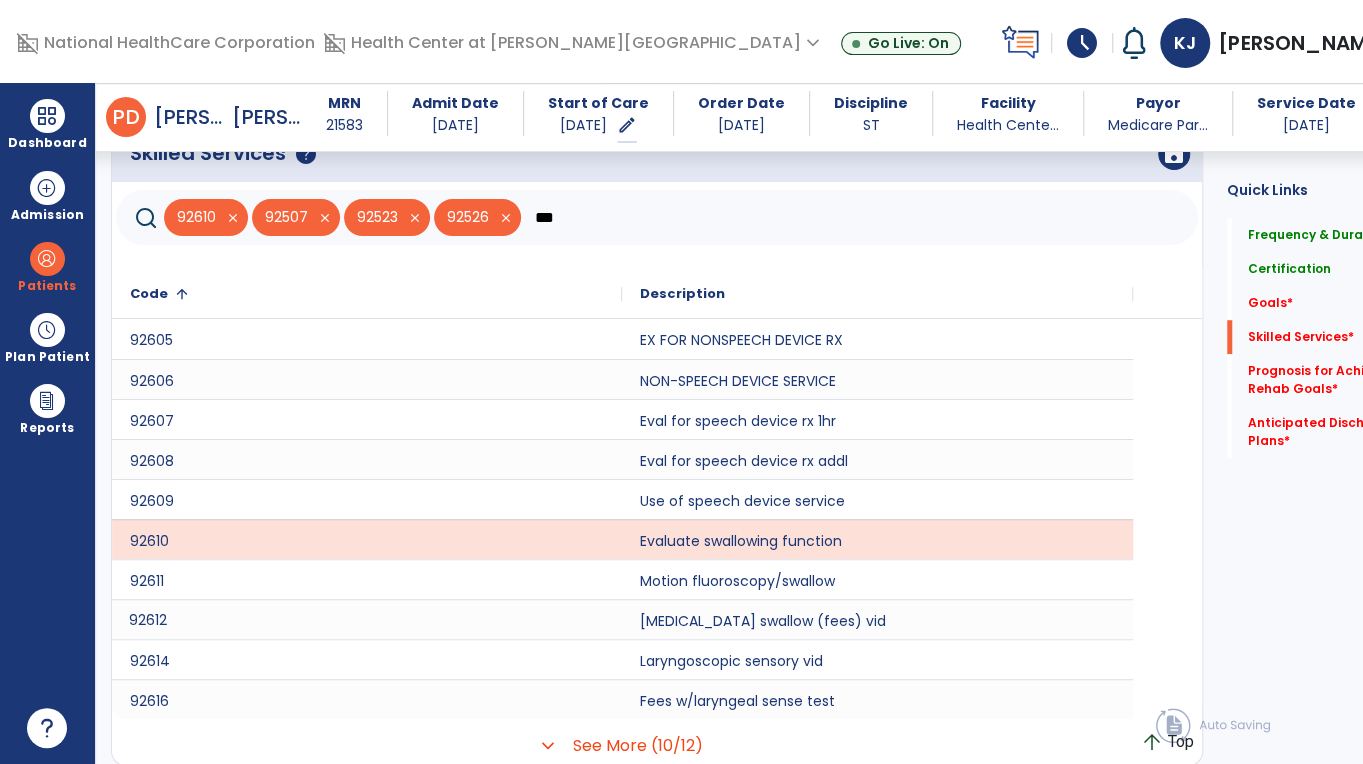 type on "***" 